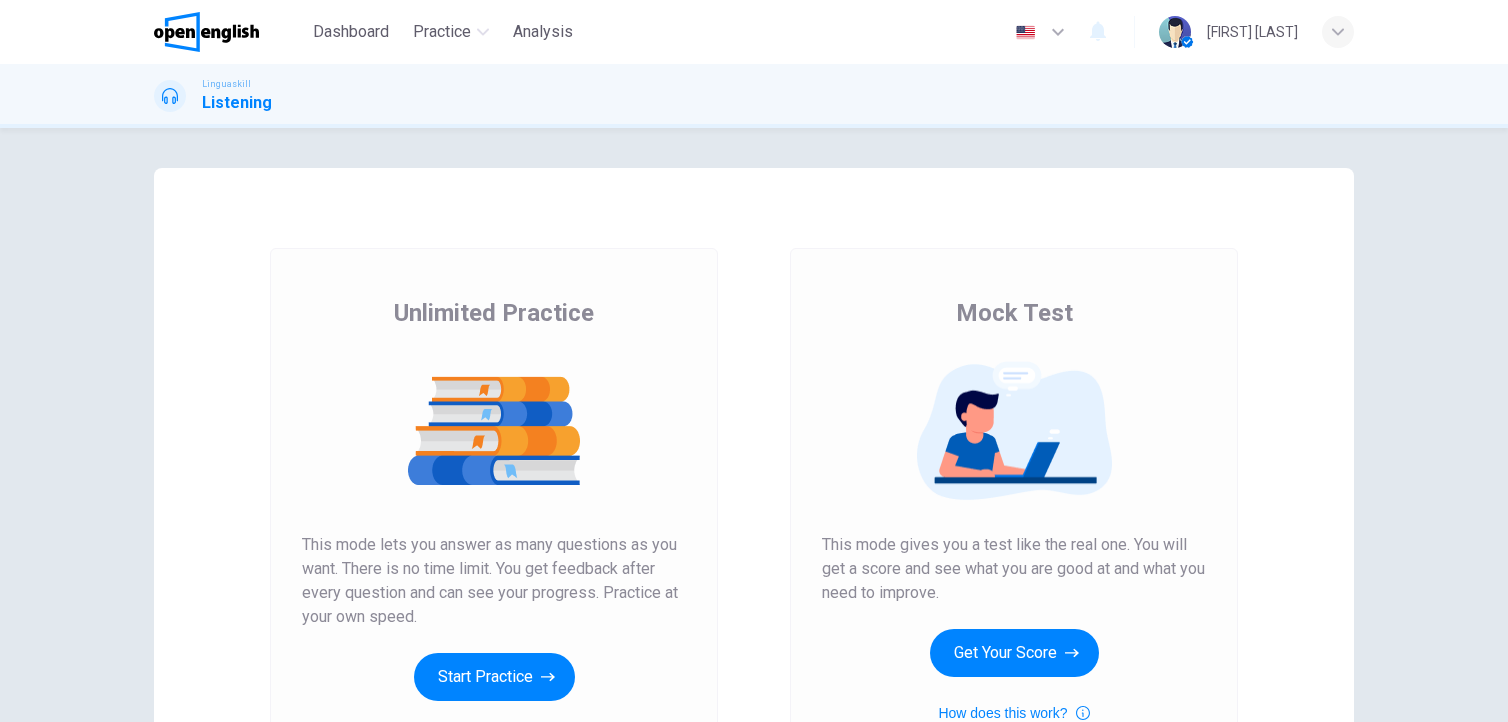 scroll, scrollTop: 0, scrollLeft: 0, axis: both 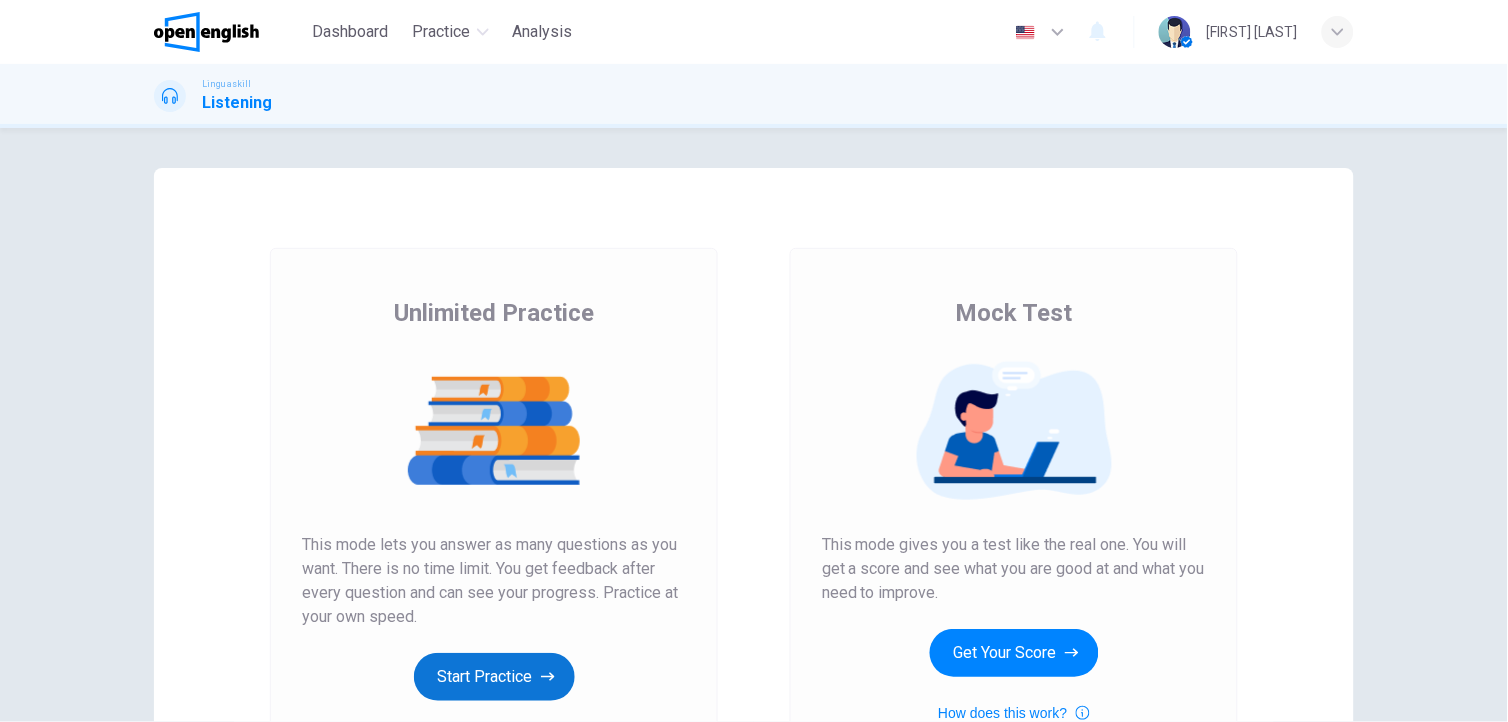 click on "Start Practice" at bounding box center [494, 677] 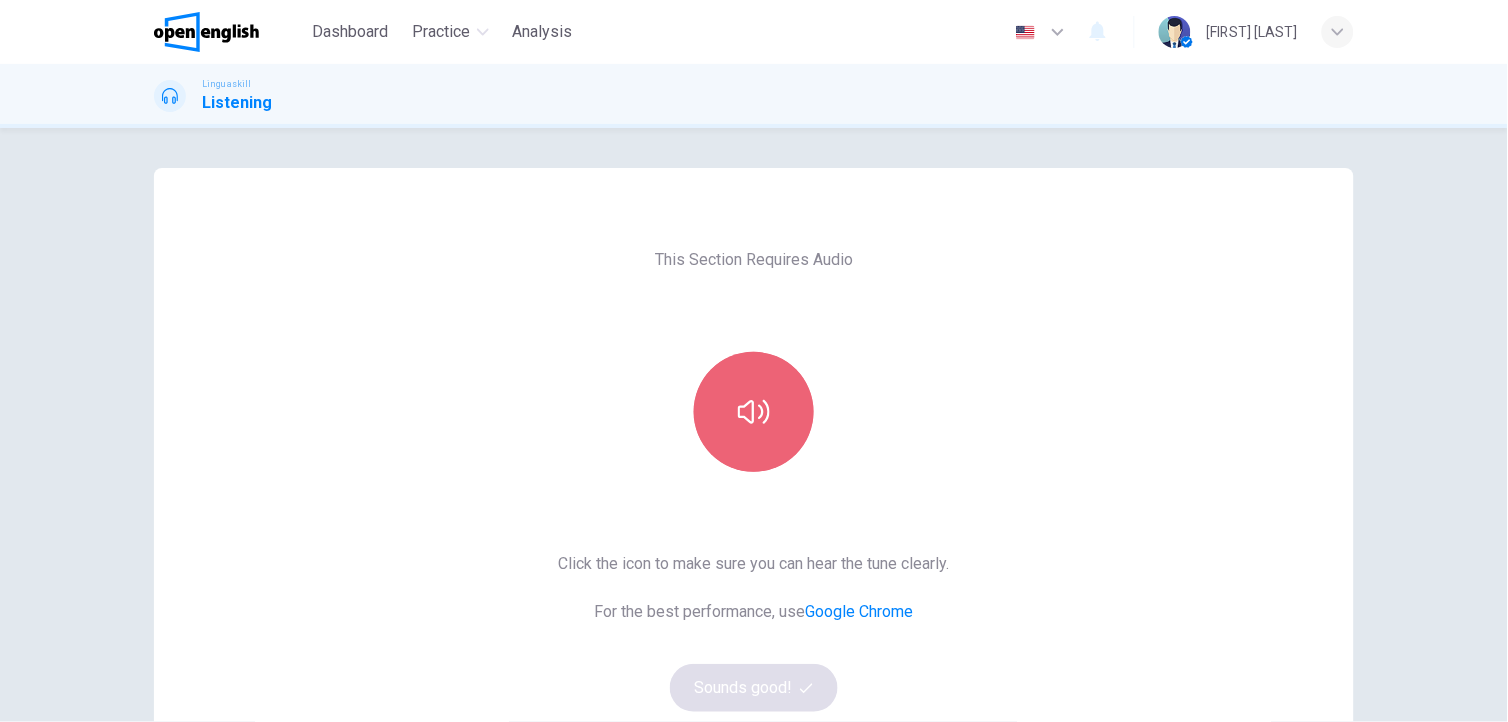 click 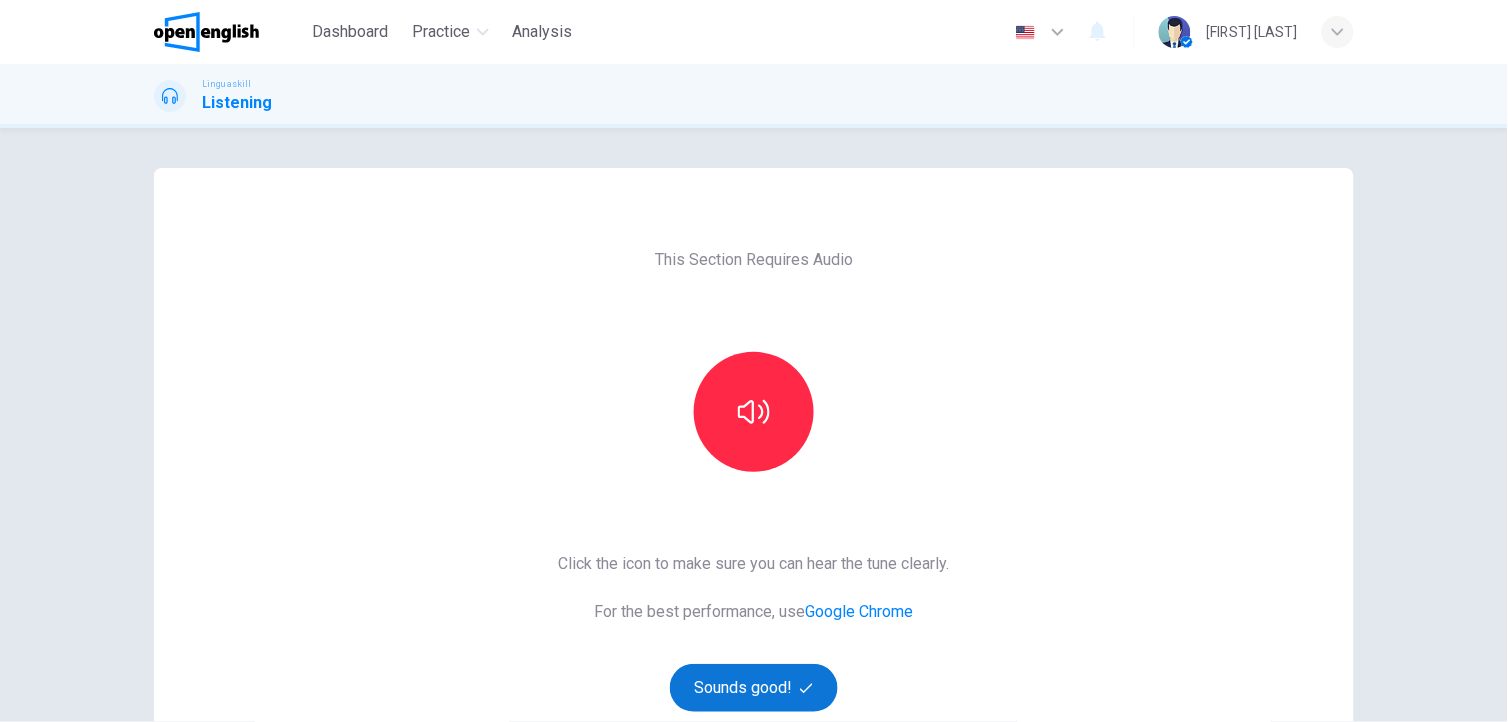 click on "Sounds good!" at bounding box center [754, 688] 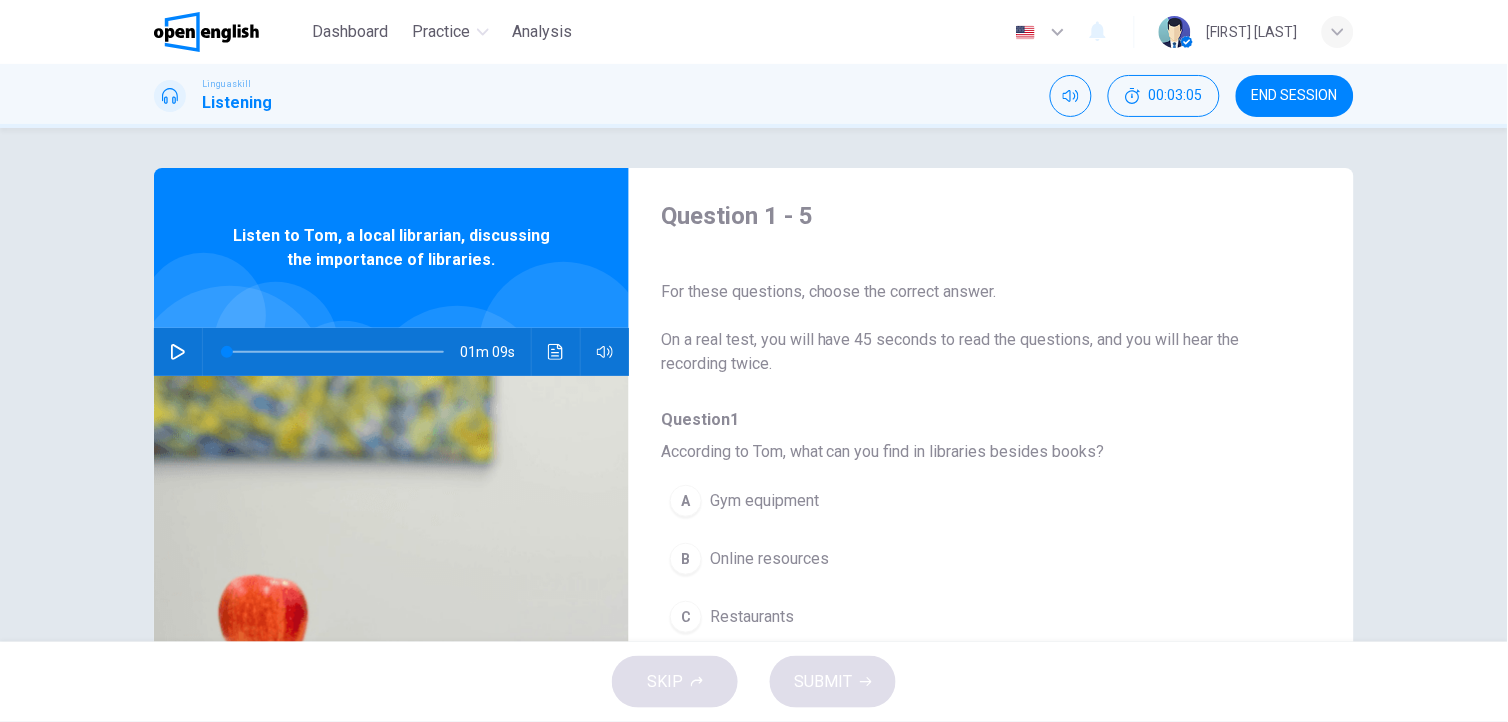 click 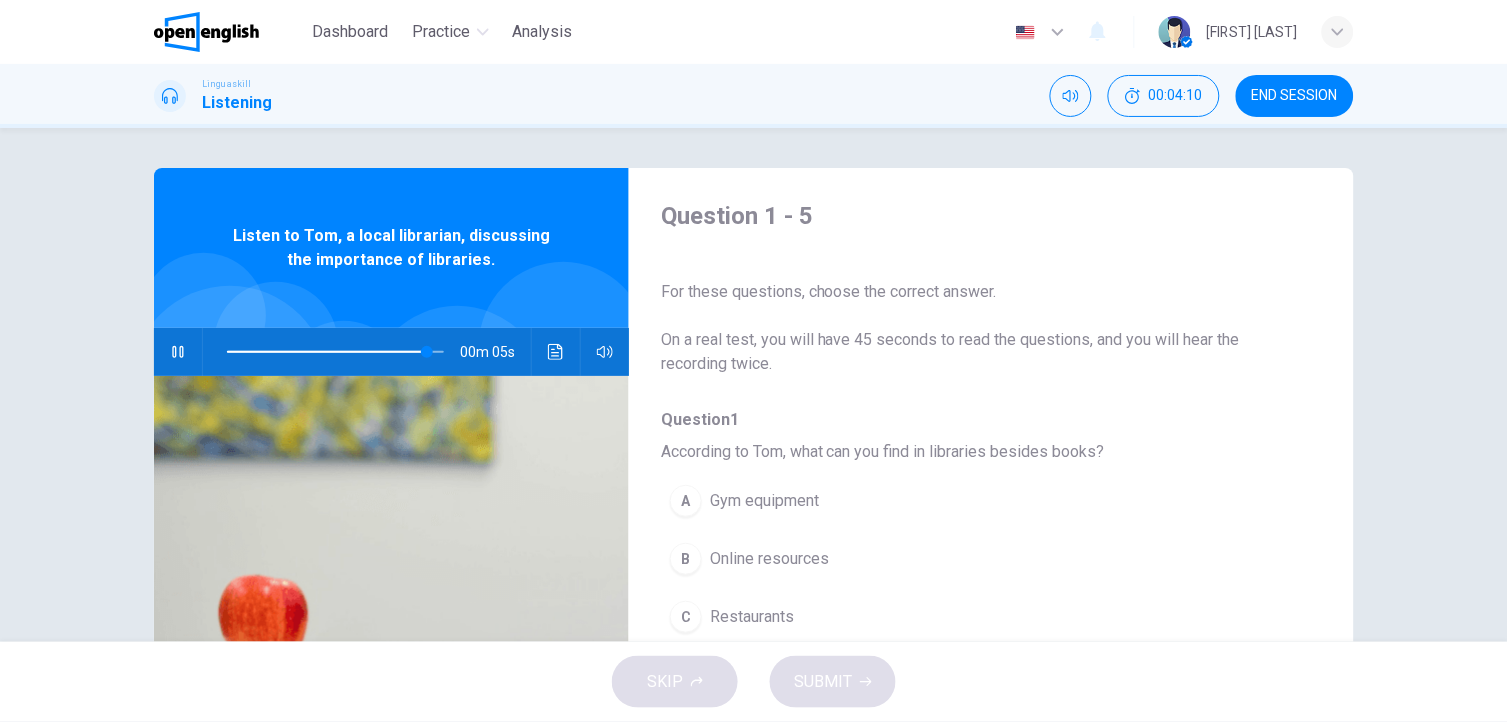 click on "Question 1 - 5 For these questions, choose the correct answer. On a real test, you will have 45 seconds to read the questions, and you will hear the recording twice. Question  1 According to Tom, what can you find in libraries besides books? A Gym equipment B Online resources C Restaurants Question  2 What facility mentioned by Tom is beneficial for people without home access? A Computers and internet access B Book delivery service C Movie screenings Question  3 What type of community events do libraries host? A Sporting events B Music concerts C Book clubs Question  4 How are libraries adapting to the digital world? A By offering e-books and online courses B By becoming internet cafes and gaming centers C By phasing out physical books Question  5 What role do libraries play in job searching? A Providing job interview clothes and on-the-job training B Offering resources for resume writing C Guaranteeing job placement Listen to Tom, a local librarian, discussing the importance of libraries. 00m 05s" at bounding box center (754, 385) 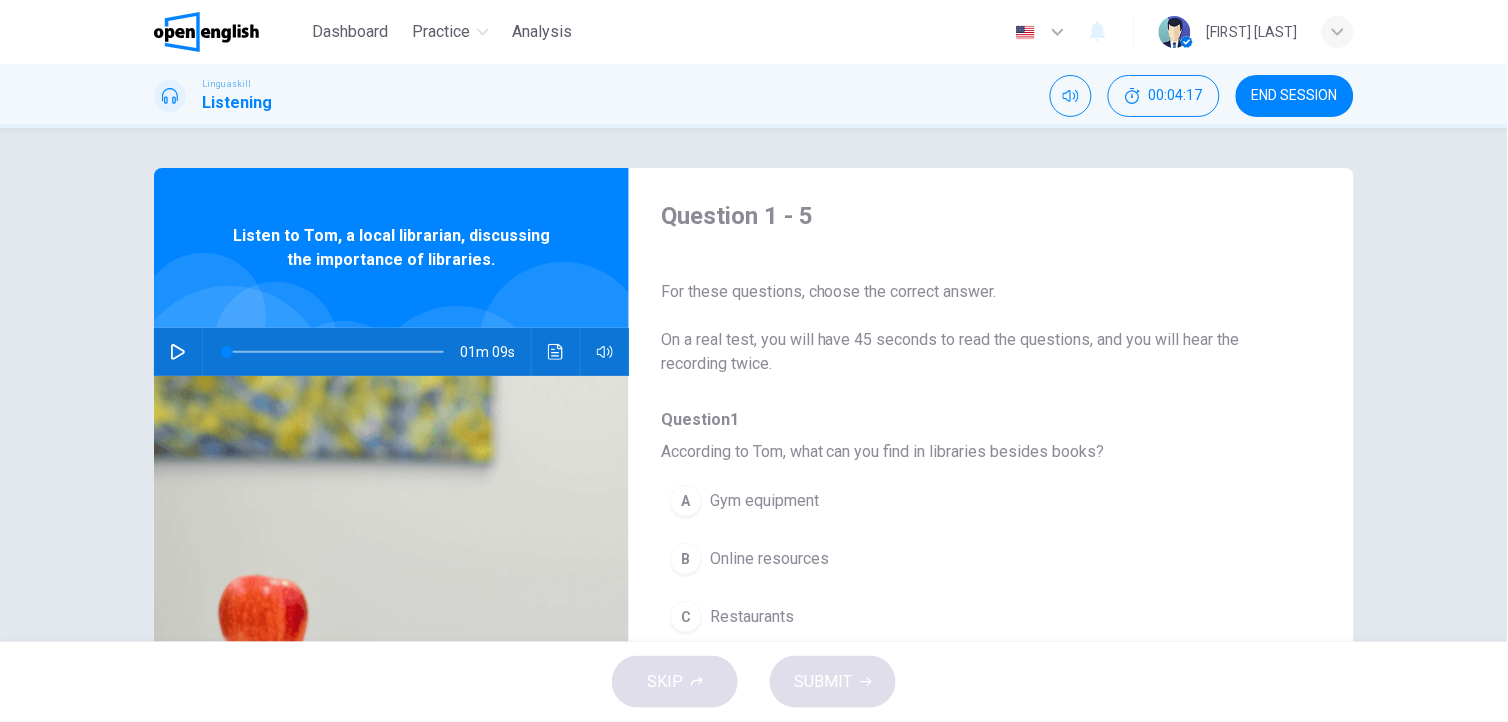 click at bounding box center [178, 352] 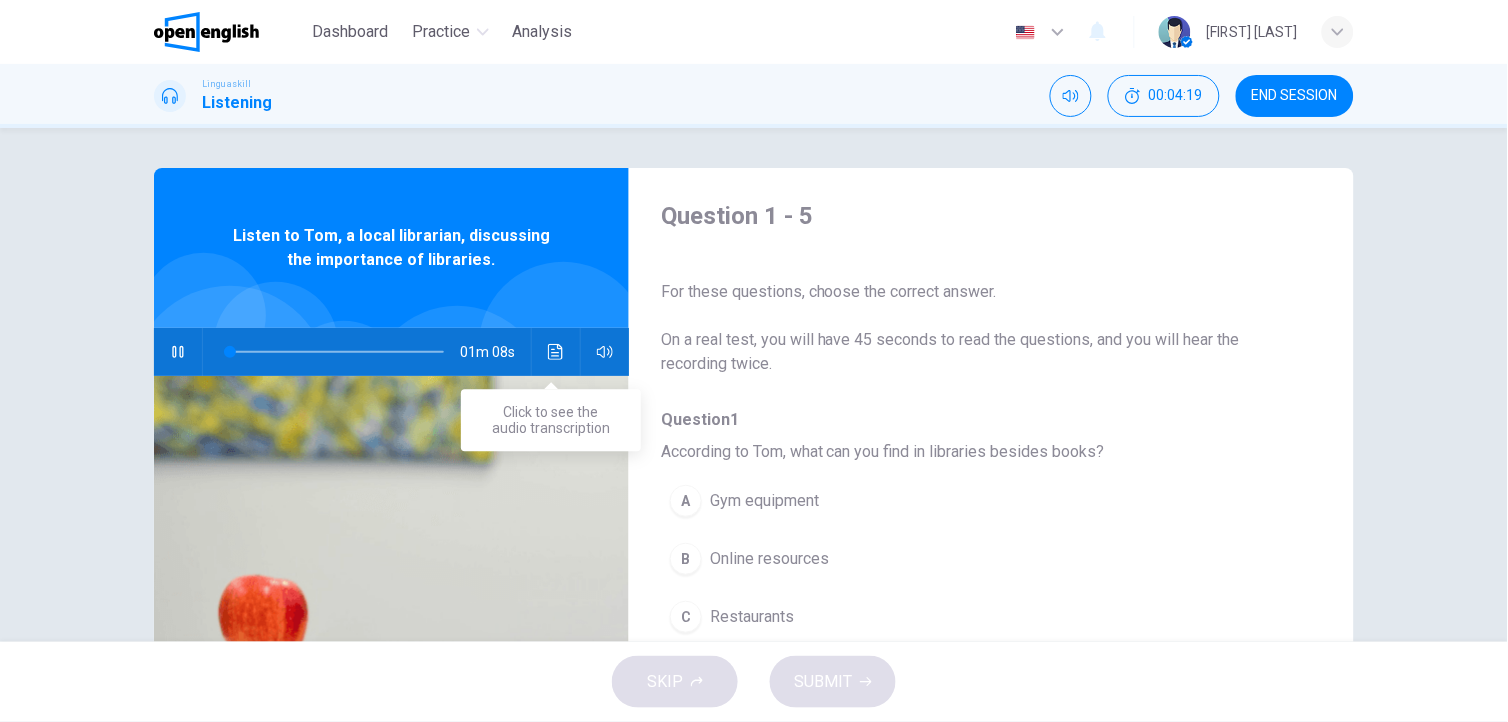 click at bounding box center (556, 352) 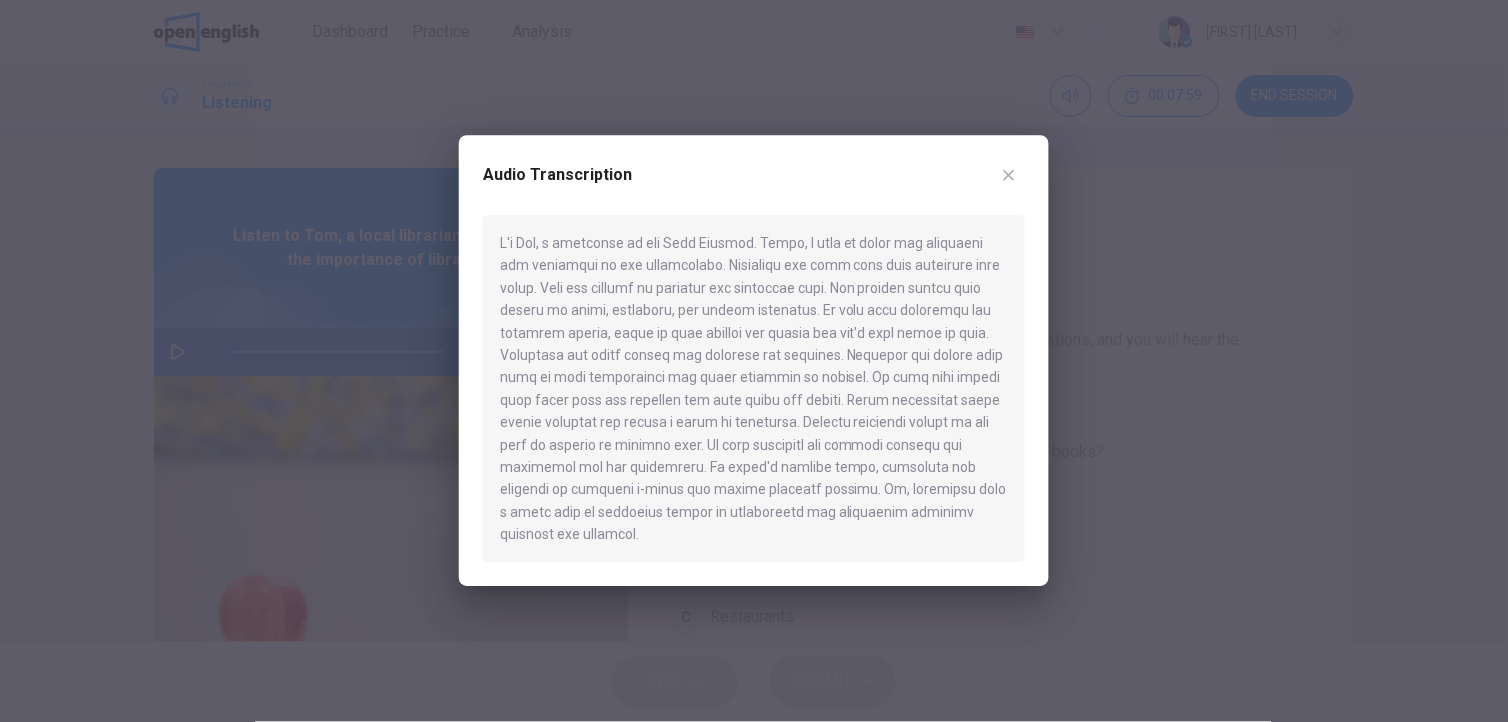 click 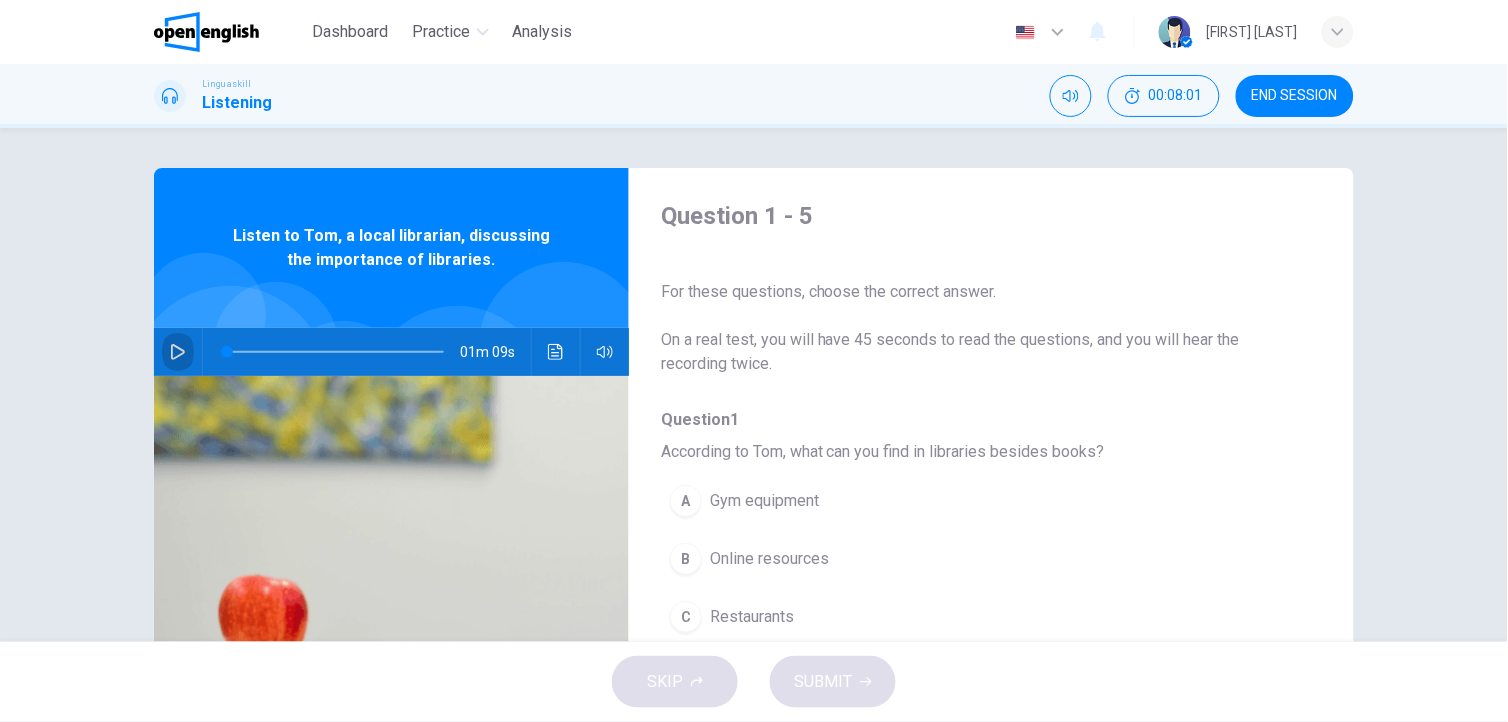 click 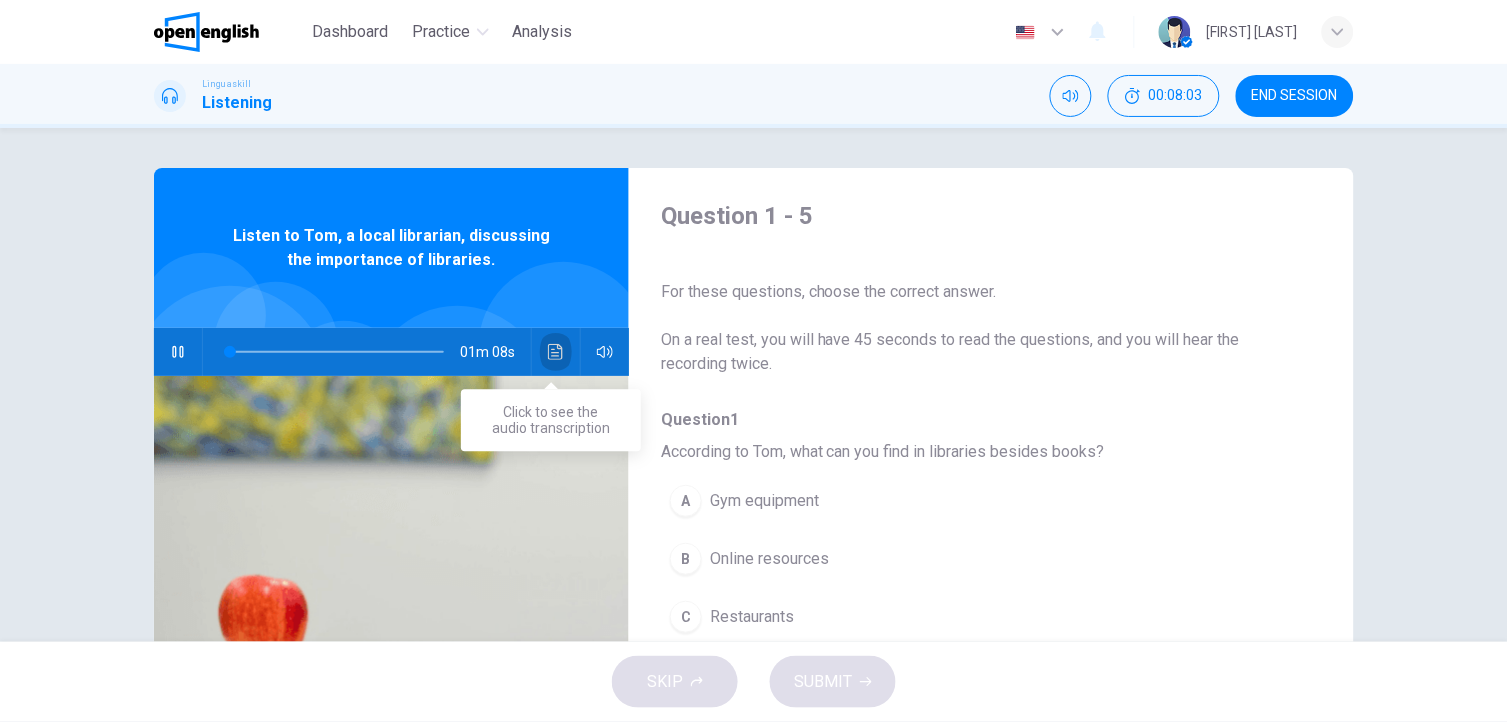 click 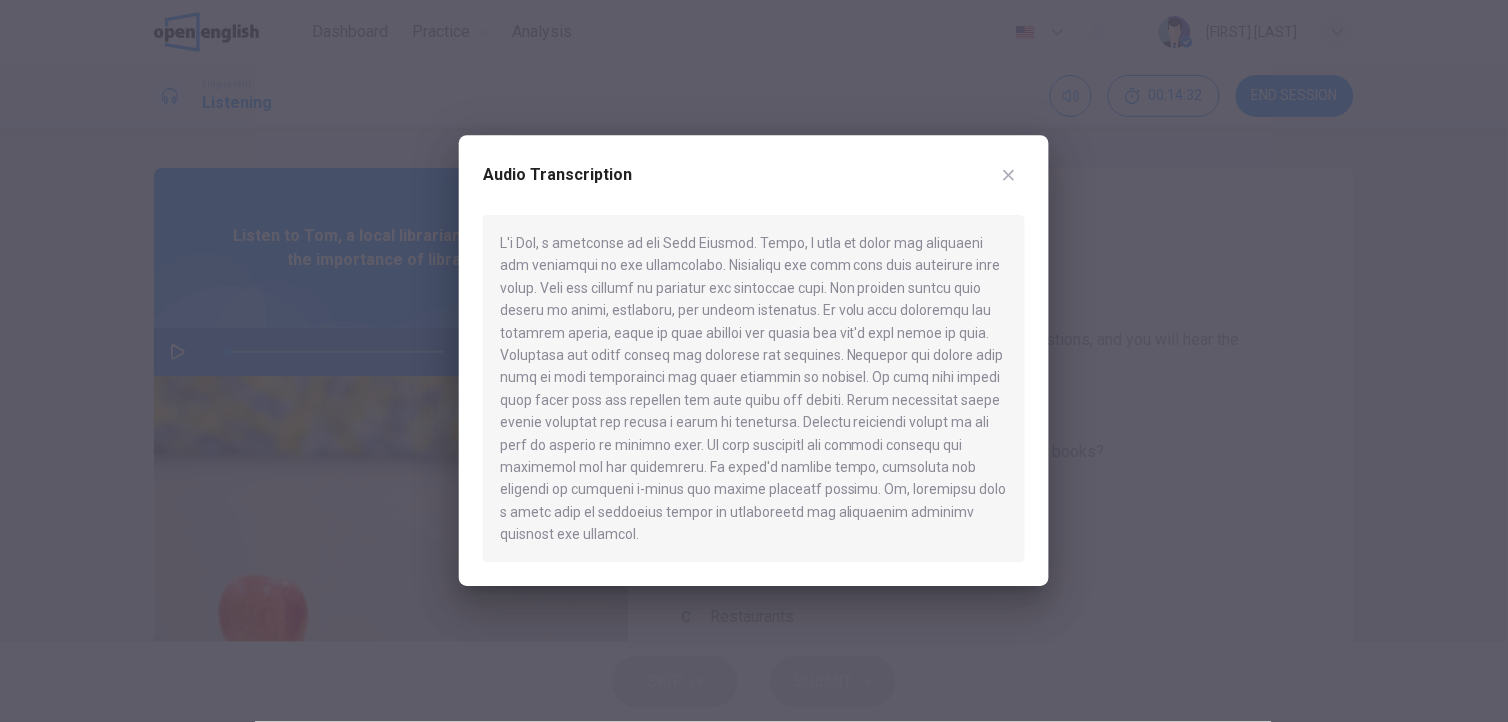 click at bounding box center [1009, 175] 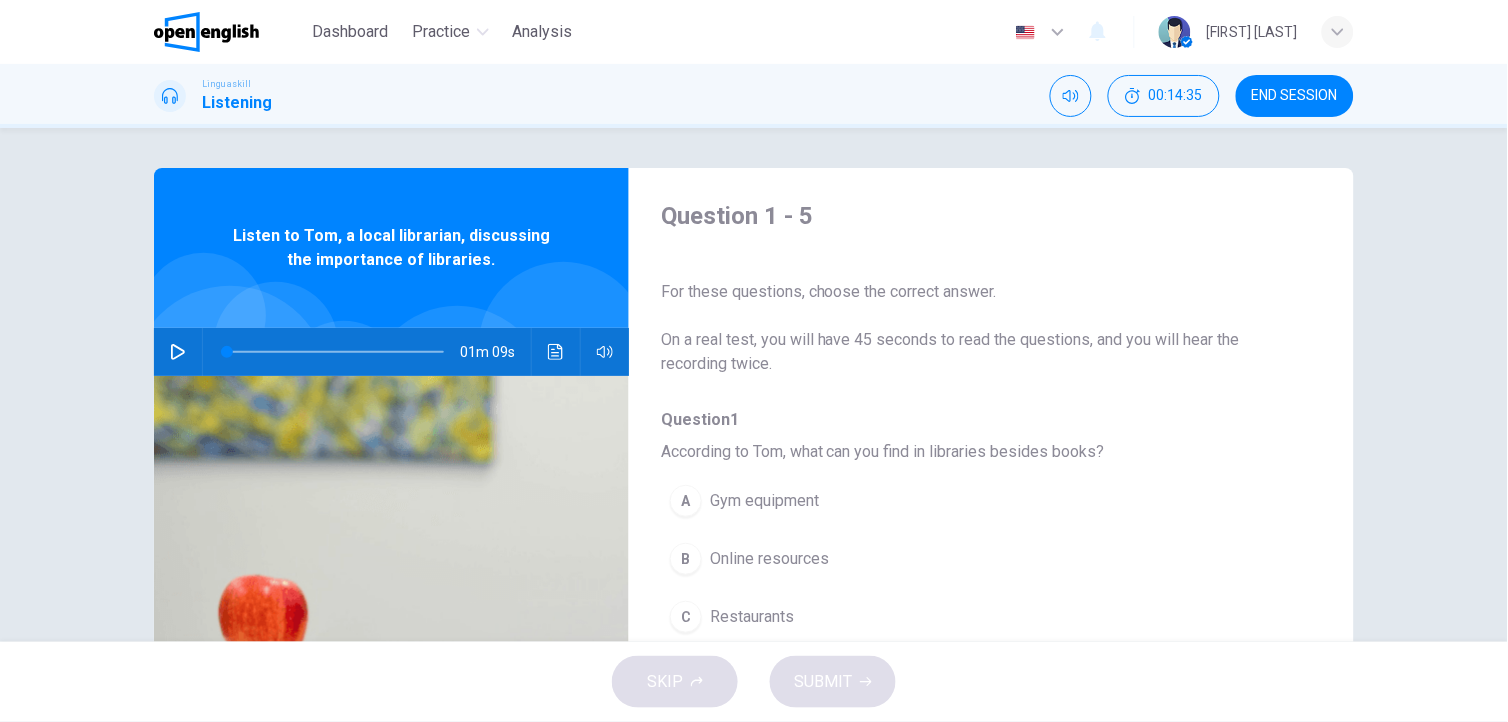 click 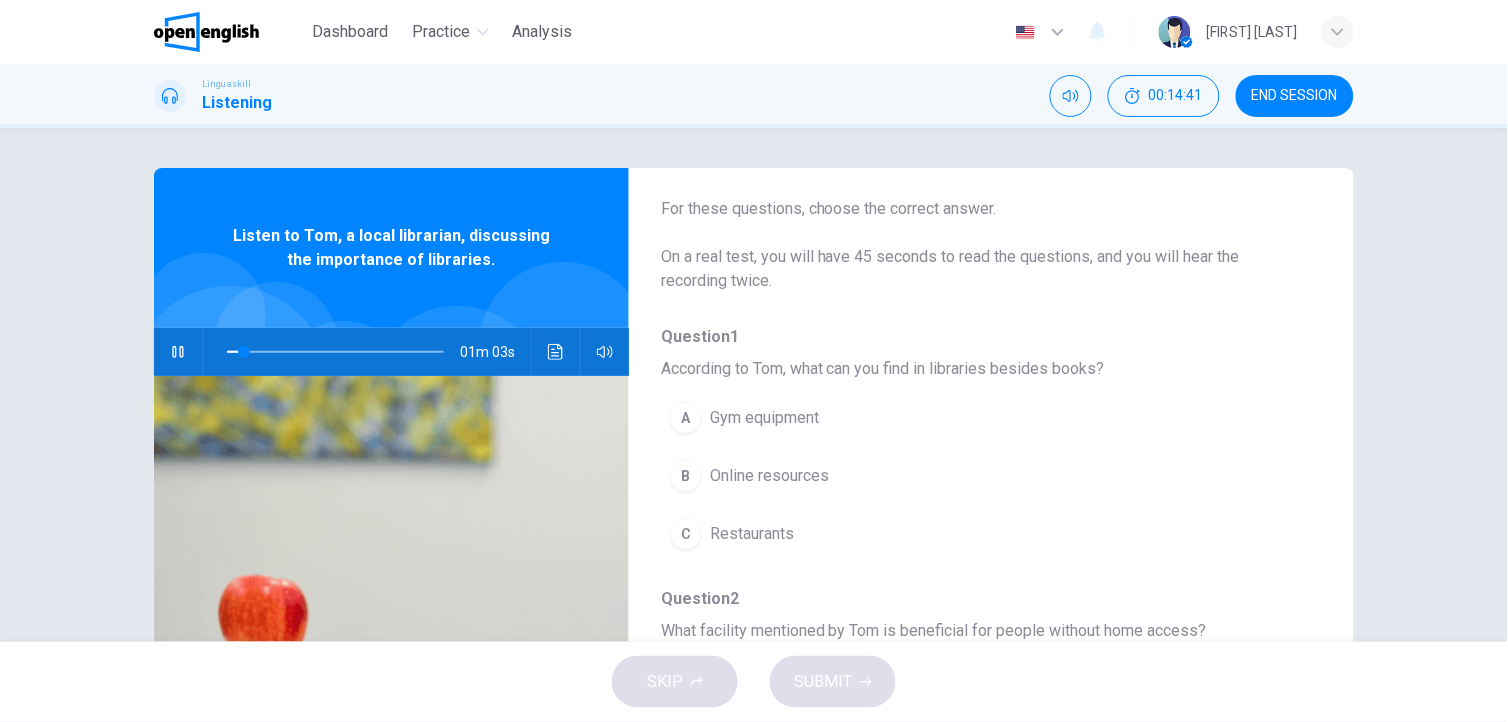 scroll, scrollTop: 114, scrollLeft: 0, axis: vertical 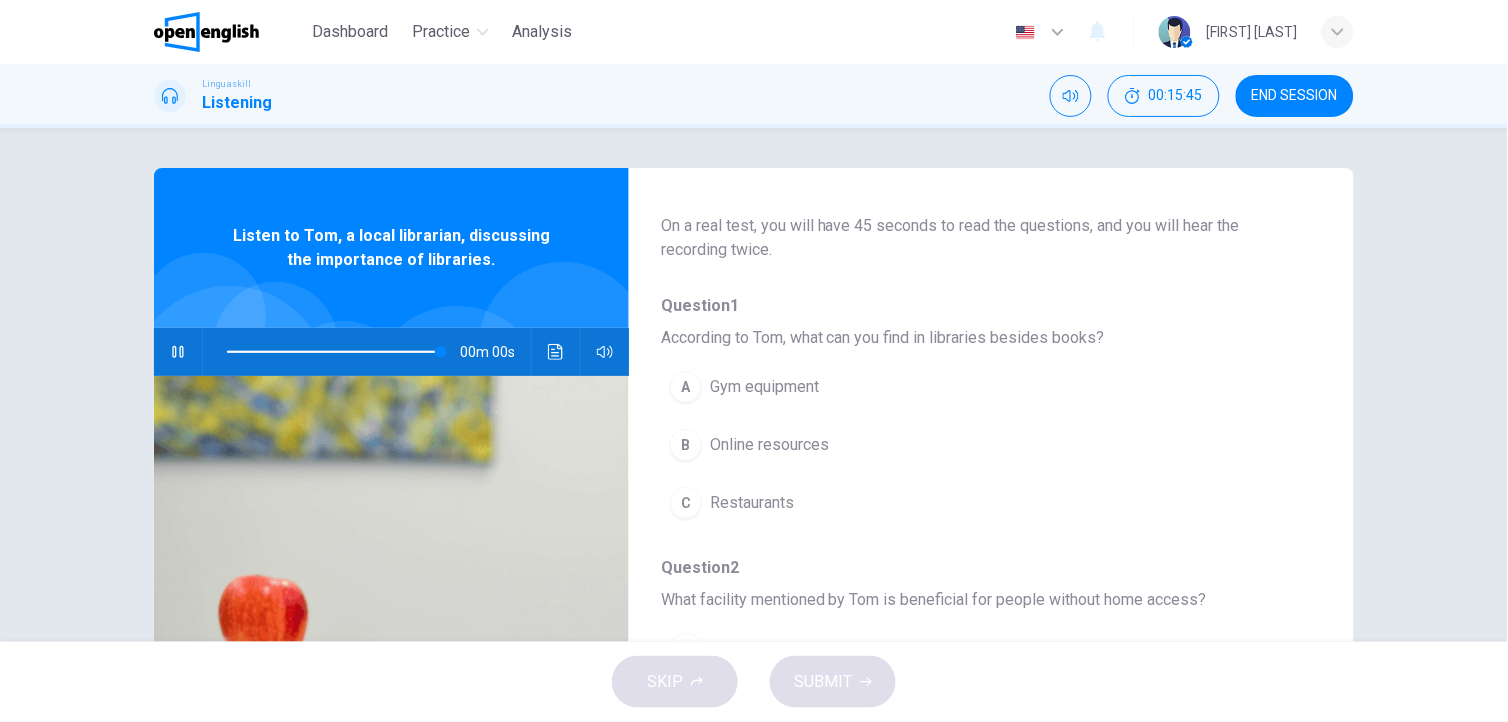 type on "*" 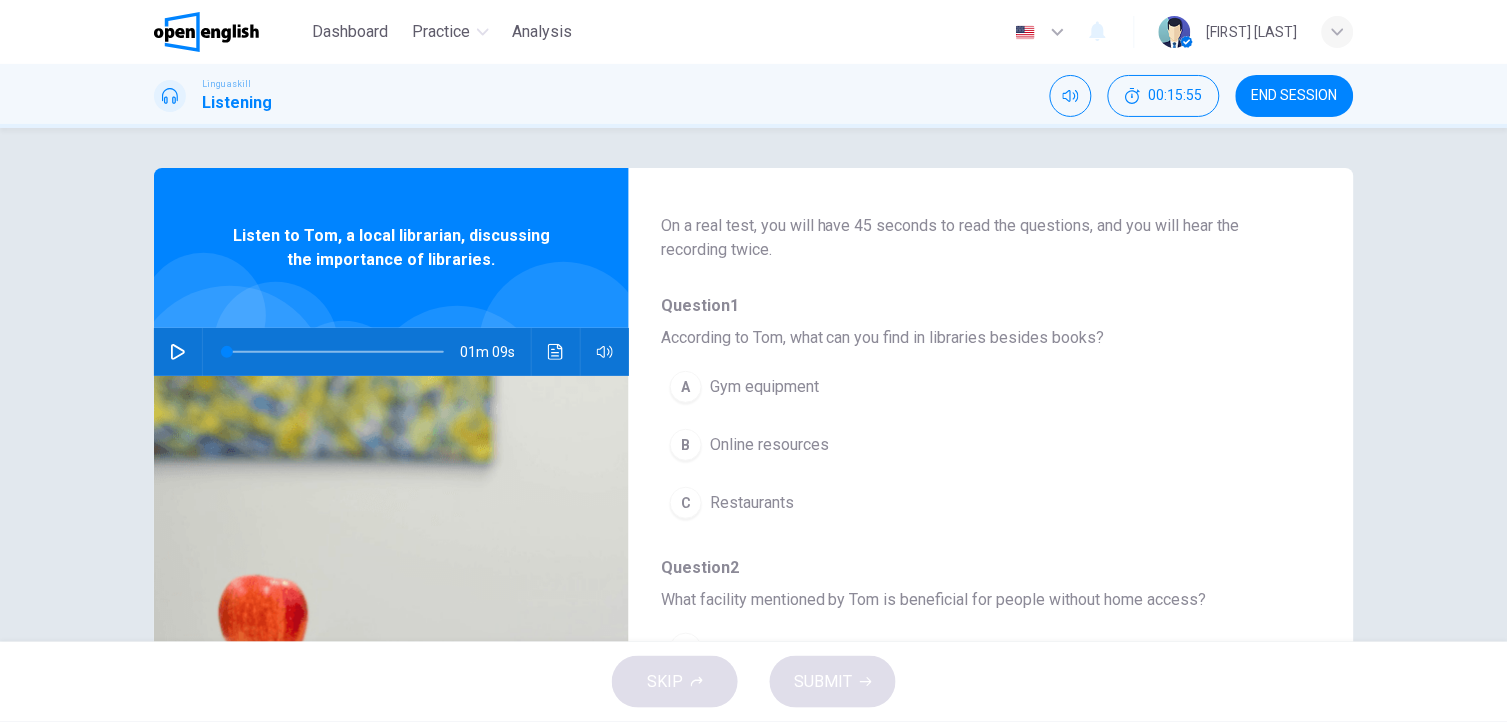 drag, startPoint x: 1303, startPoint y: 502, endPoint x: 1308, endPoint y: 525, distance: 23.537205 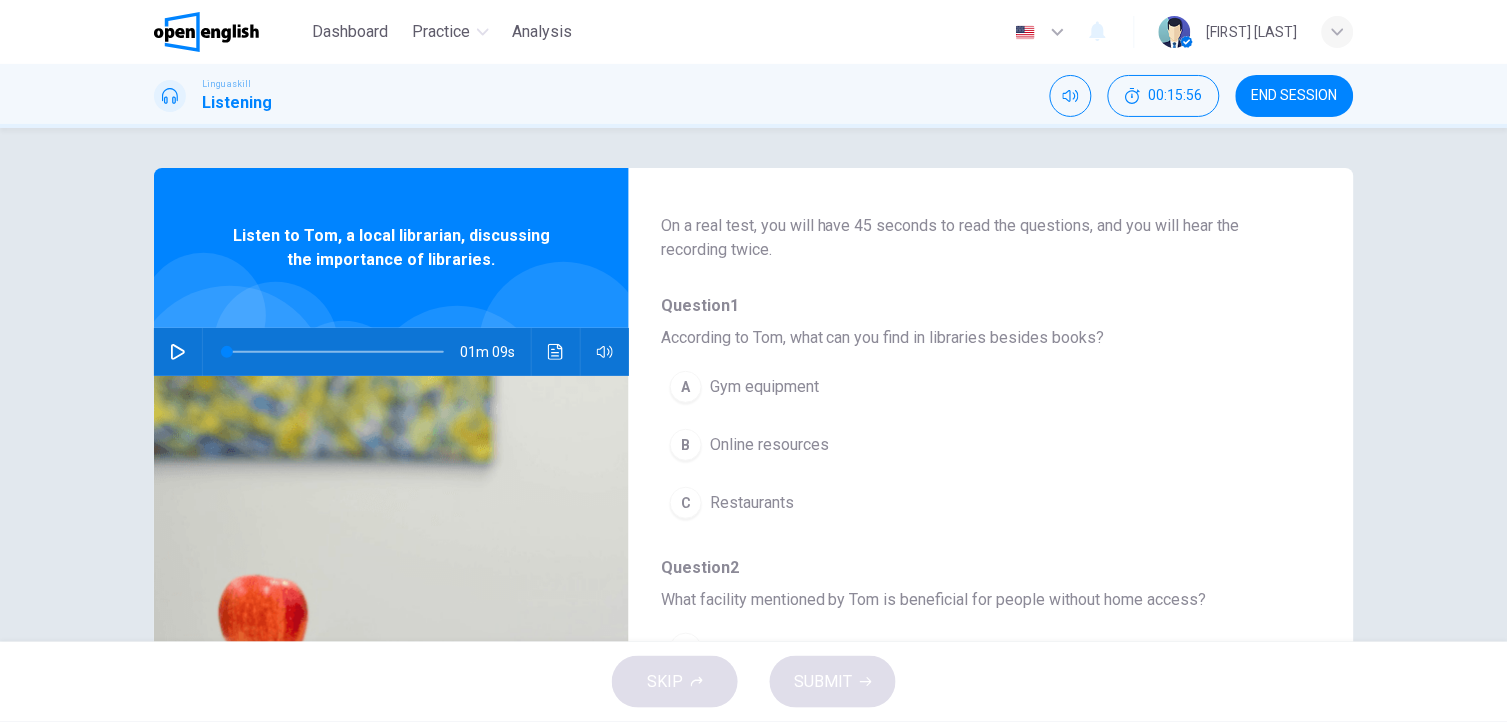 click on "Online resources" at bounding box center (769, 445) 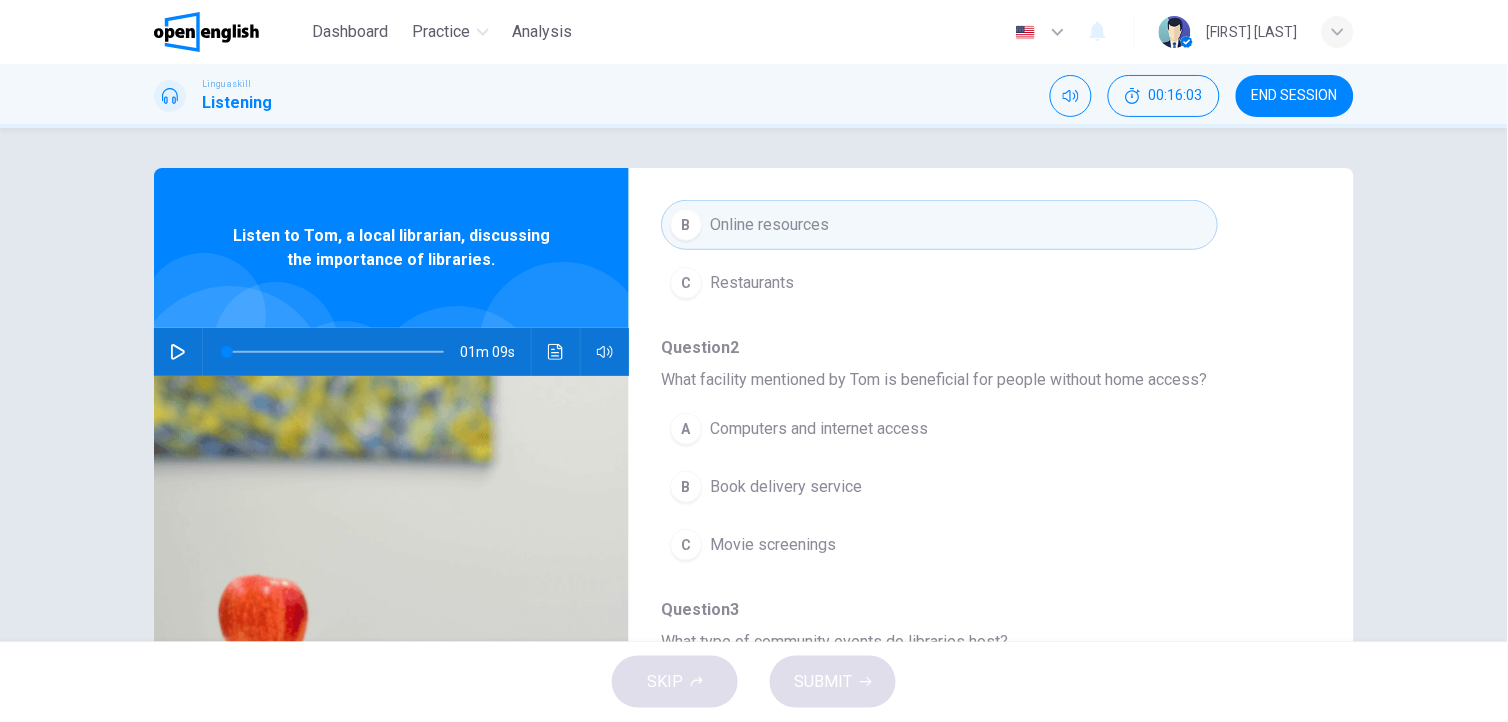 scroll, scrollTop: 345, scrollLeft: 0, axis: vertical 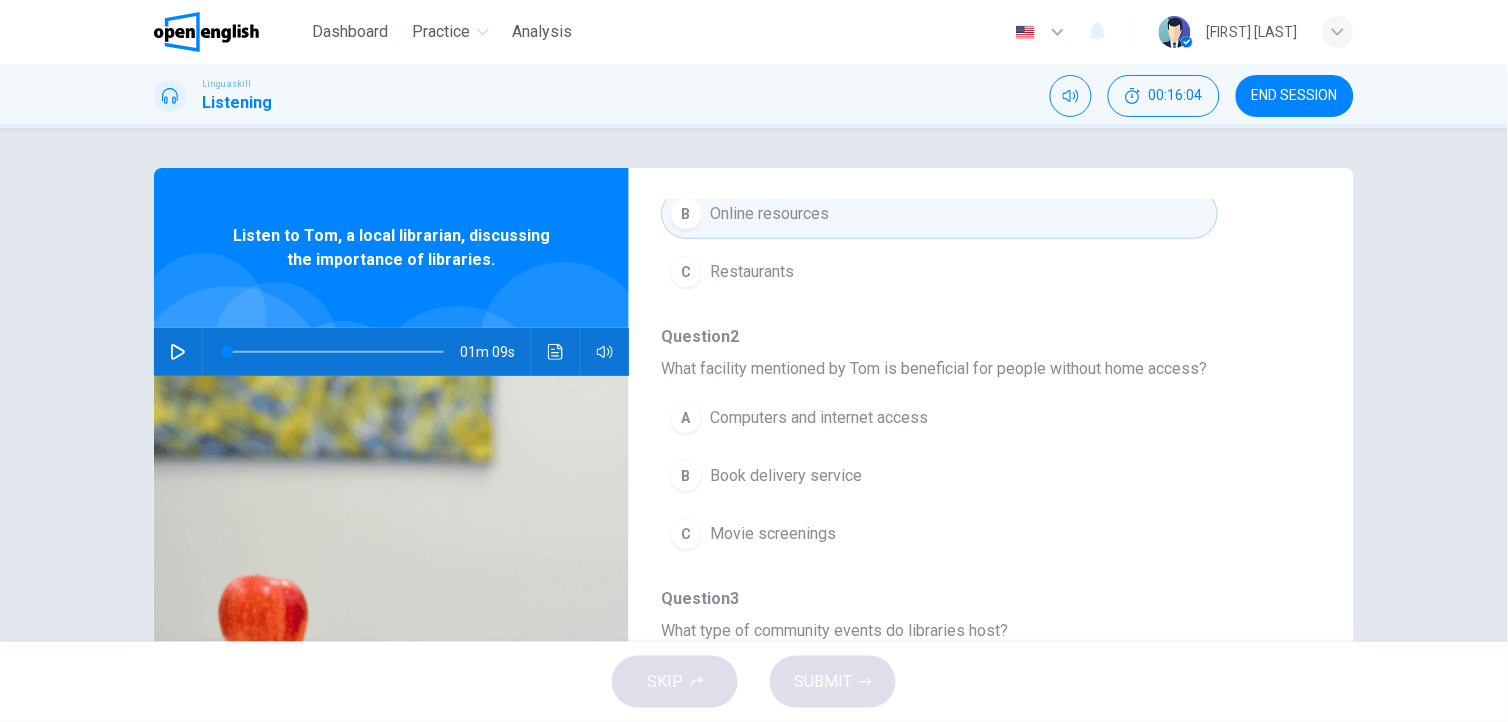 click on "Computers and internet access" at bounding box center [819, 418] 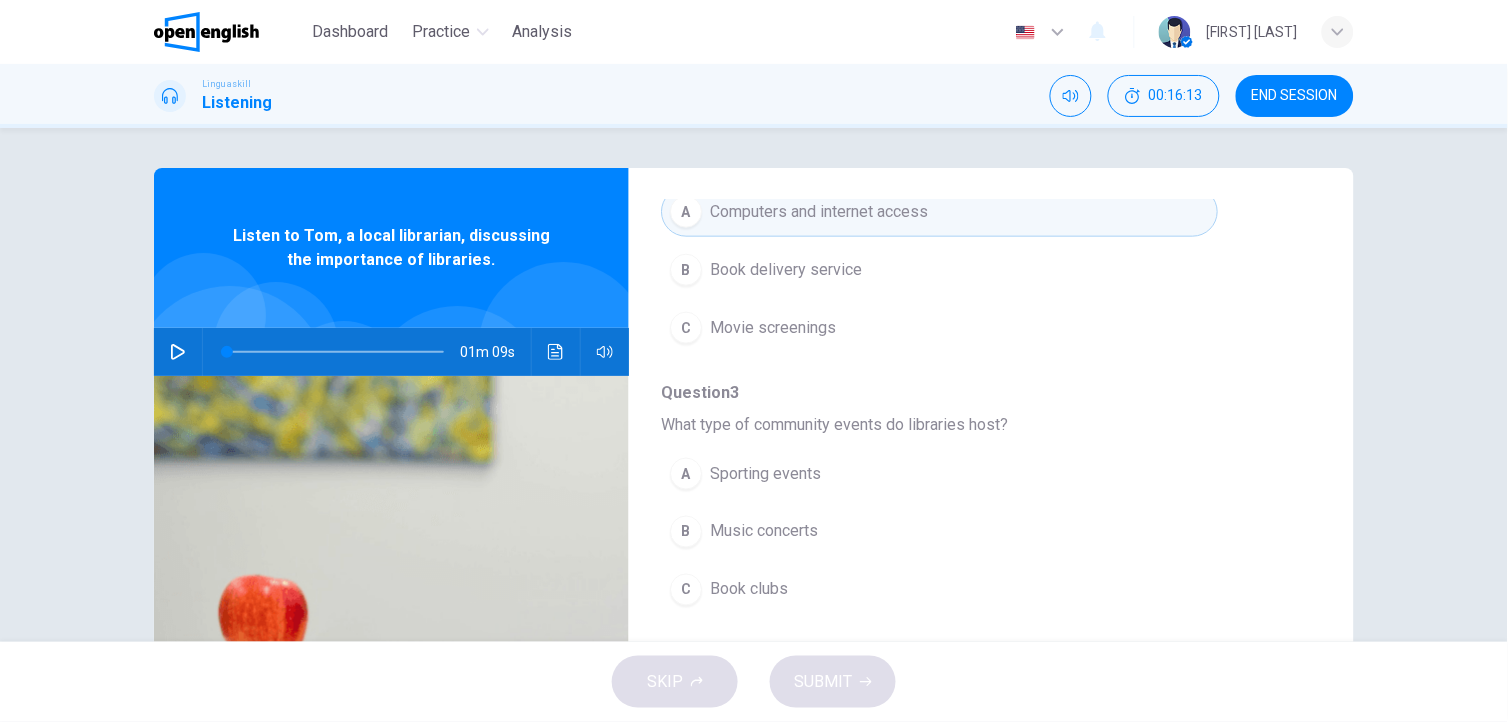 scroll, scrollTop: 562, scrollLeft: 0, axis: vertical 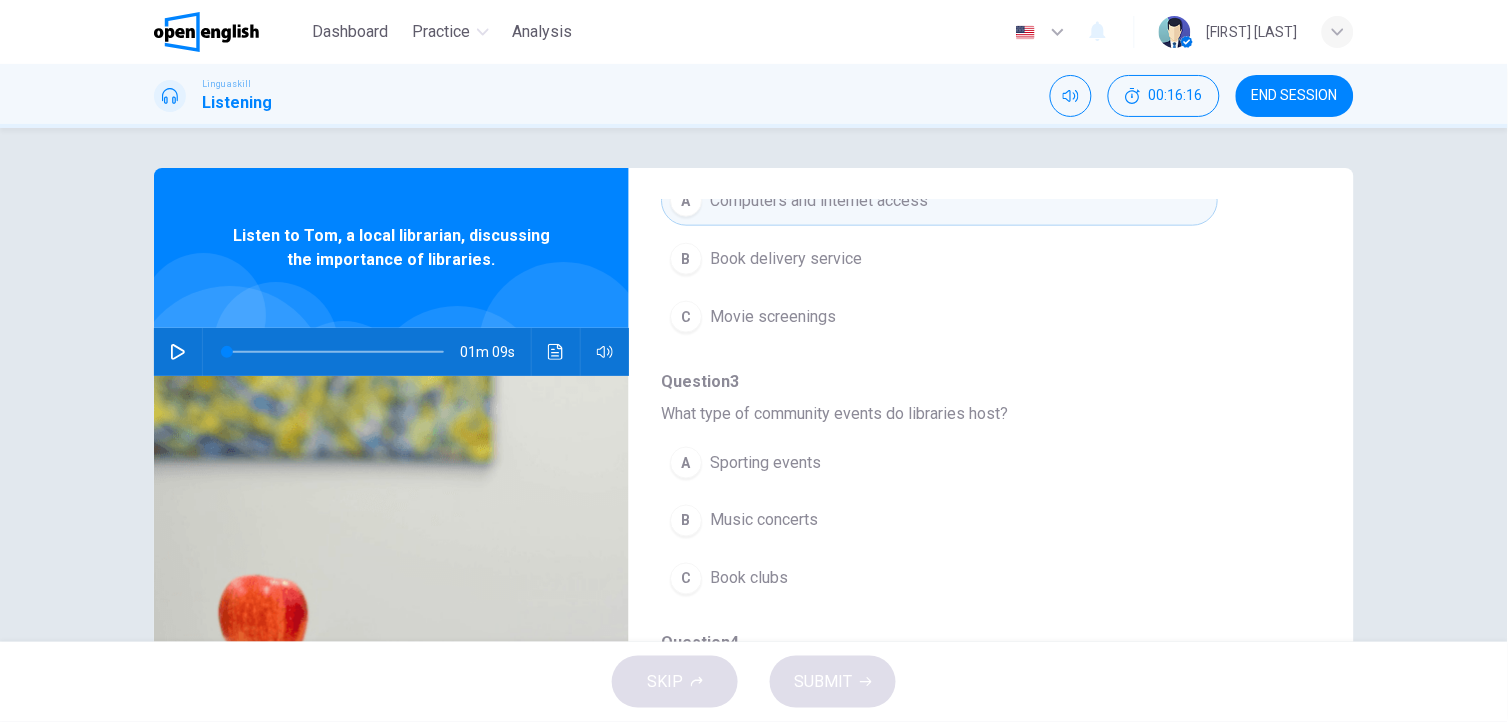 click on "Book clubs" at bounding box center [749, 579] 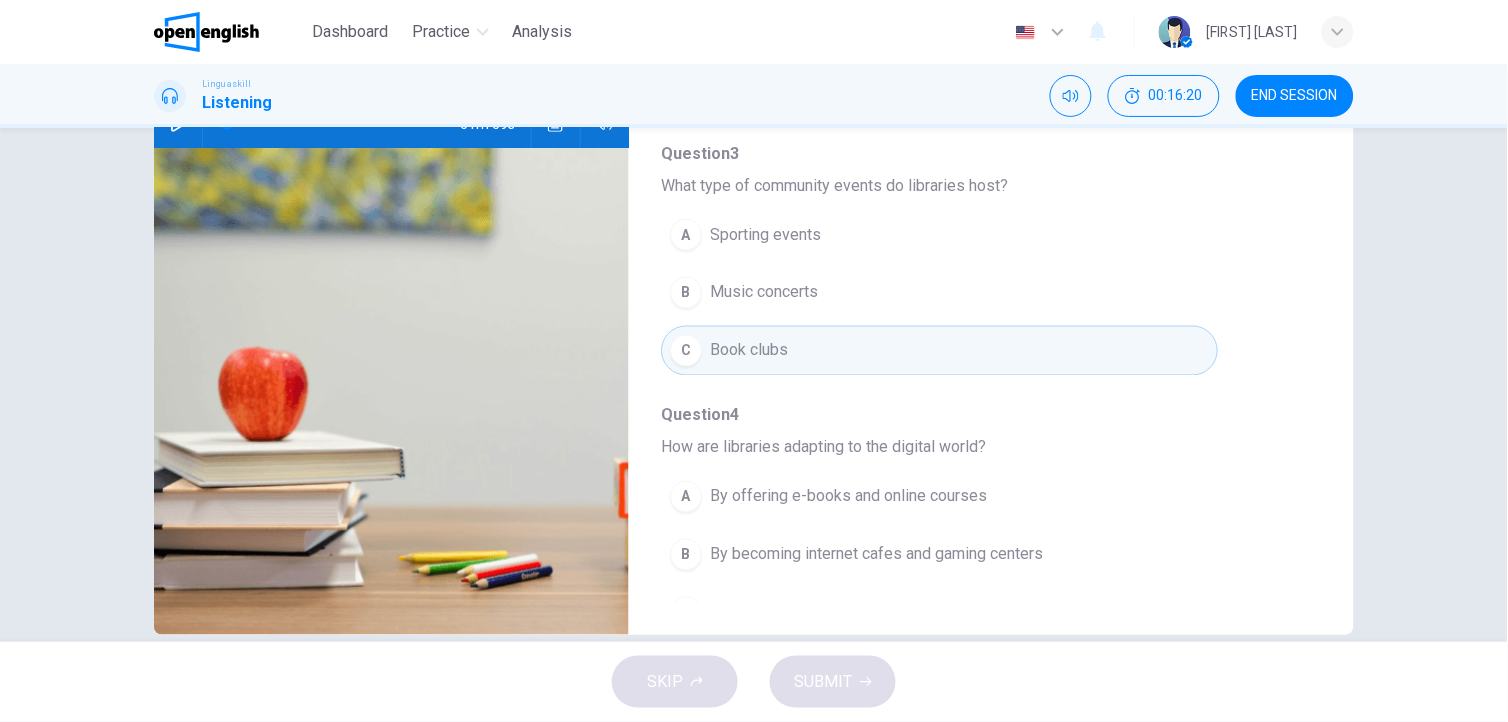 scroll, scrollTop: 261, scrollLeft: 0, axis: vertical 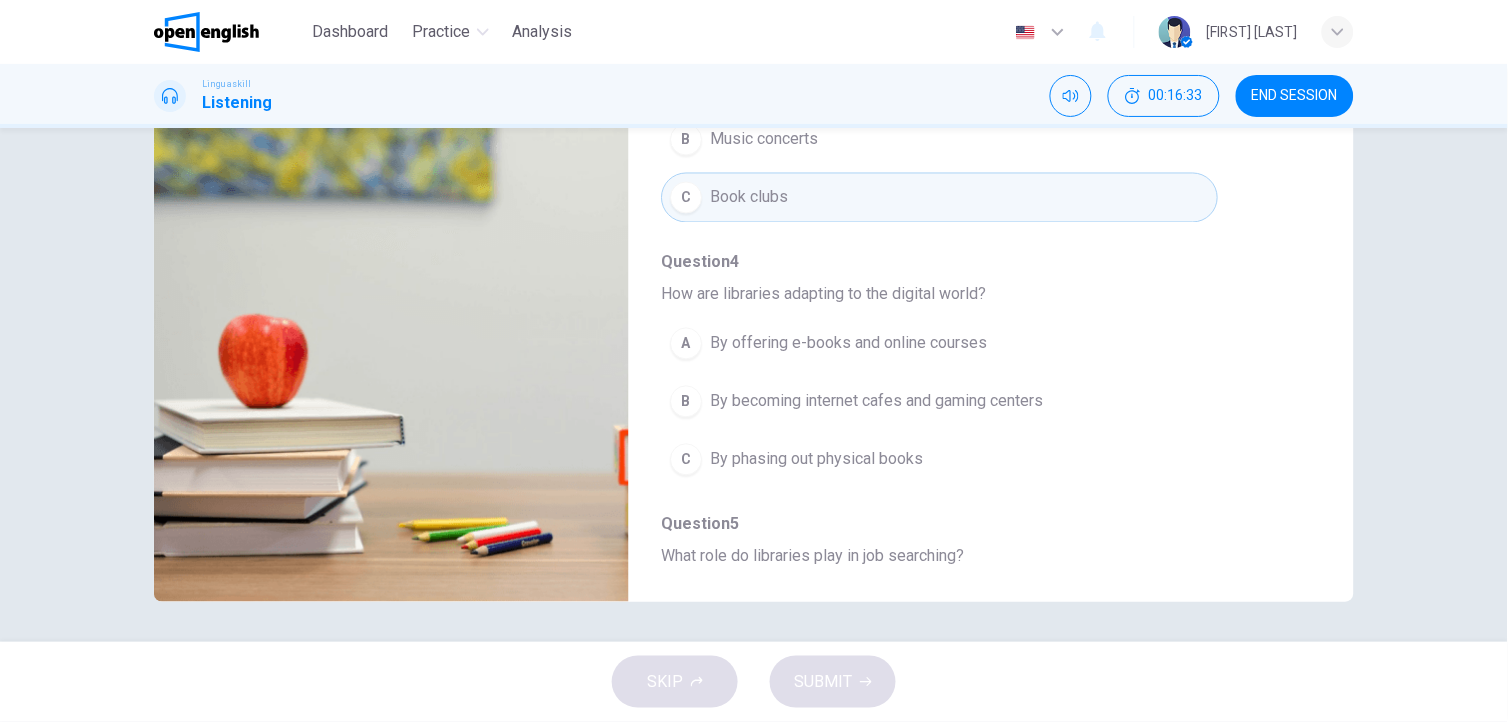click on "By offering e-books and online courses" at bounding box center (848, 344) 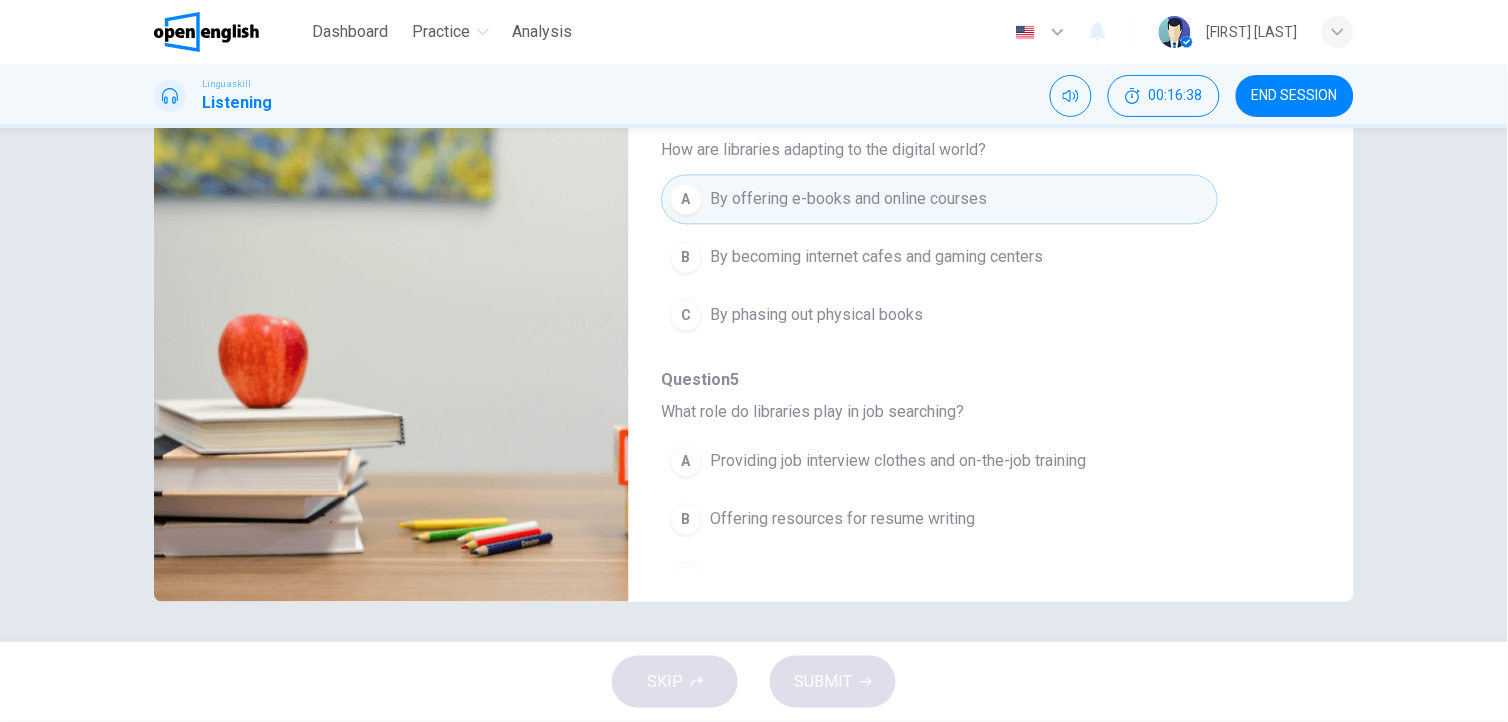 scroll, scrollTop: 865, scrollLeft: 0, axis: vertical 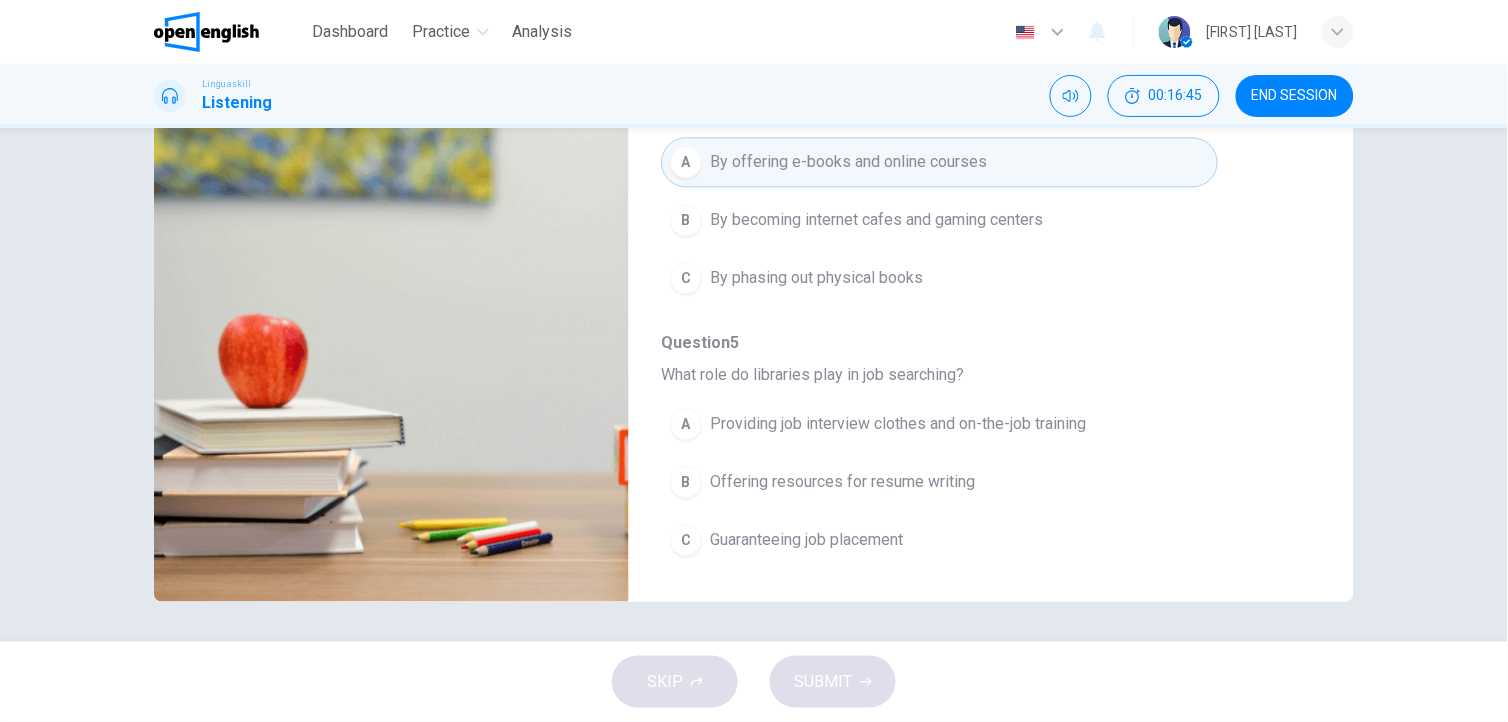 click on "Providing job interview clothes and on-the-job training" at bounding box center (898, 425) 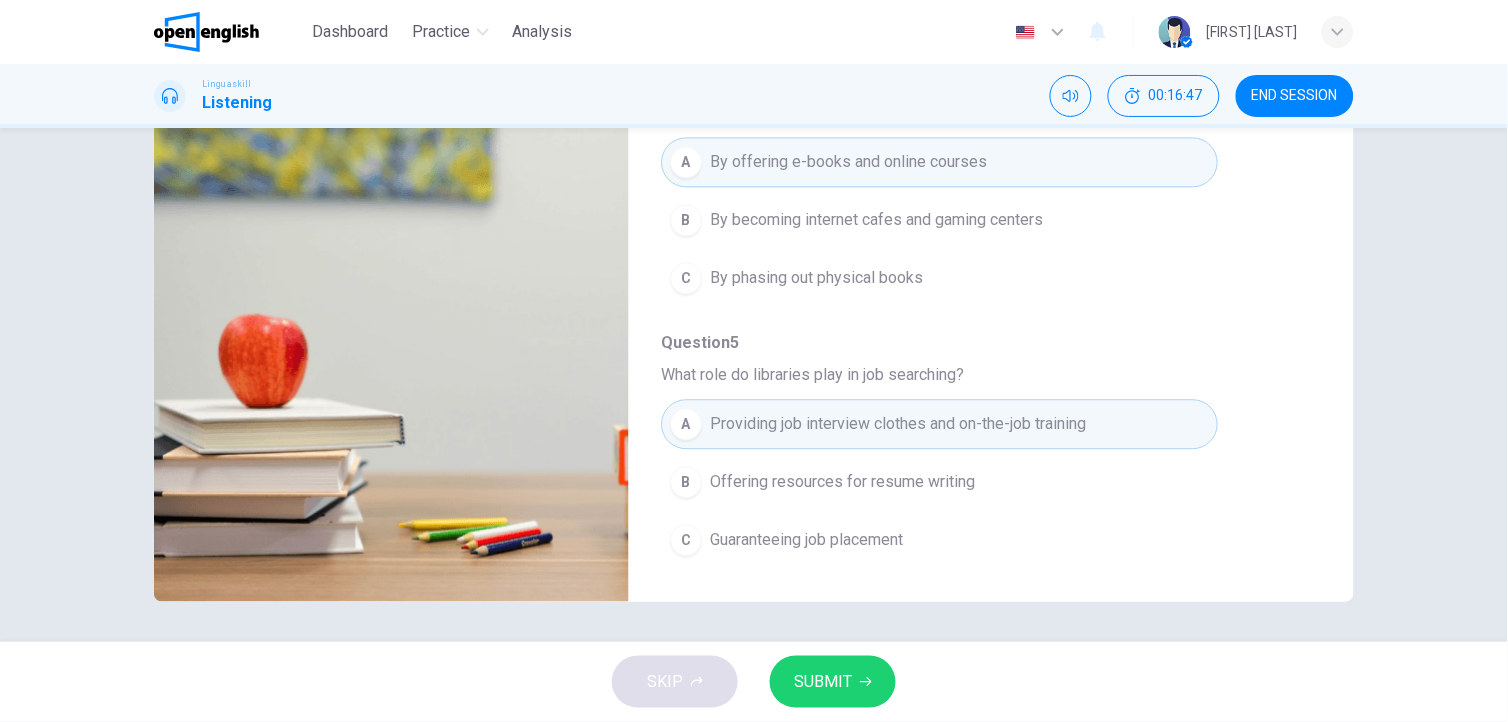 click on "SUBMIT" at bounding box center [823, 682] 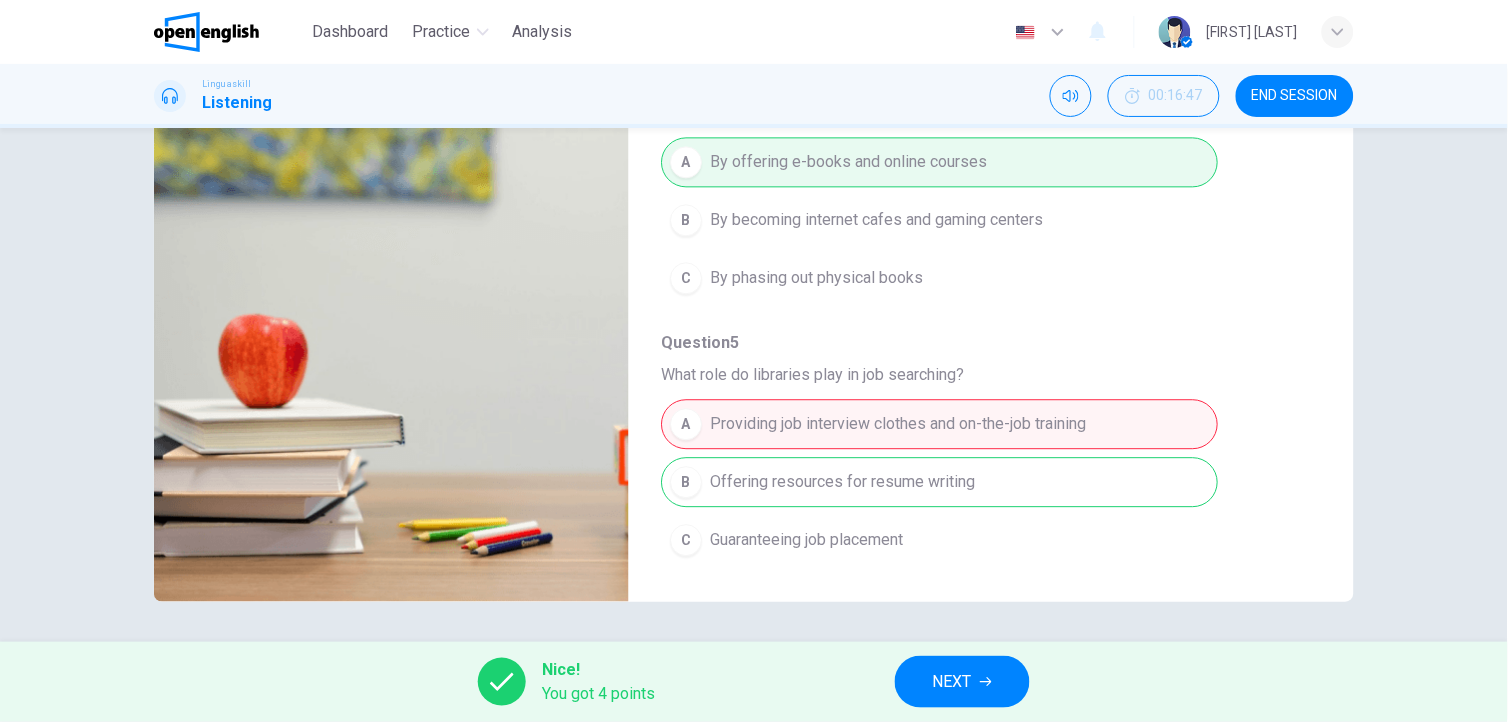 click on "NEXT" at bounding box center [962, 682] 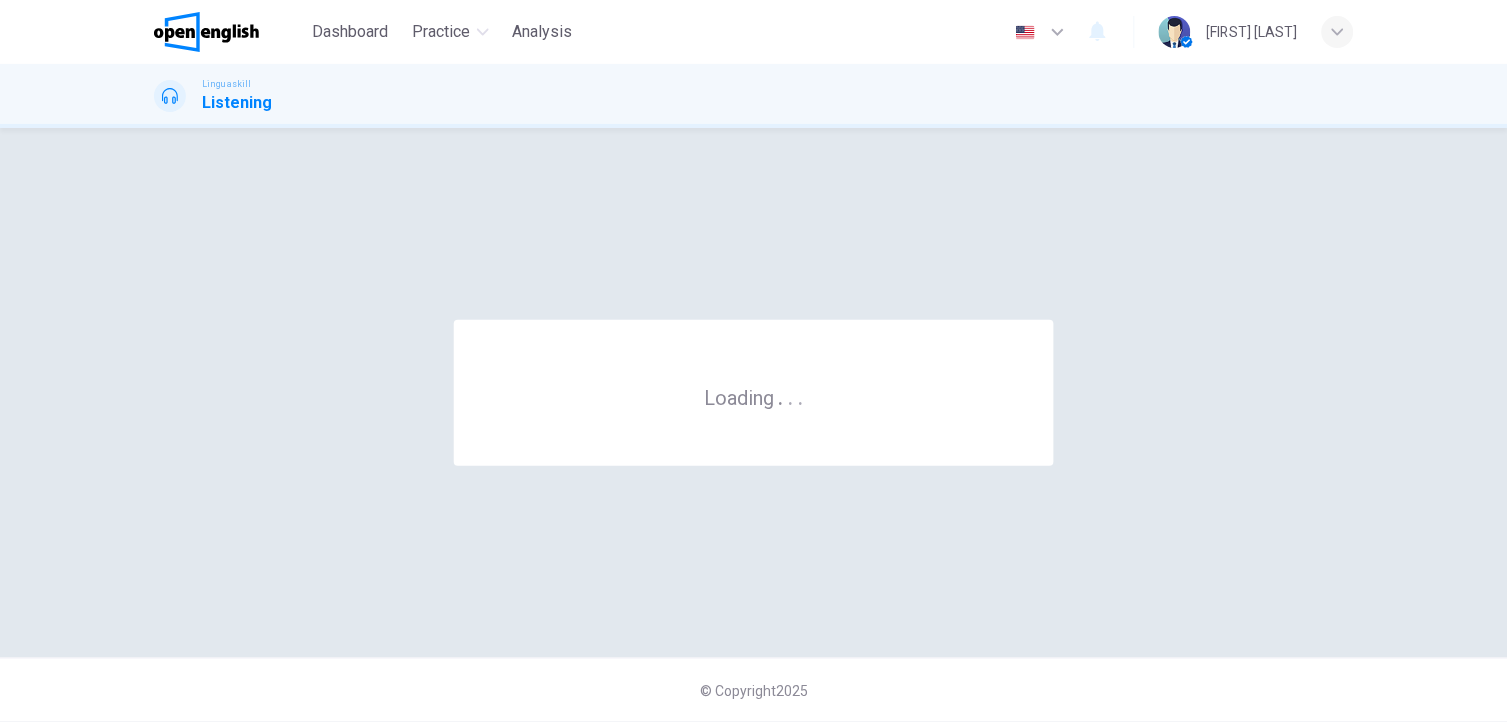 scroll, scrollTop: 0, scrollLeft: 0, axis: both 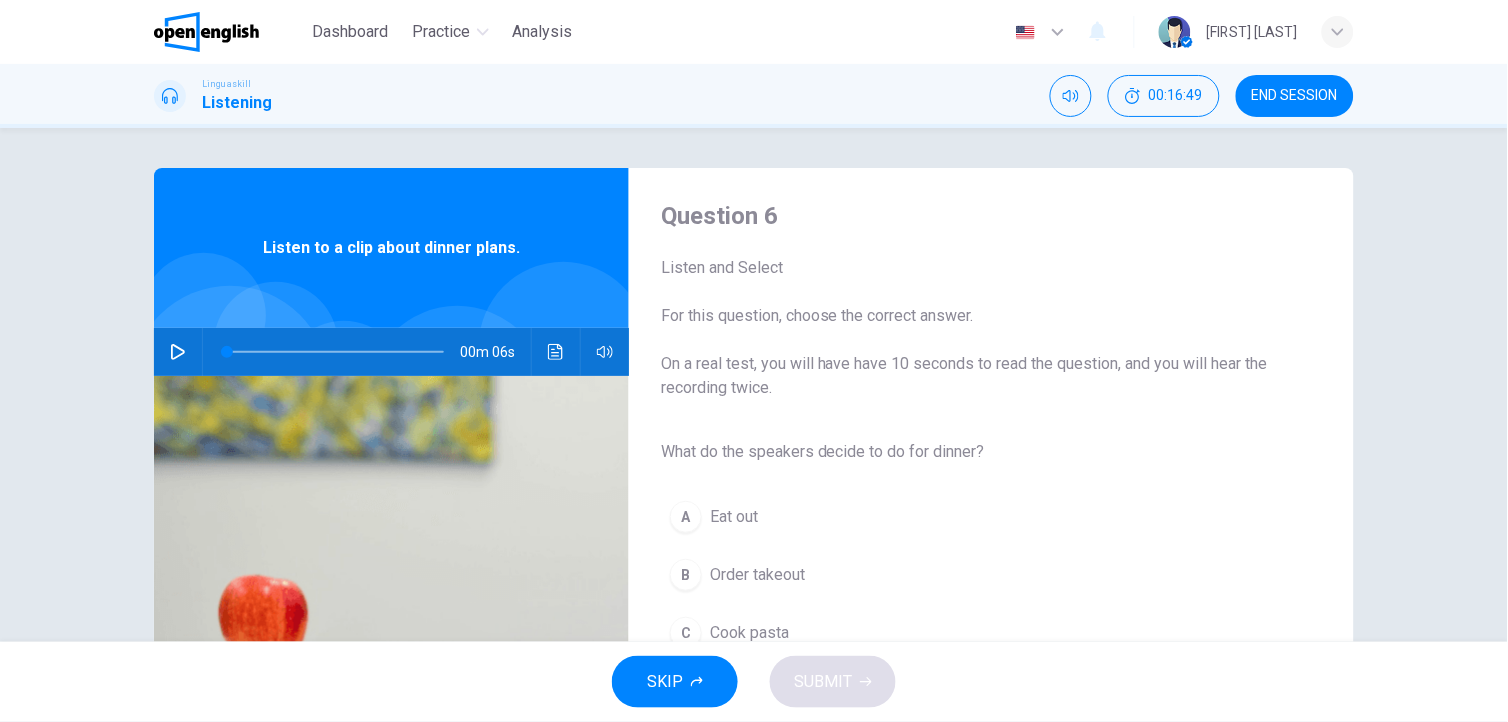 click 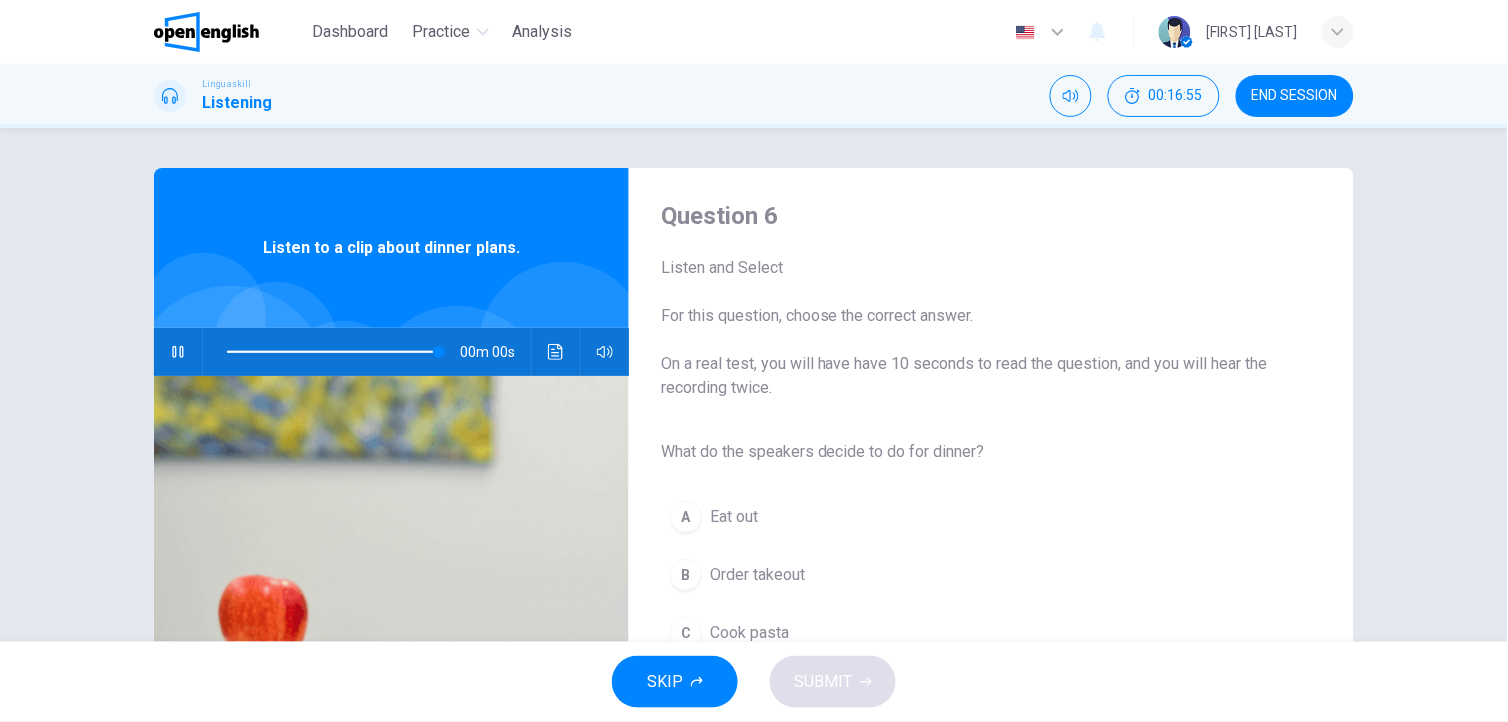 type on "*" 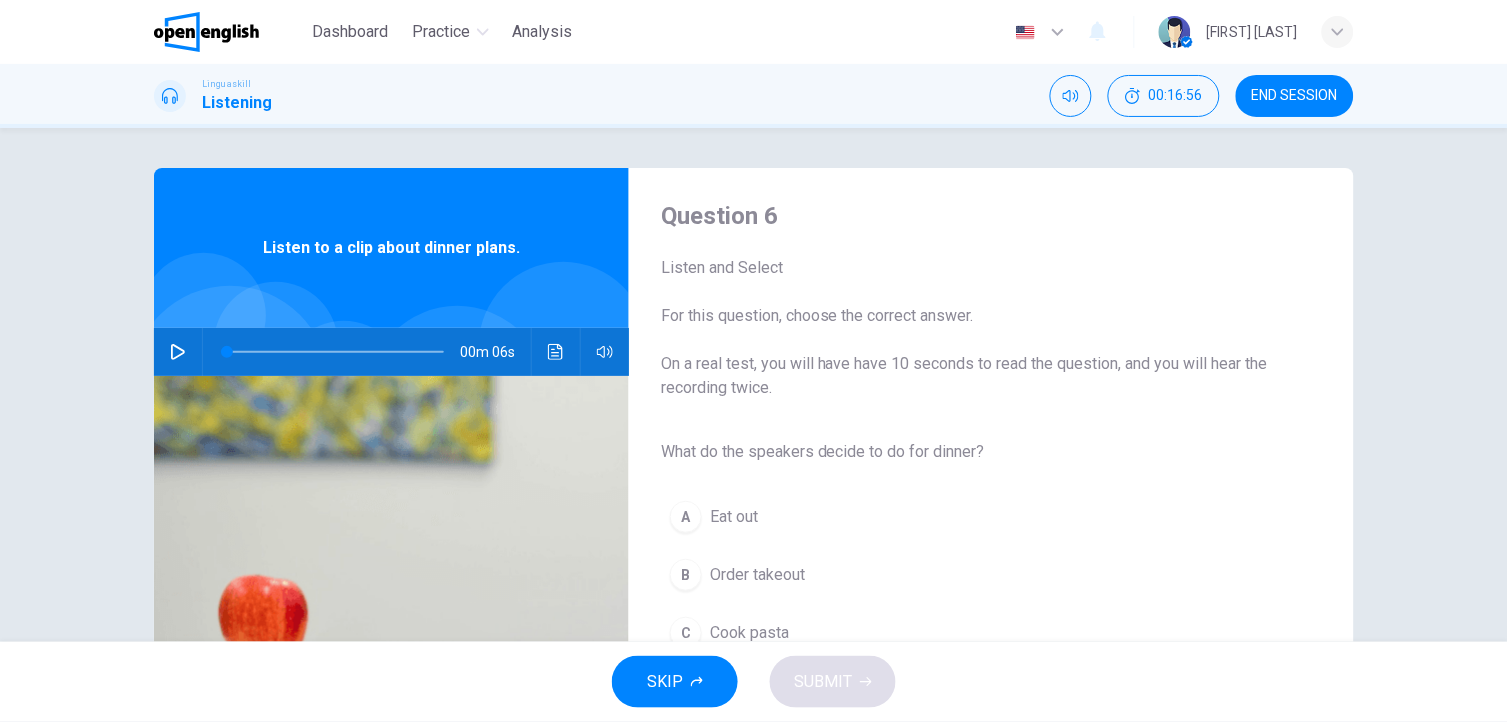 click on "Cook pasta" at bounding box center [749, 633] 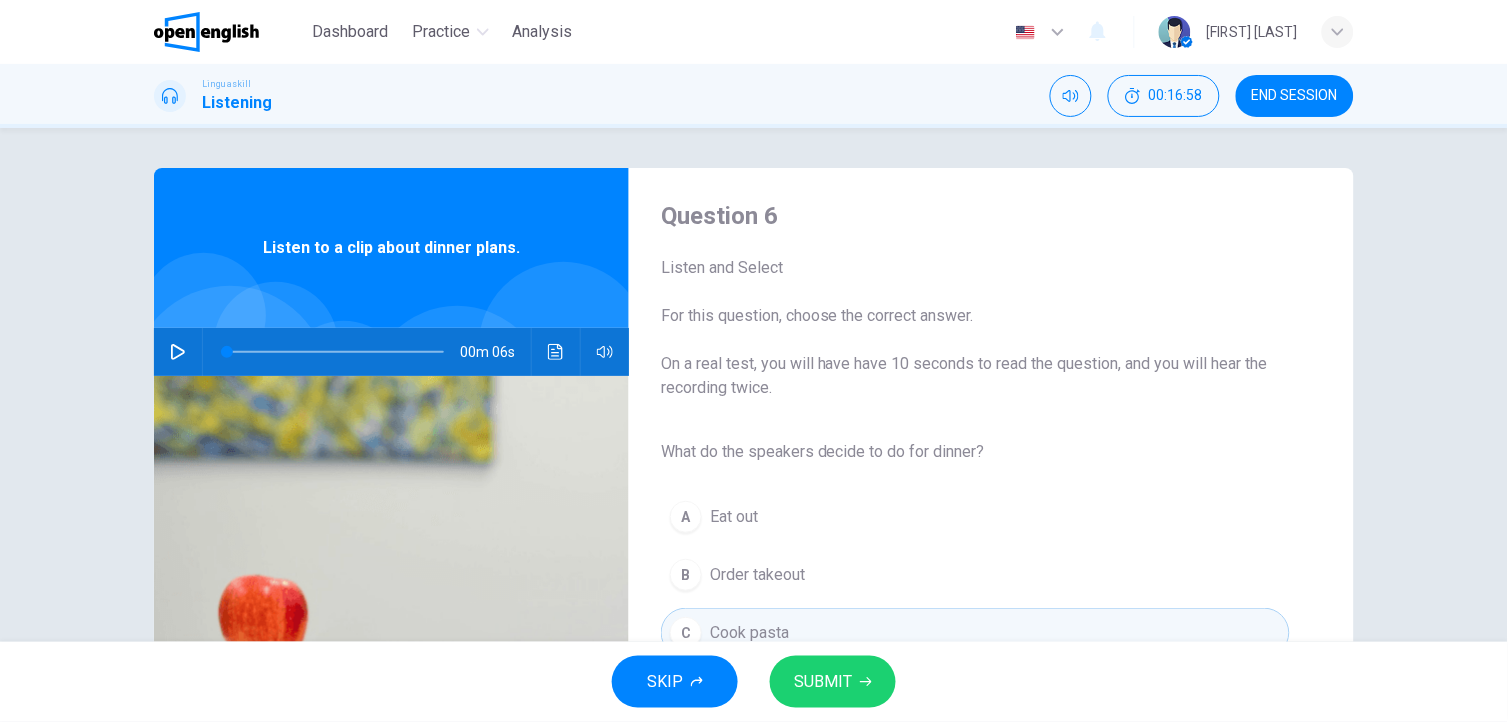 click on "SUBMIT" at bounding box center [823, 682] 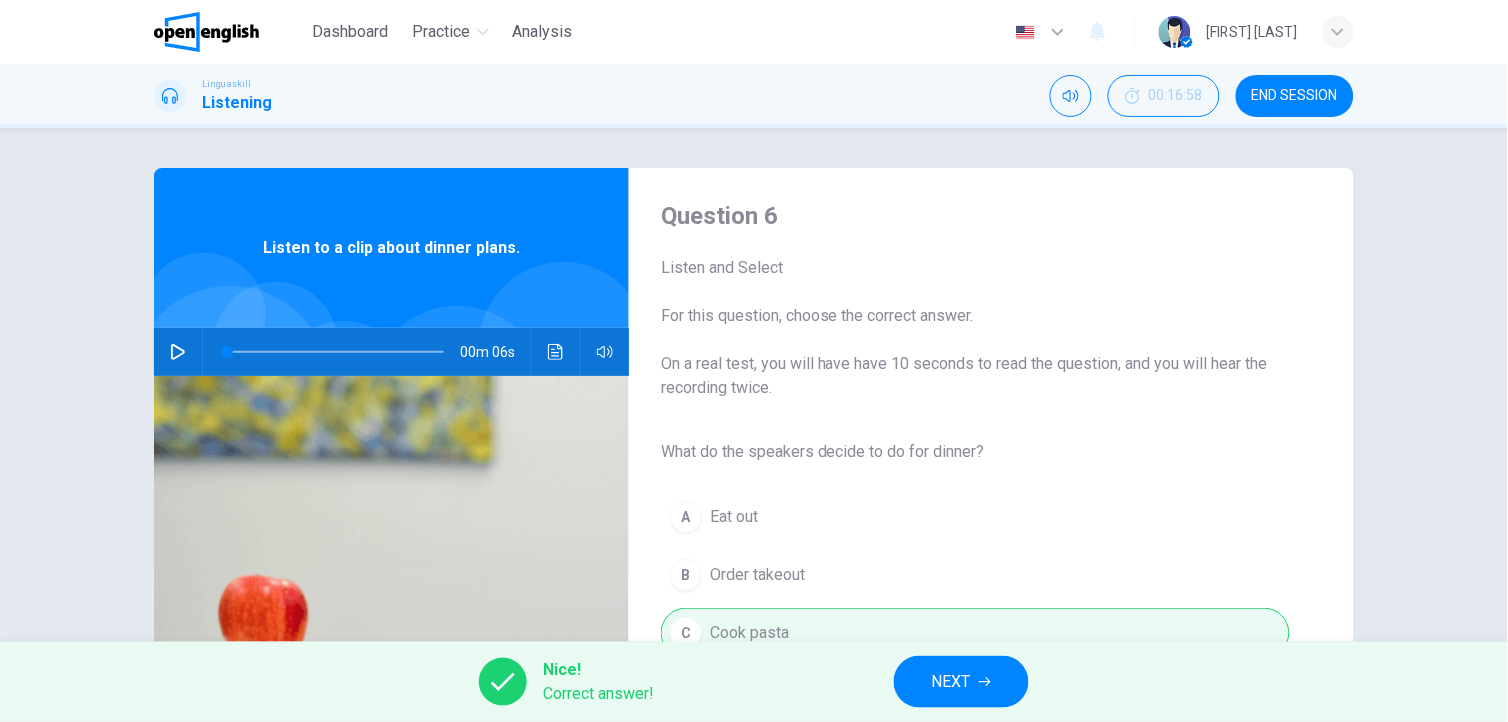 click on "NEXT" at bounding box center (951, 682) 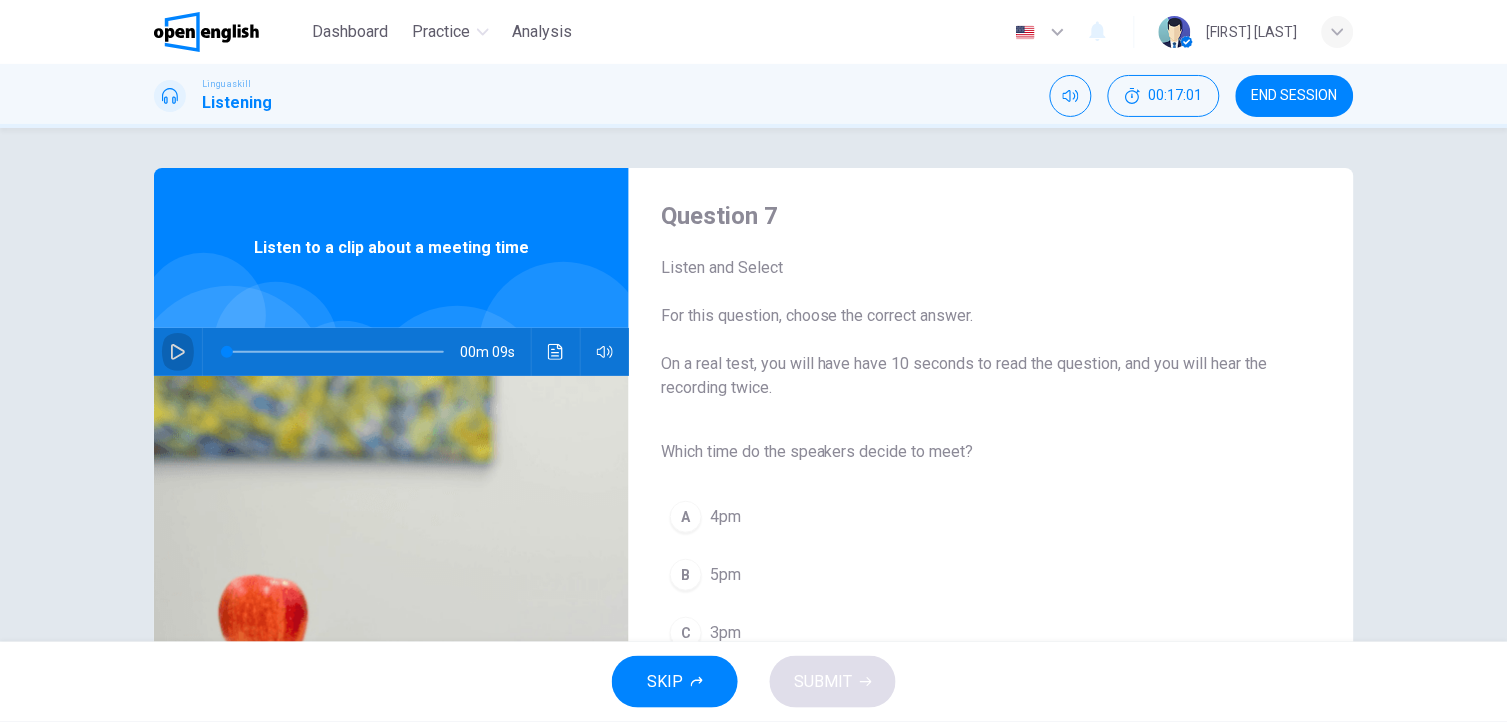 click 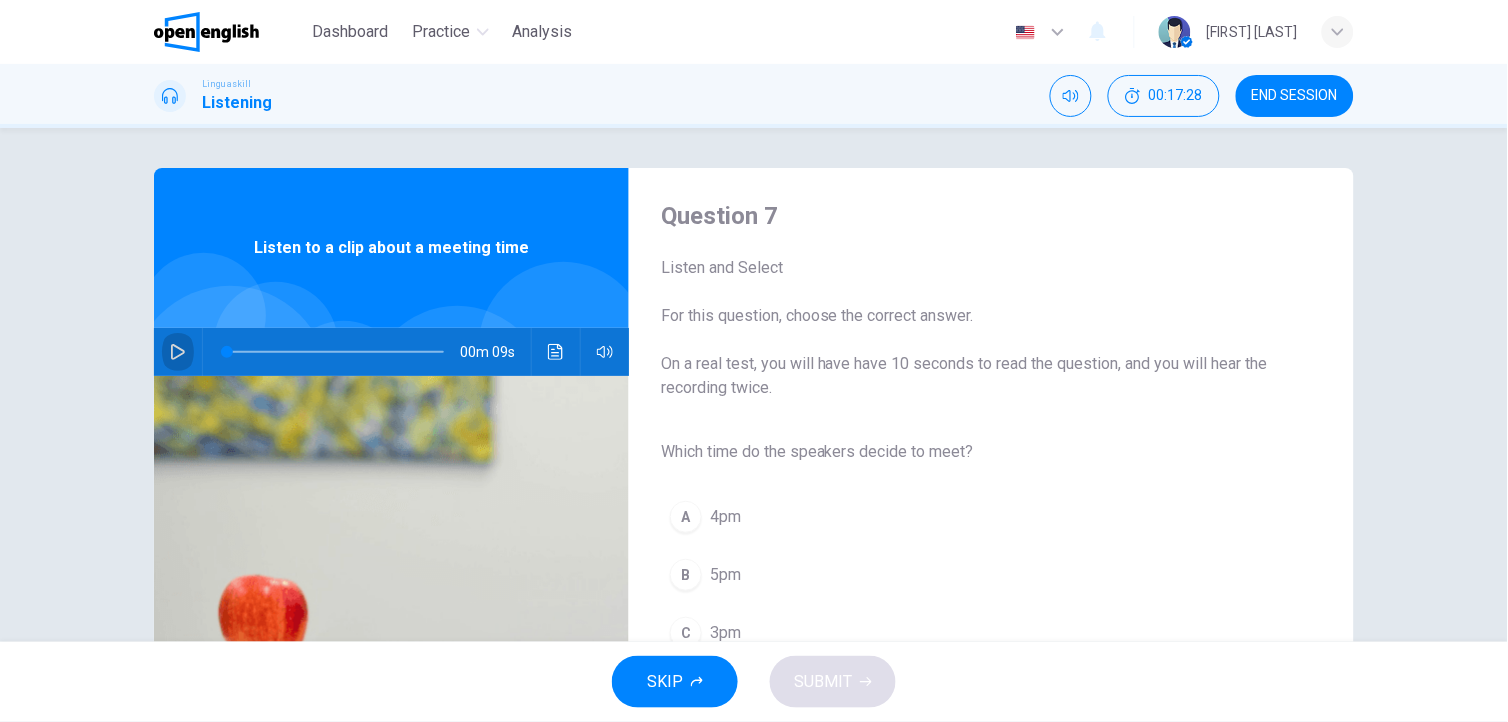 click 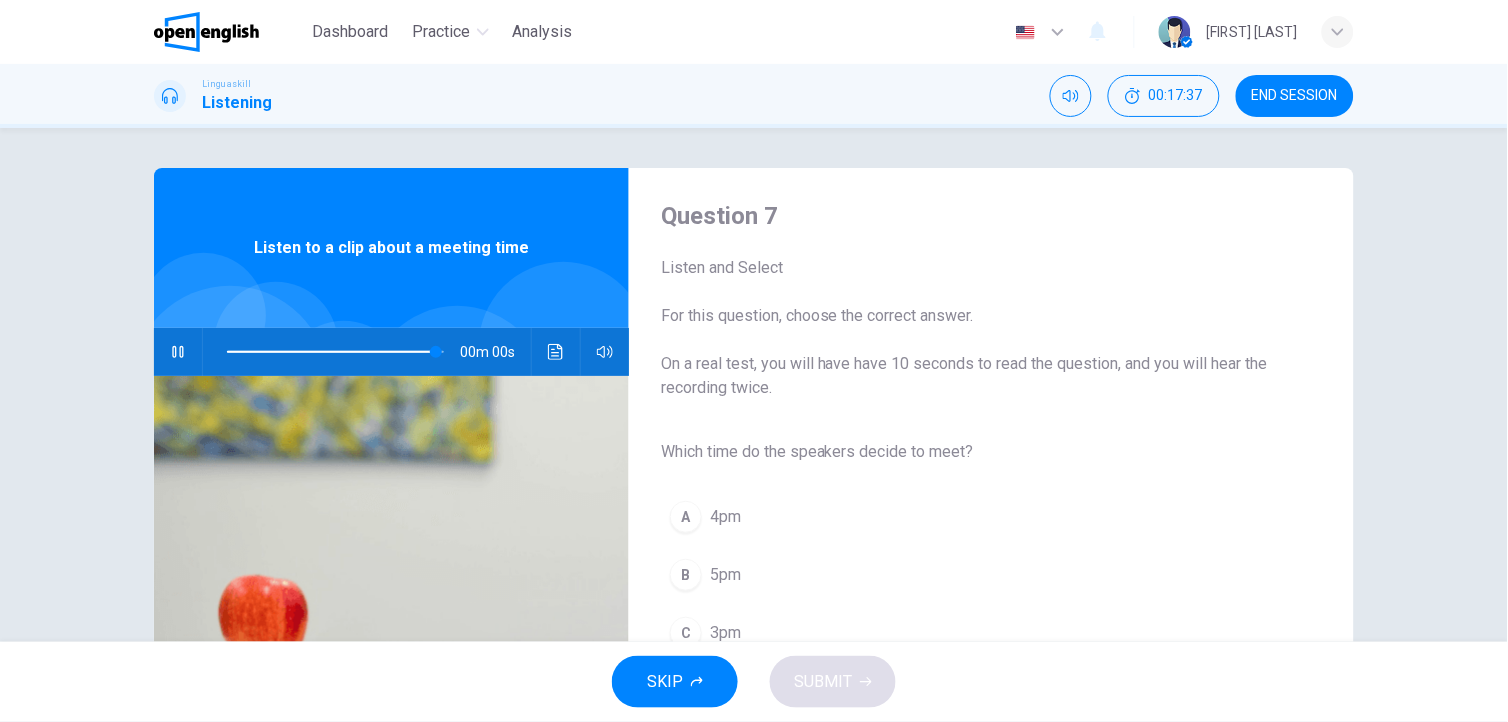 click on "3pm" at bounding box center (725, 633) 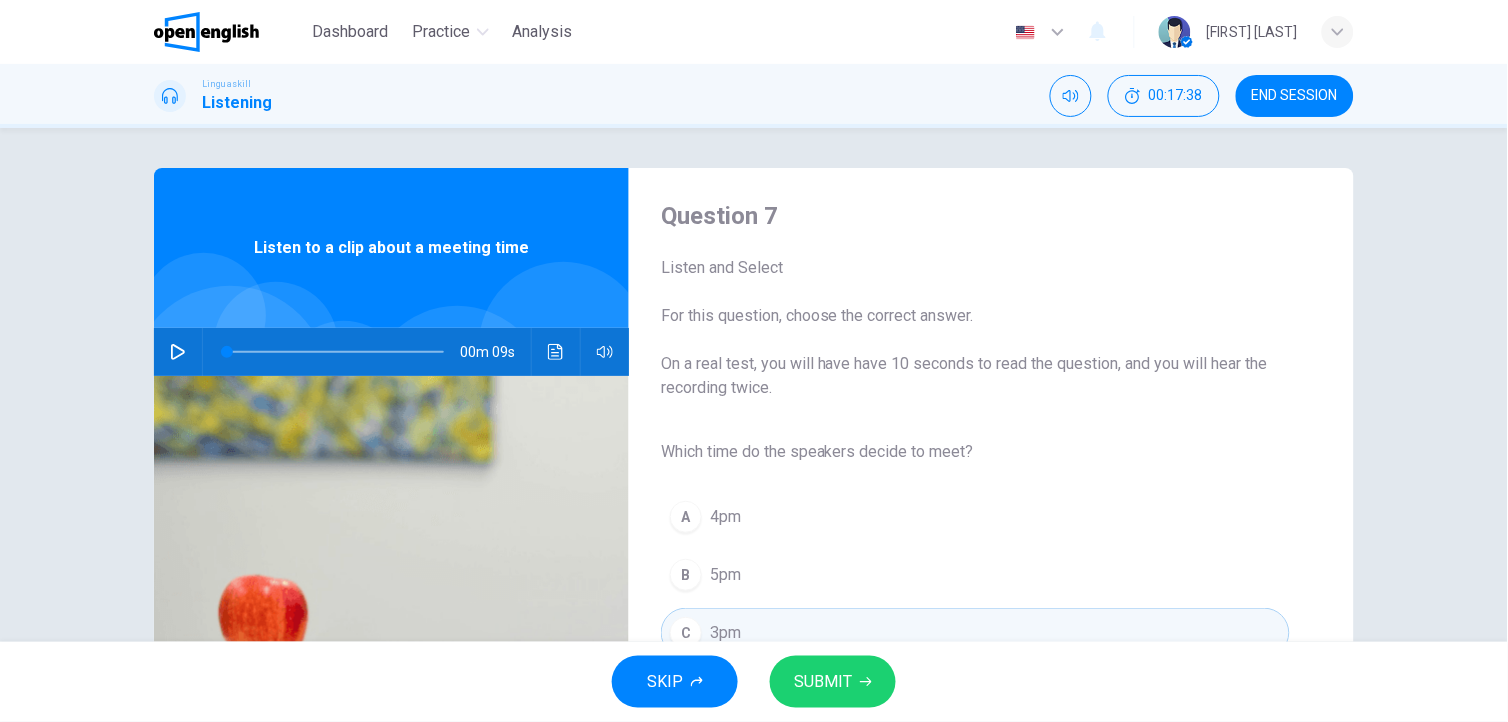 click on "SUBMIT" at bounding box center (823, 682) 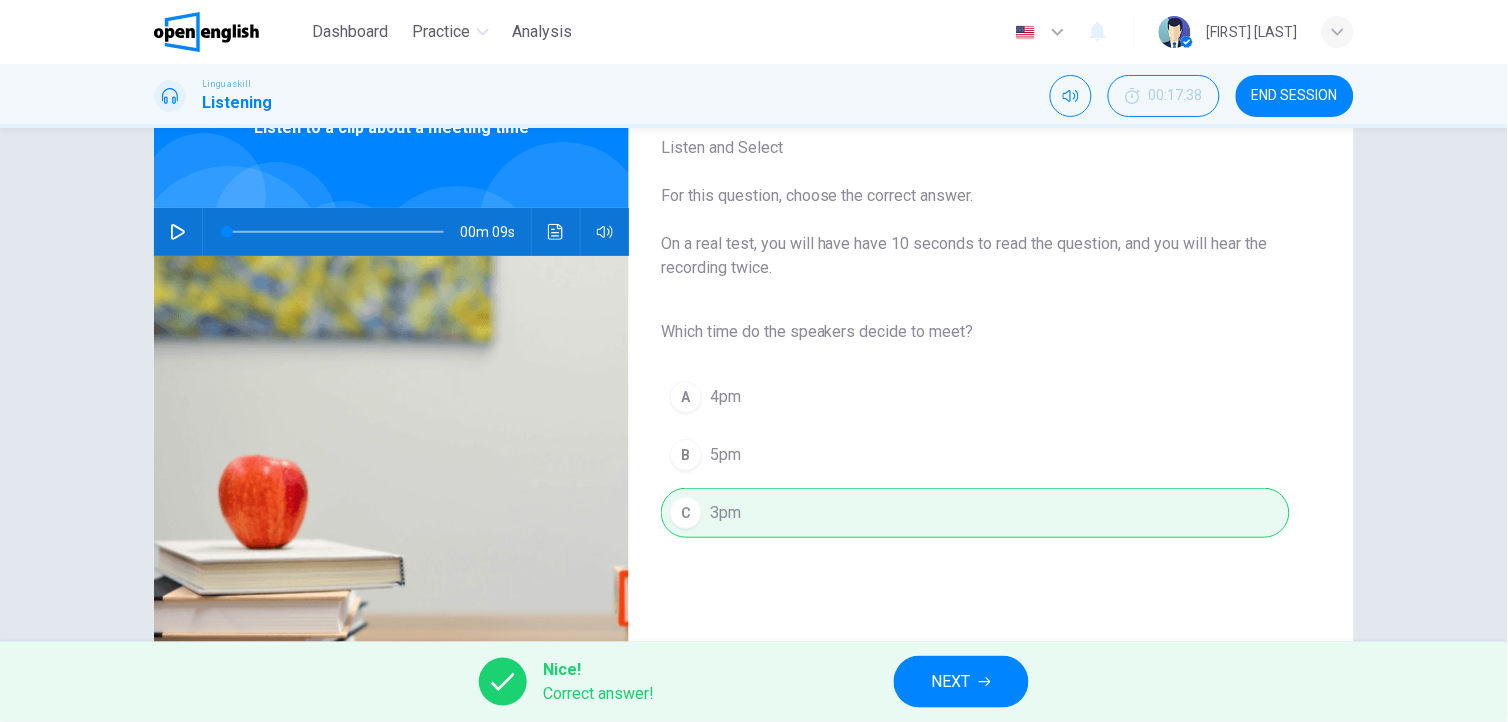 scroll, scrollTop: 152, scrollLeft: 0, axis: vertical 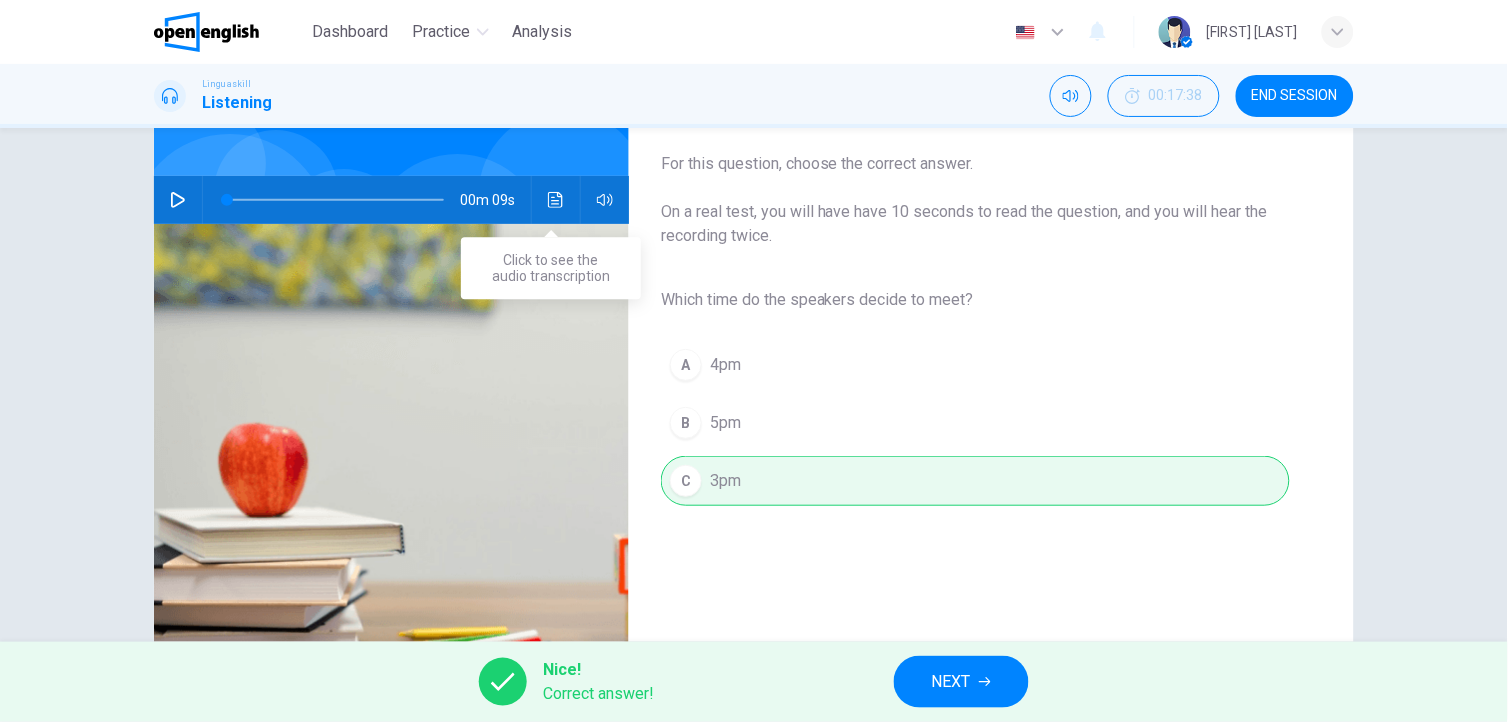click 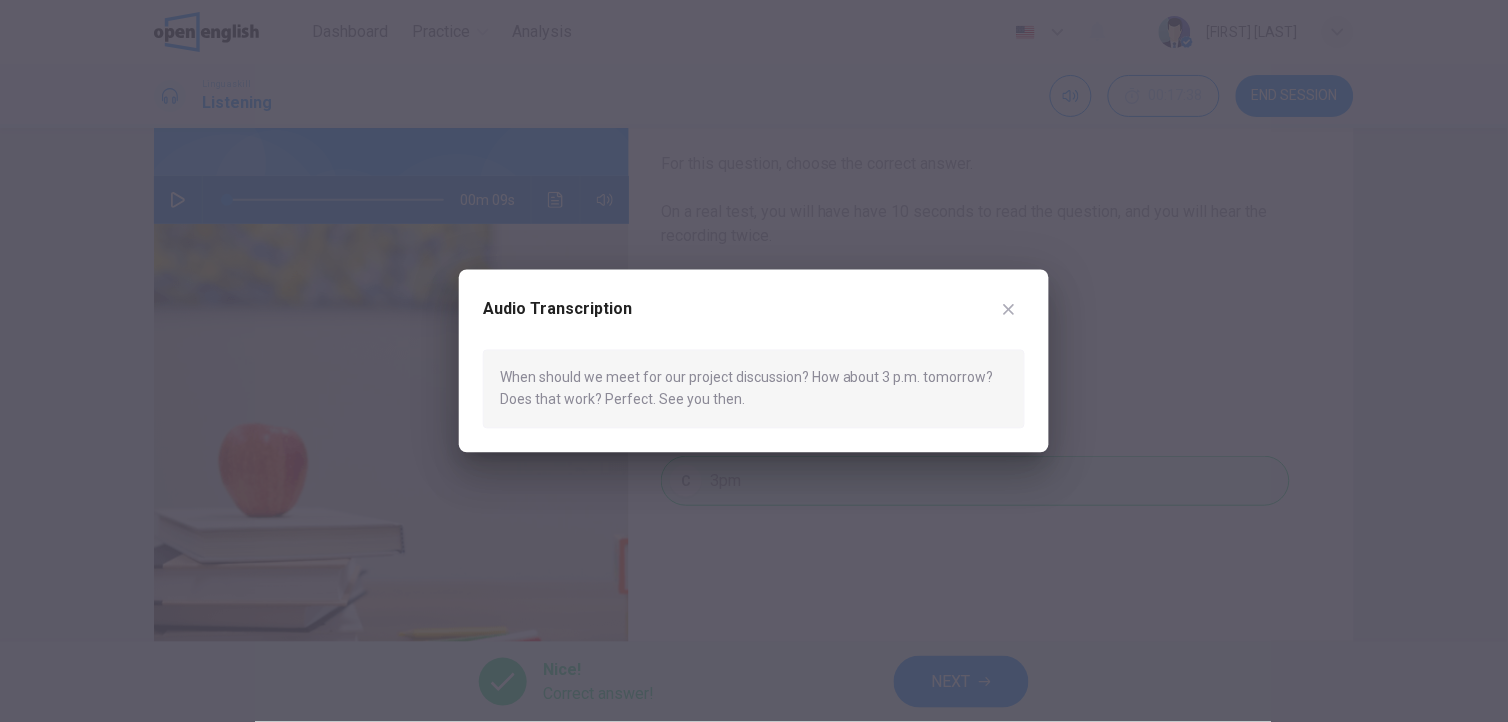 click 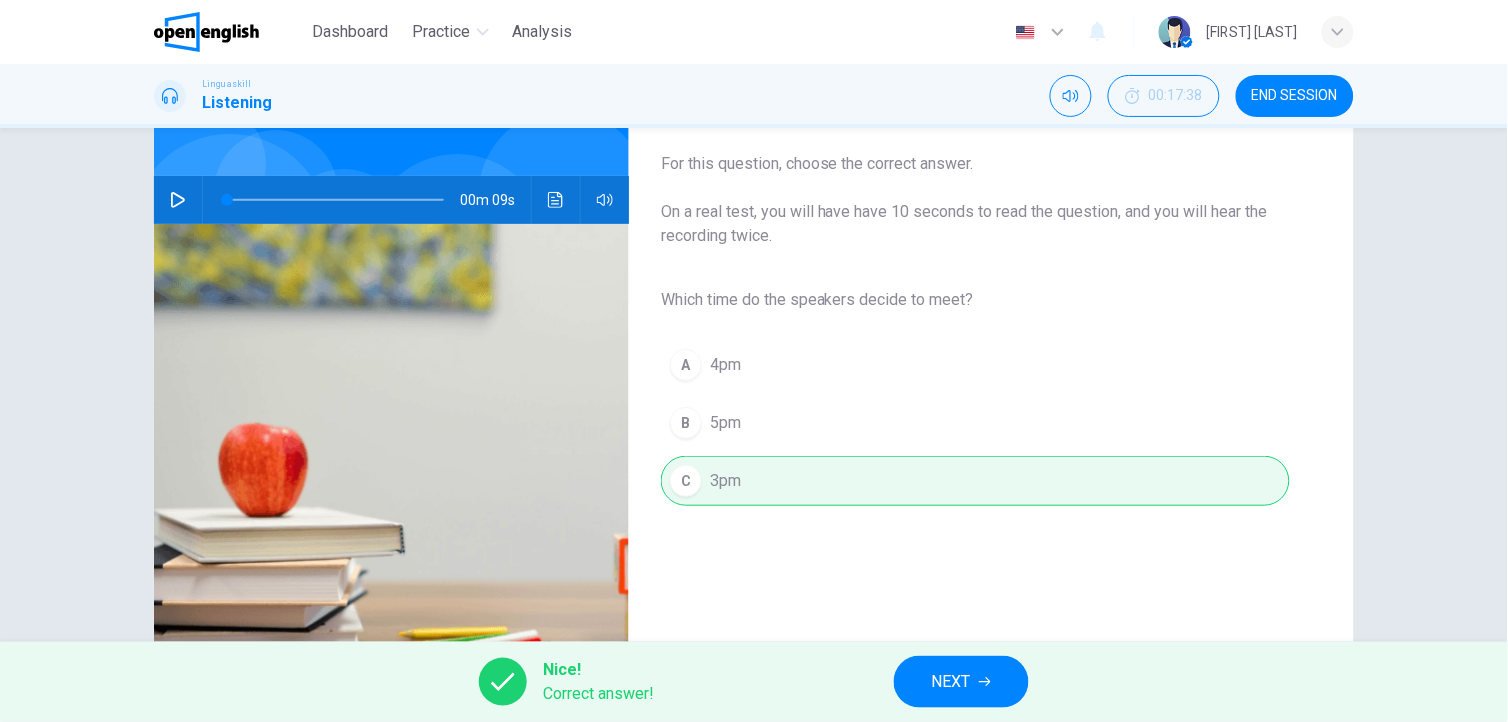 click on "NEXT" at bounding box center [961, 682] 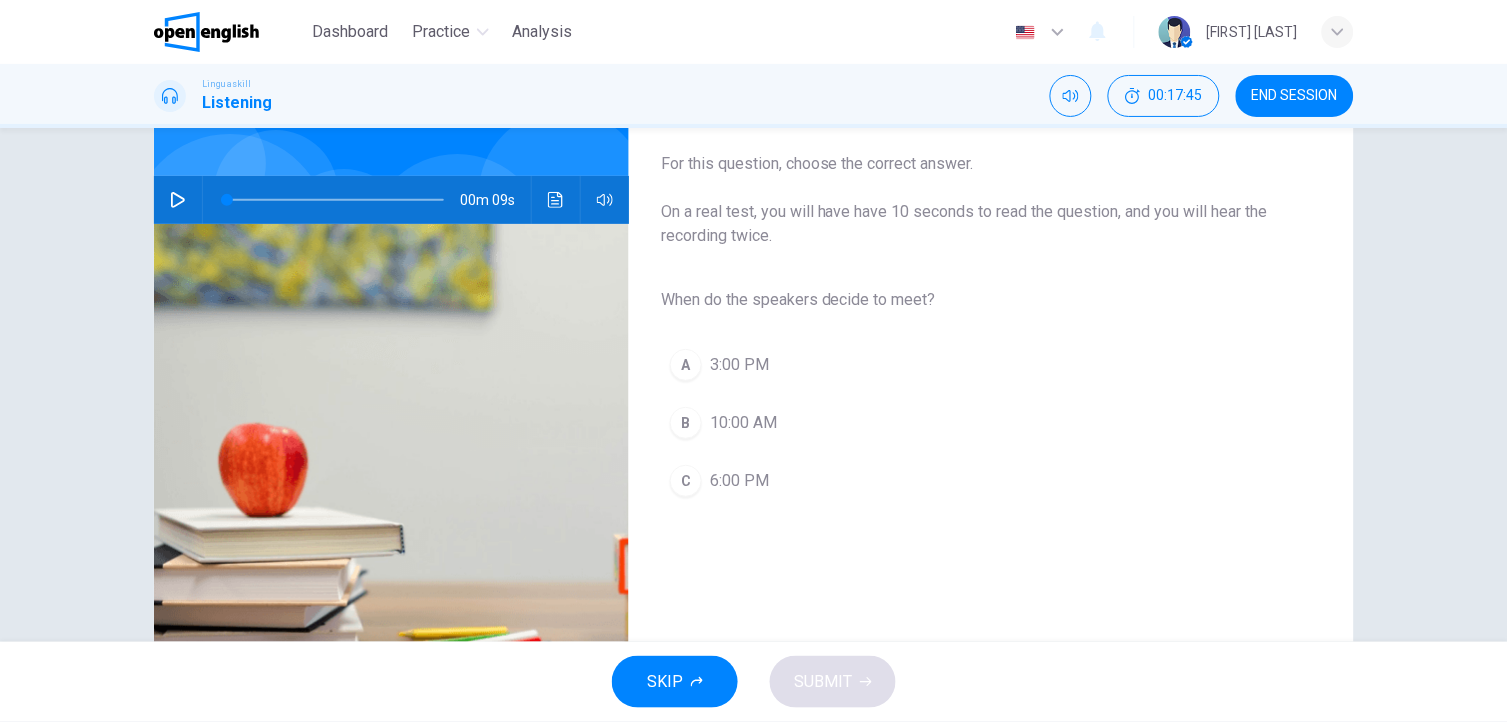 click 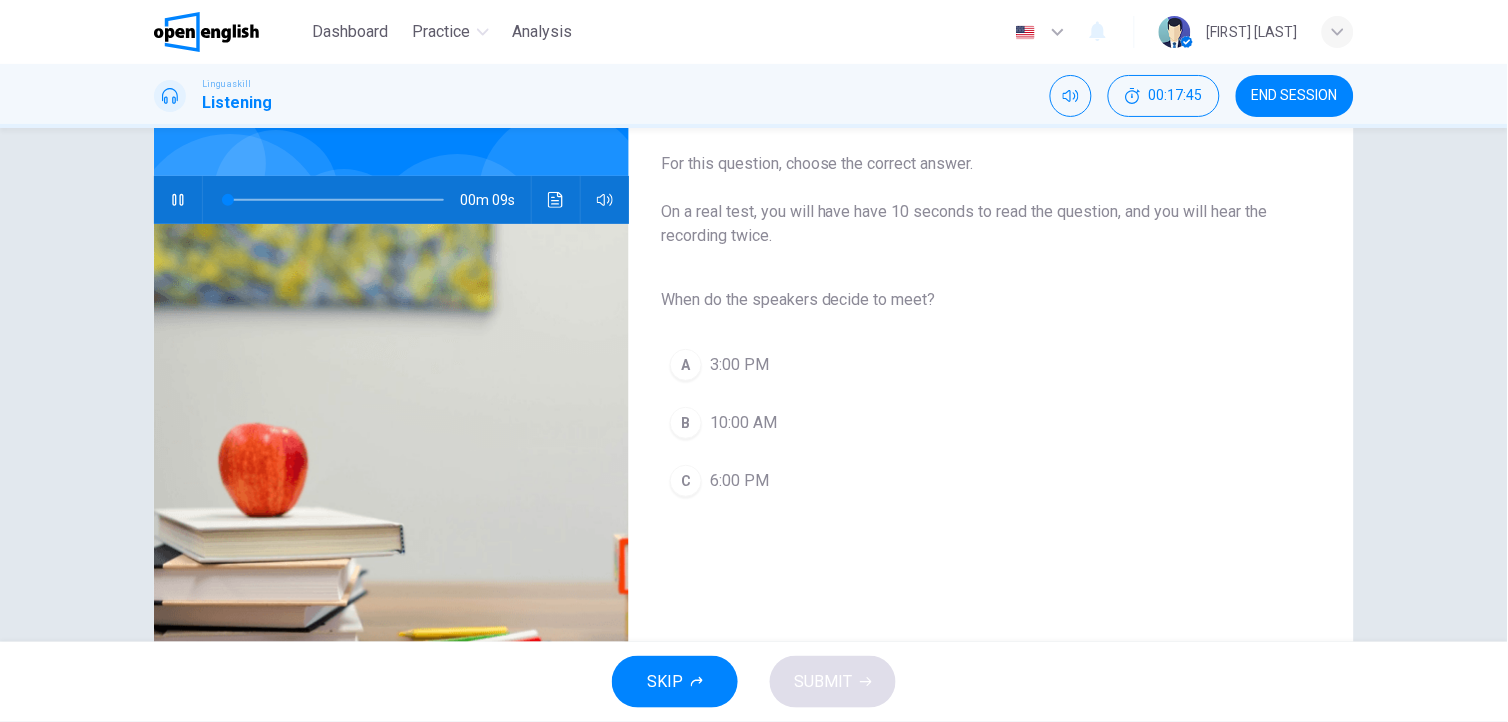 click 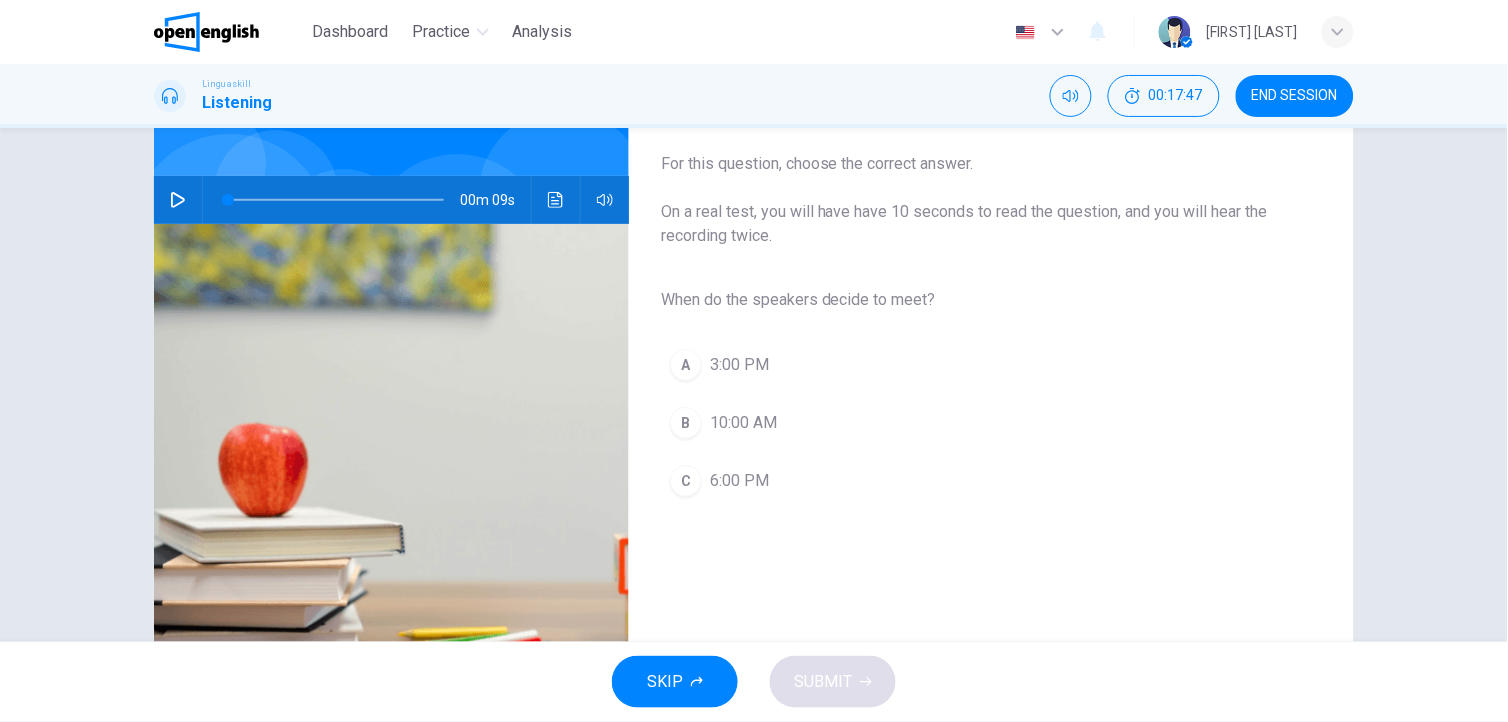 click at bounding box center [178, 200] 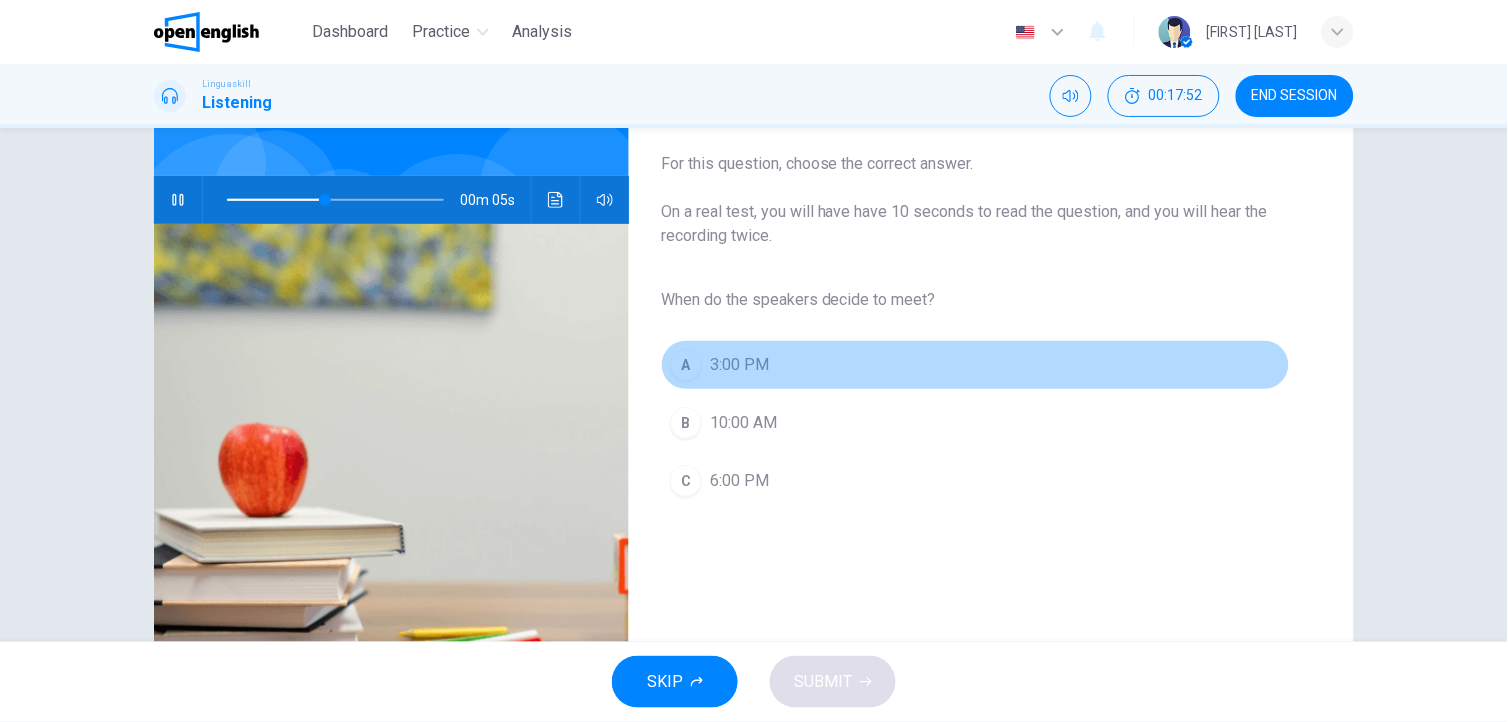 click on "A 3:00 PM" at bounding box center [975, 365] 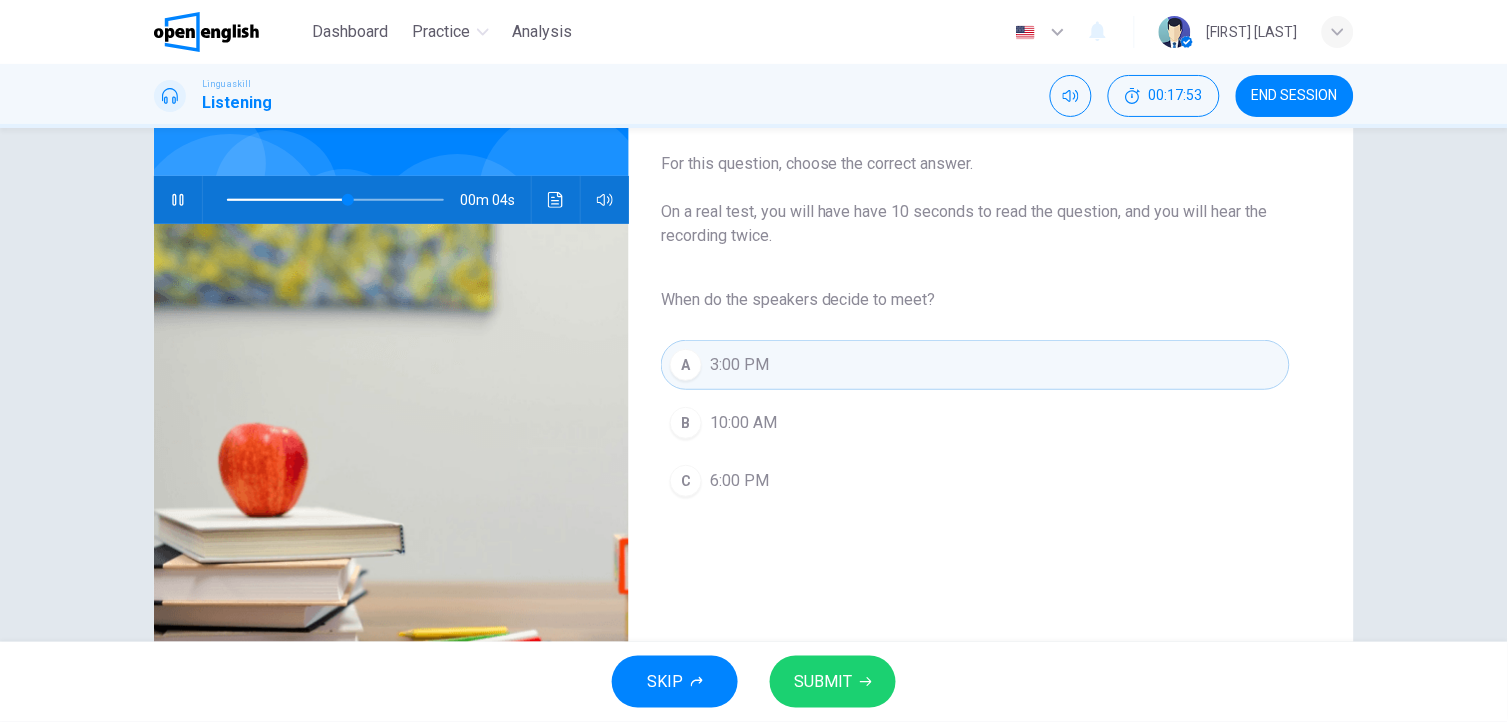 click on "SUBMIT" at bounding box center [833, 682] 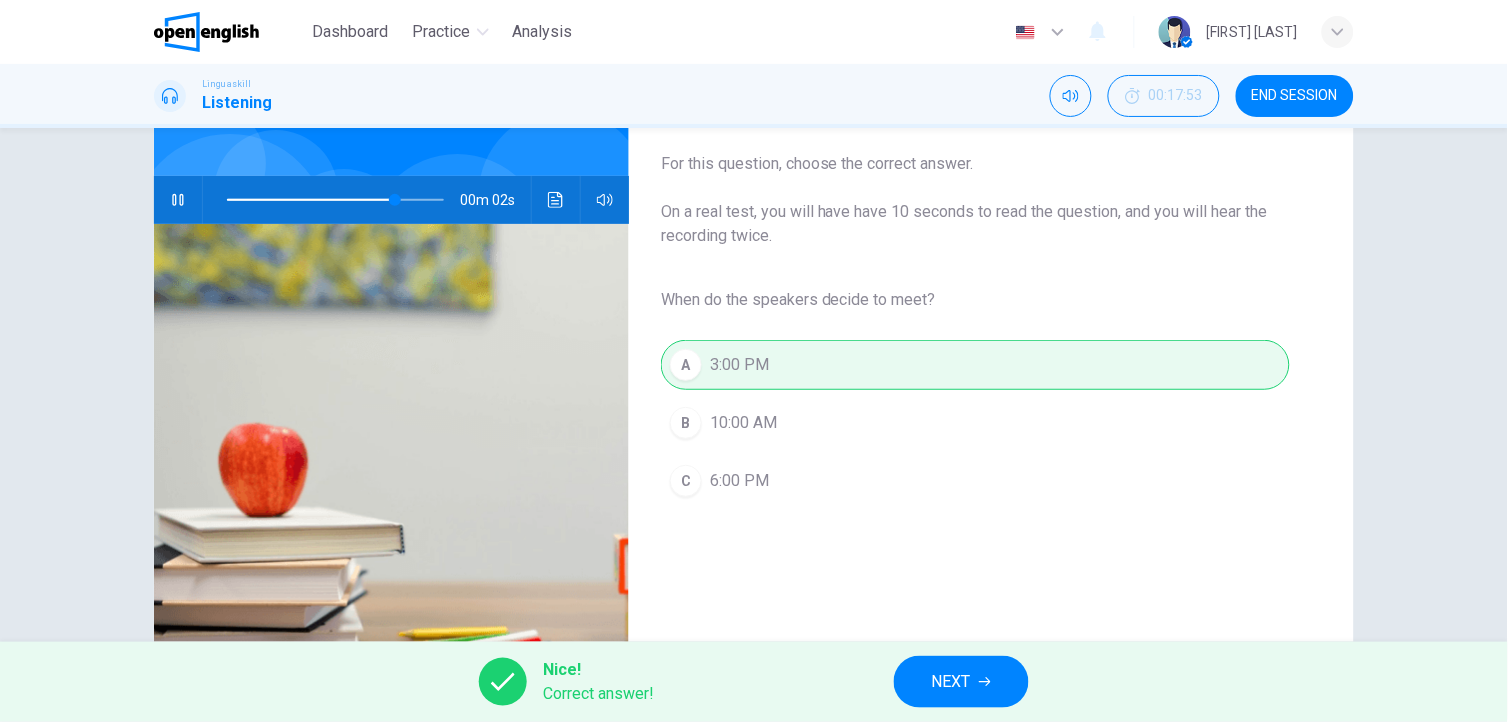 type on "**" 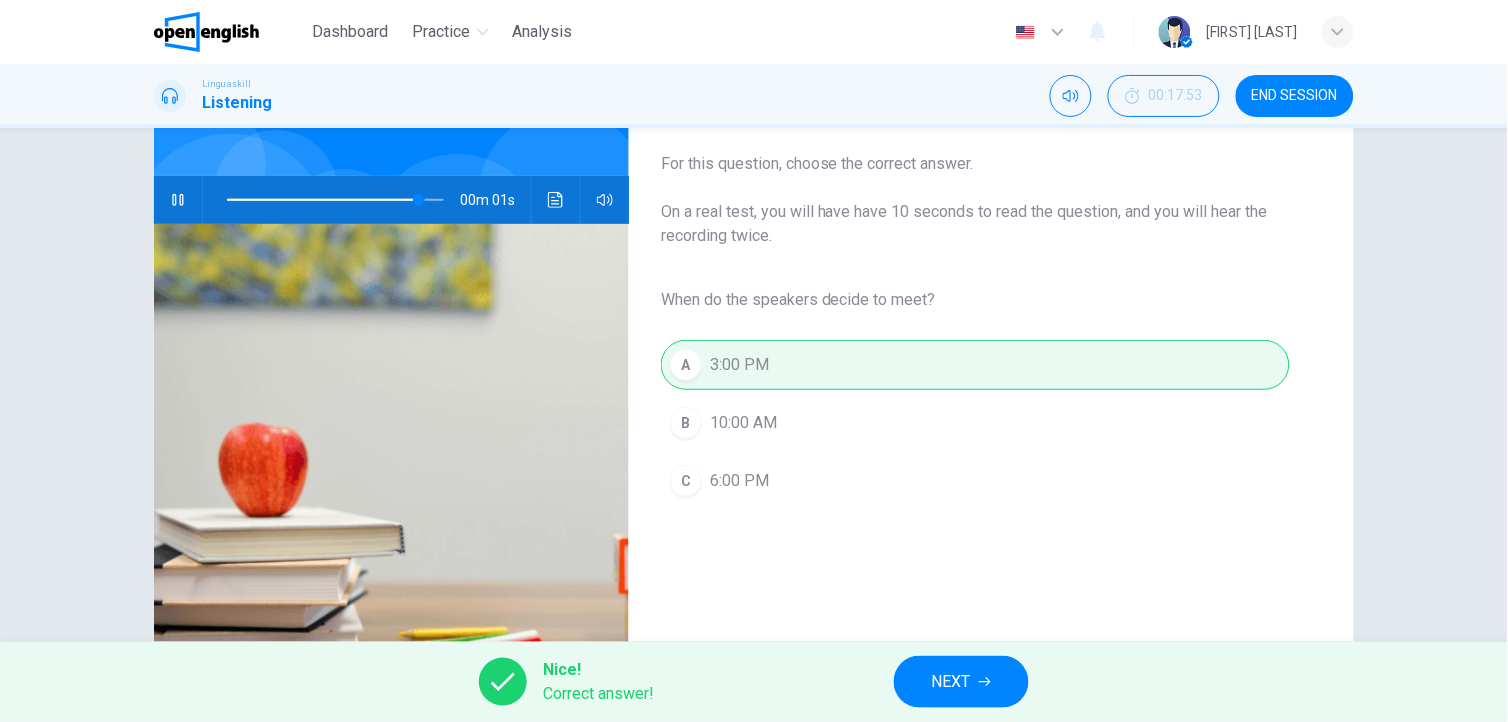 click on "NEXT" at bounding box center (951, 682) 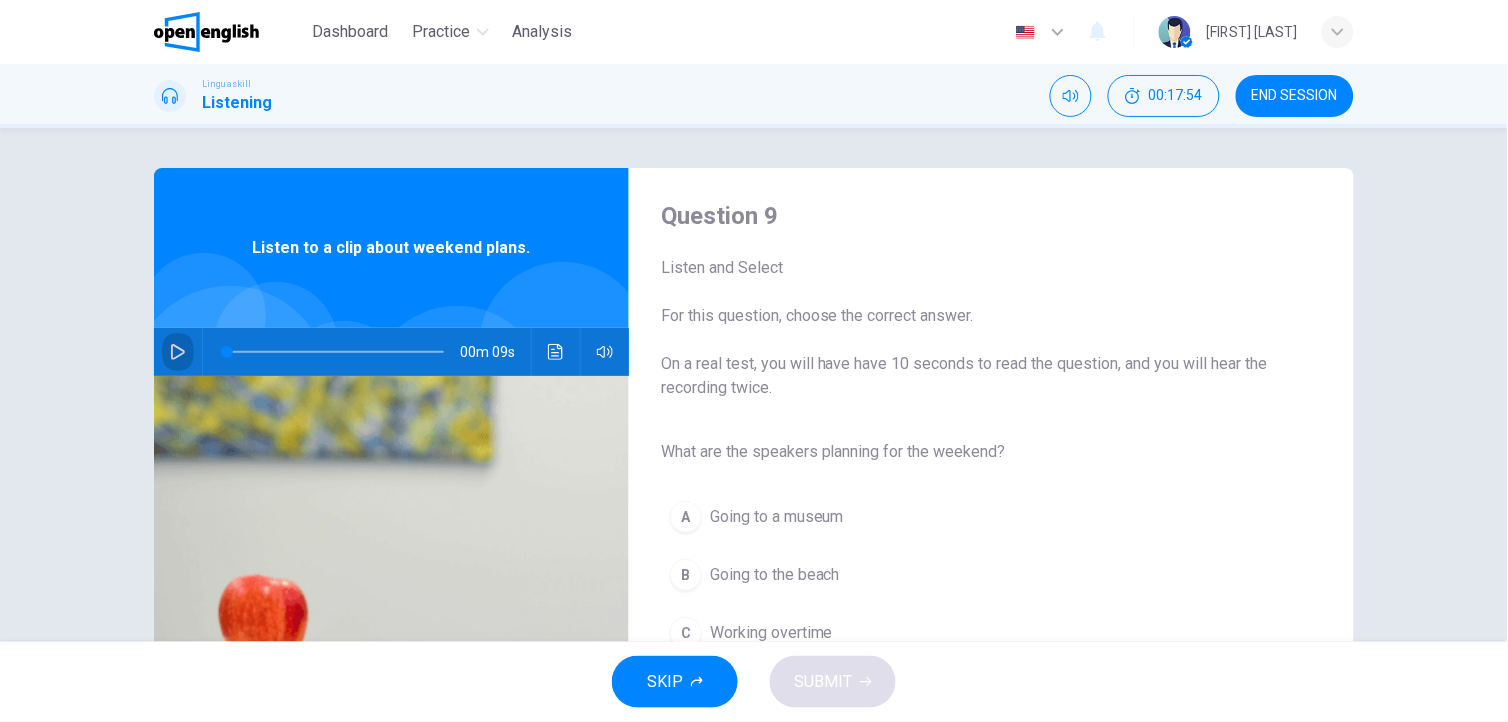 click at bounding box center (178, 352) 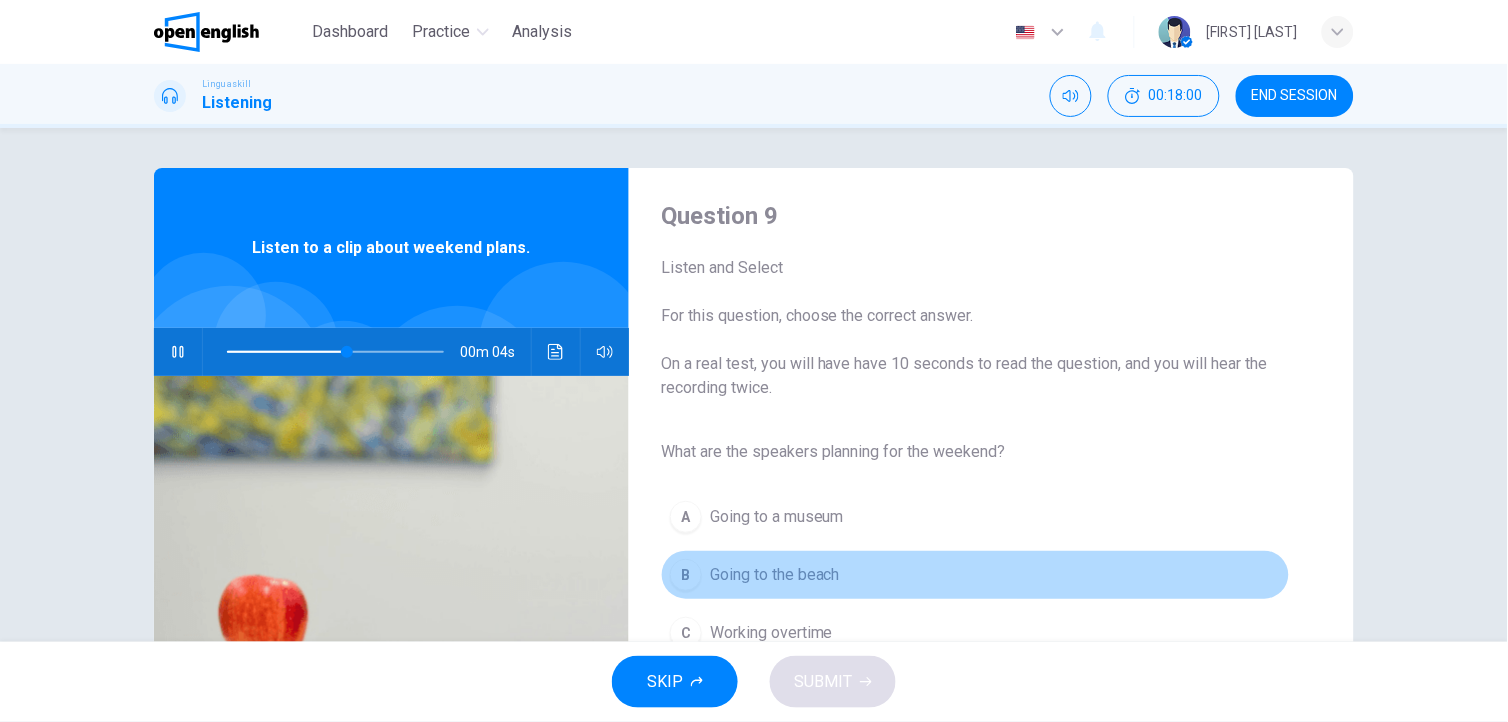 click on "Going to the beach" at bounding box center (775, 575) 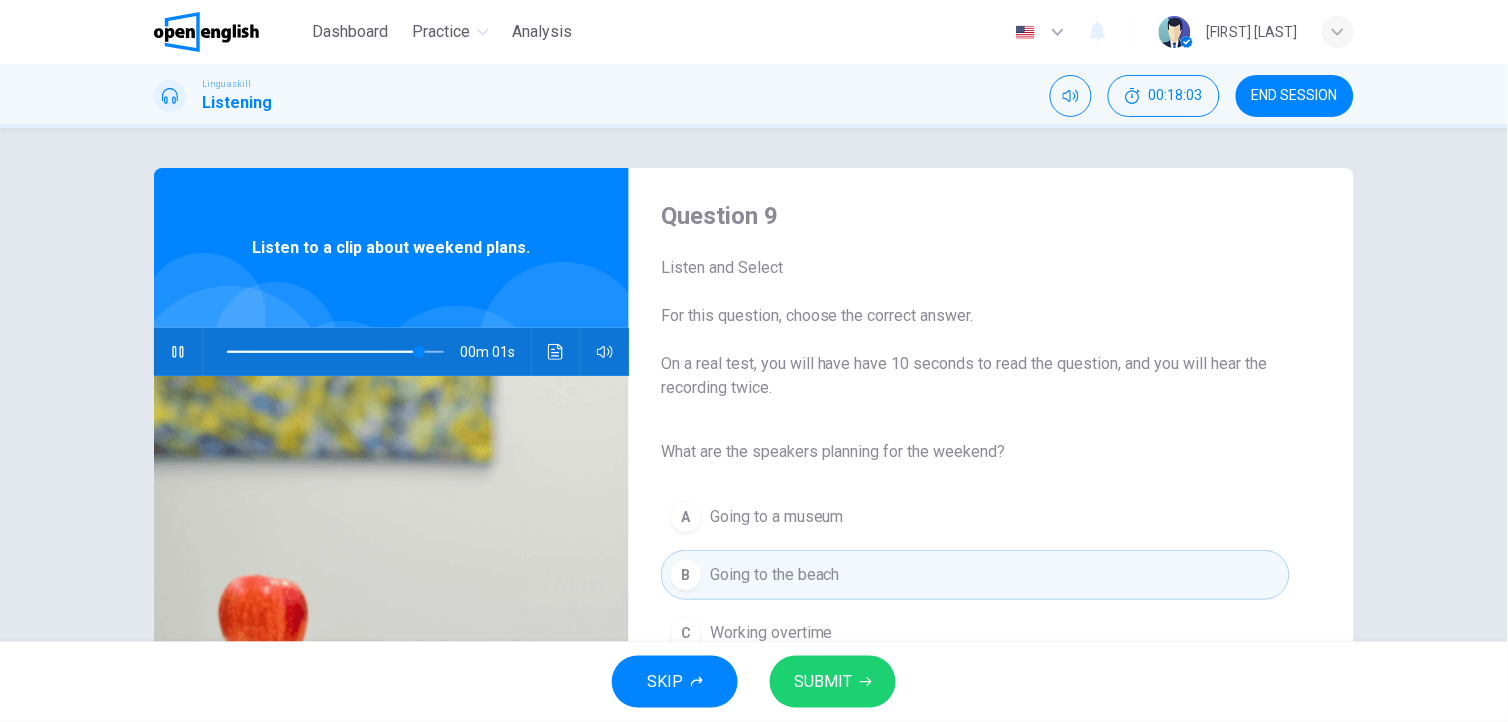 type on "*" 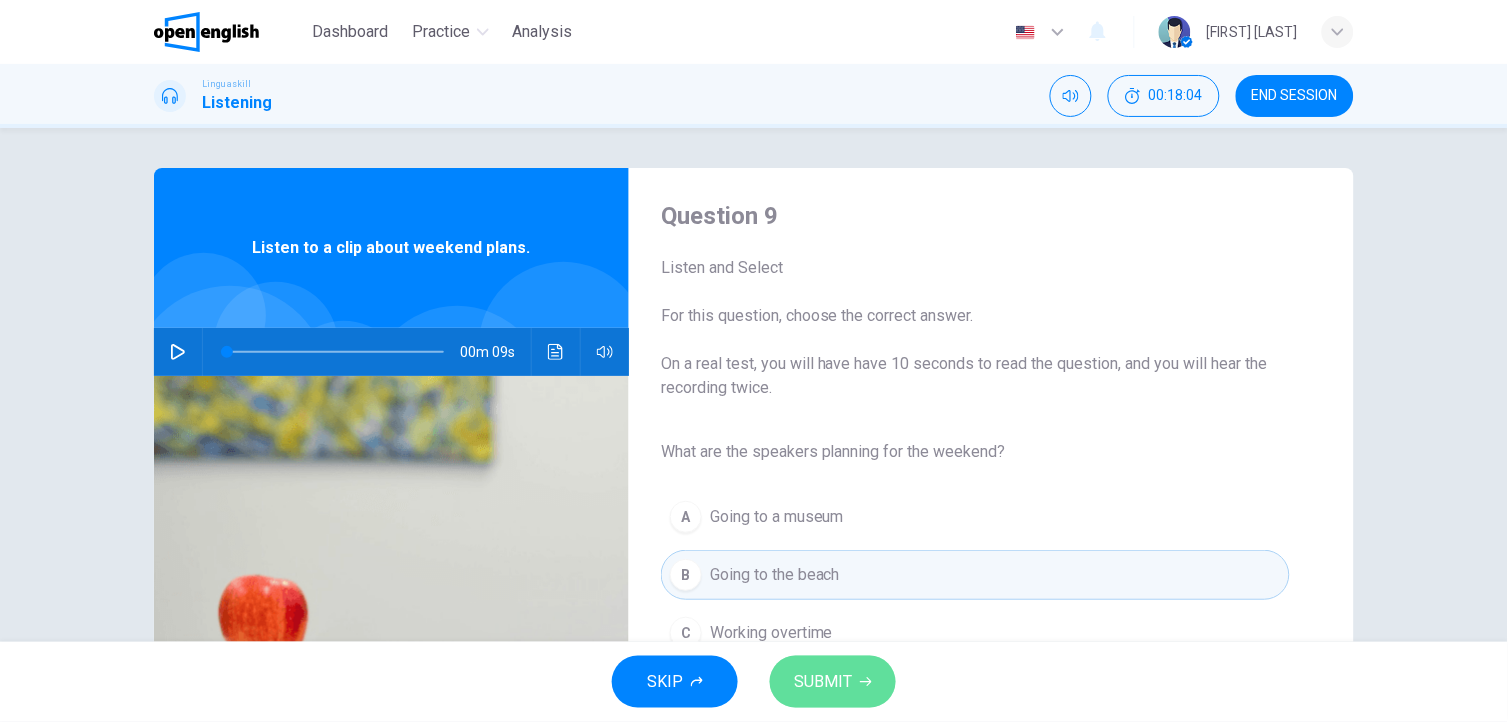 click on "SUBMIT" at bounding box center (833, 682) 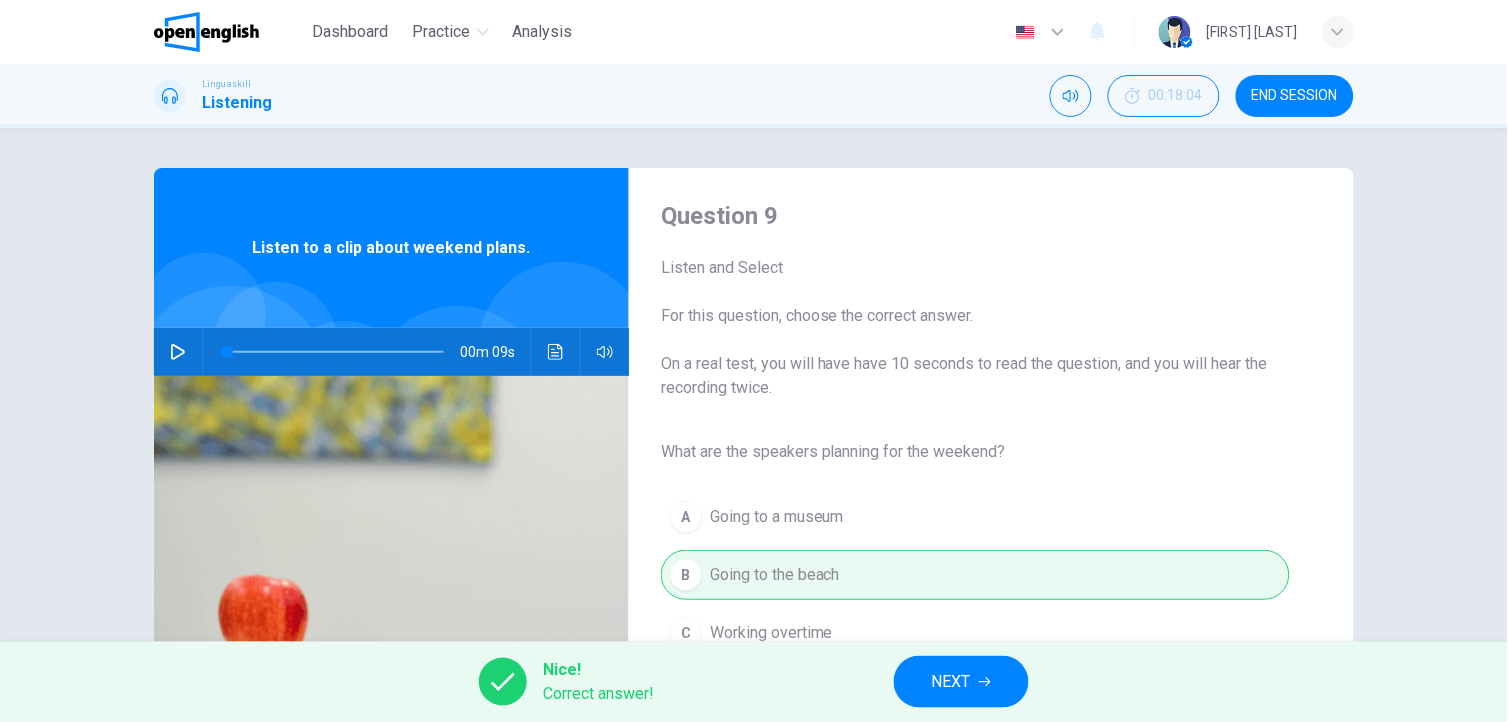click on "NEXT" at bounding box center [961, 682] 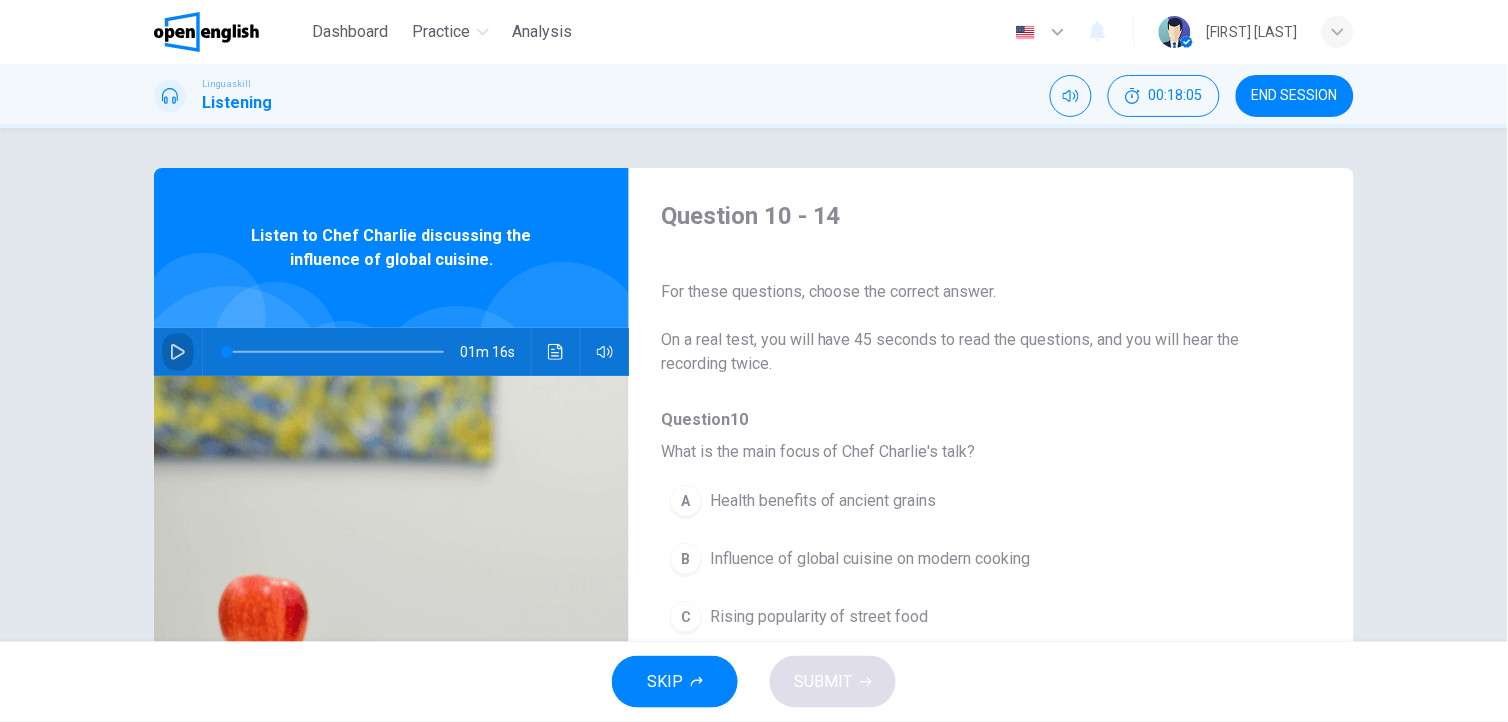 click 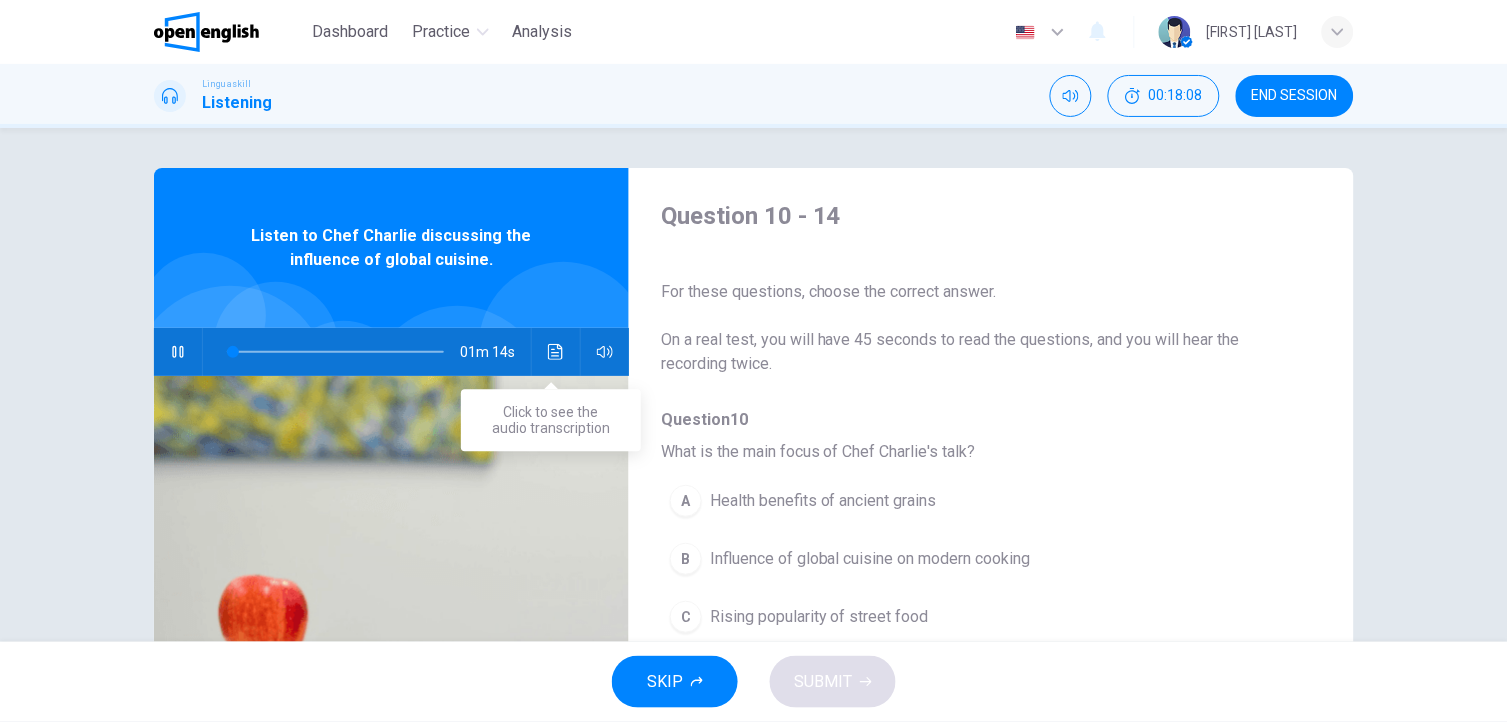 click 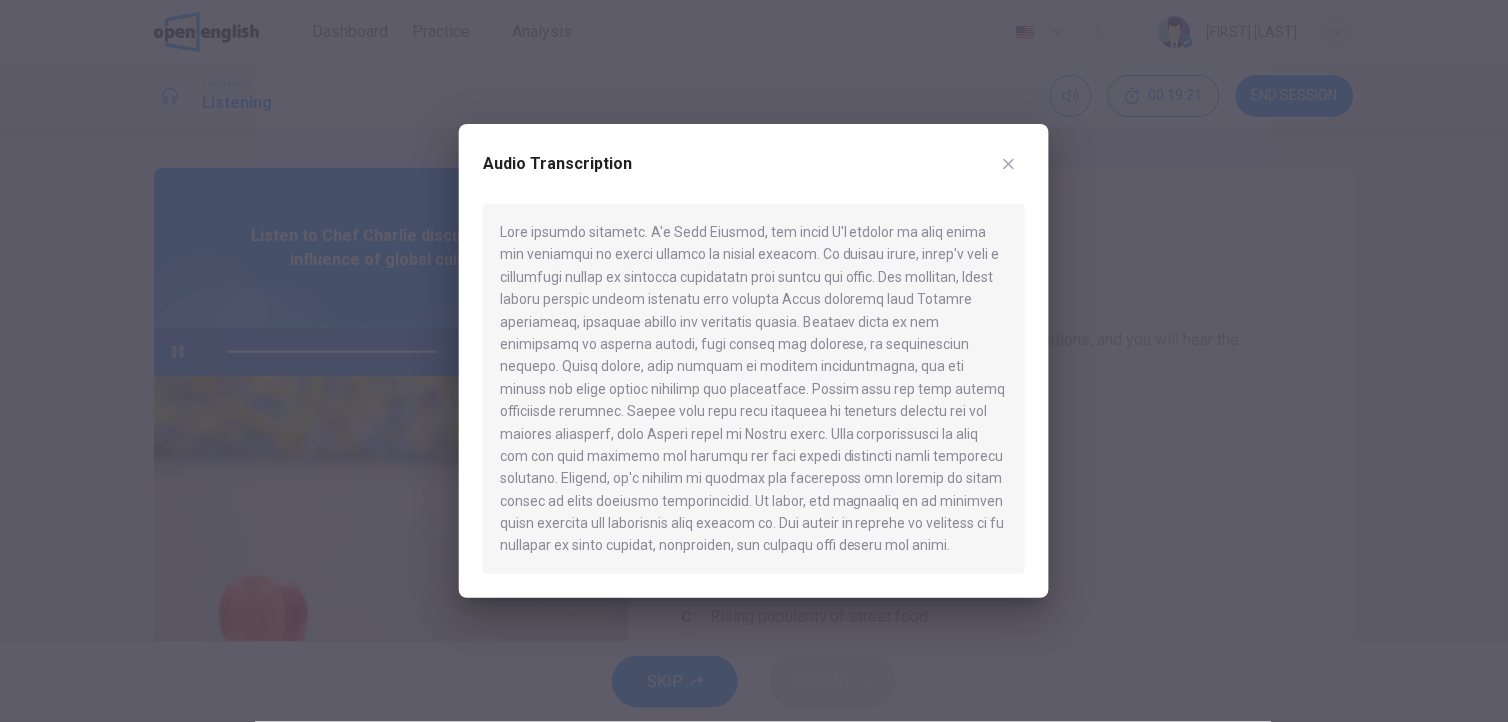 type on "*" 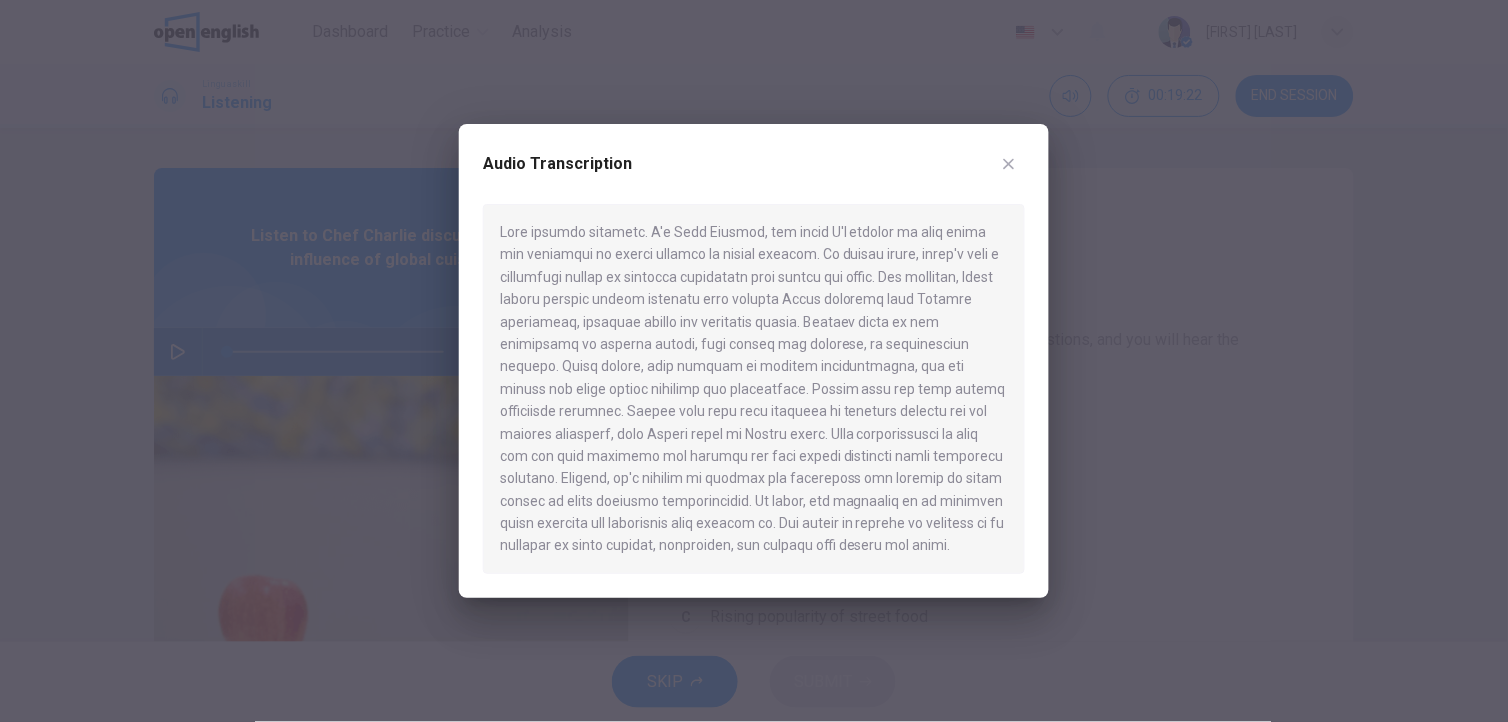 click 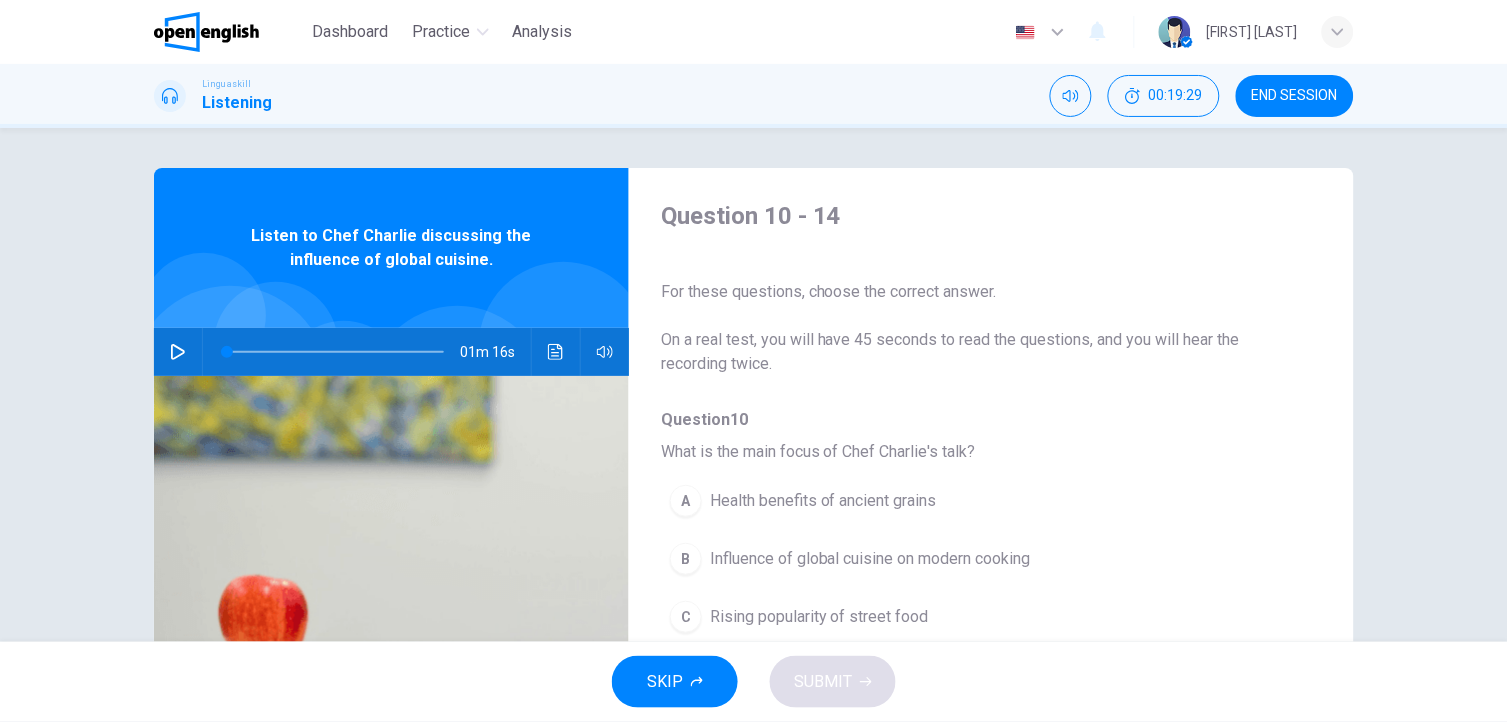 click on "B" at bounding box center [686, 559] 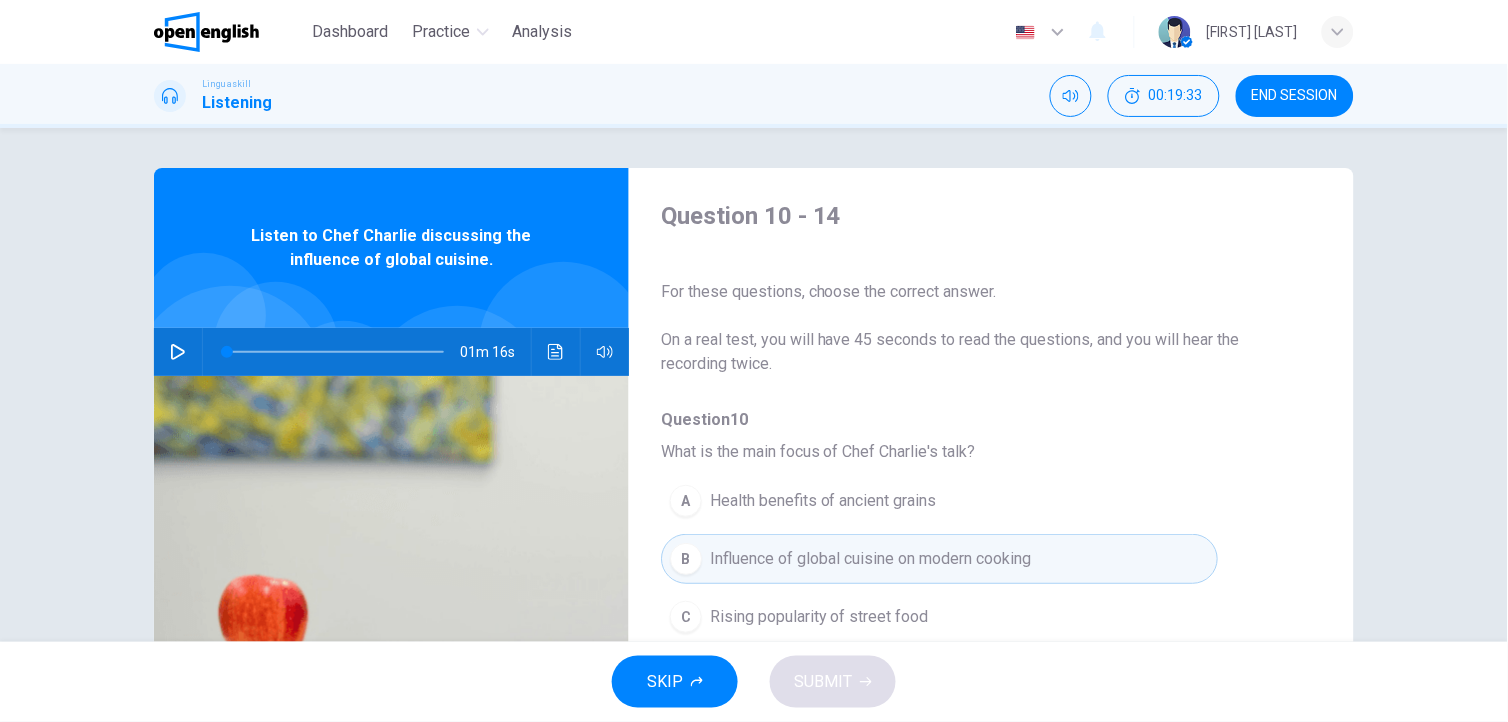 drag, startPoint x: 1304, startPoint y: 458, endPoint x: 1330, endPoint y: 532, distance: 78.434685 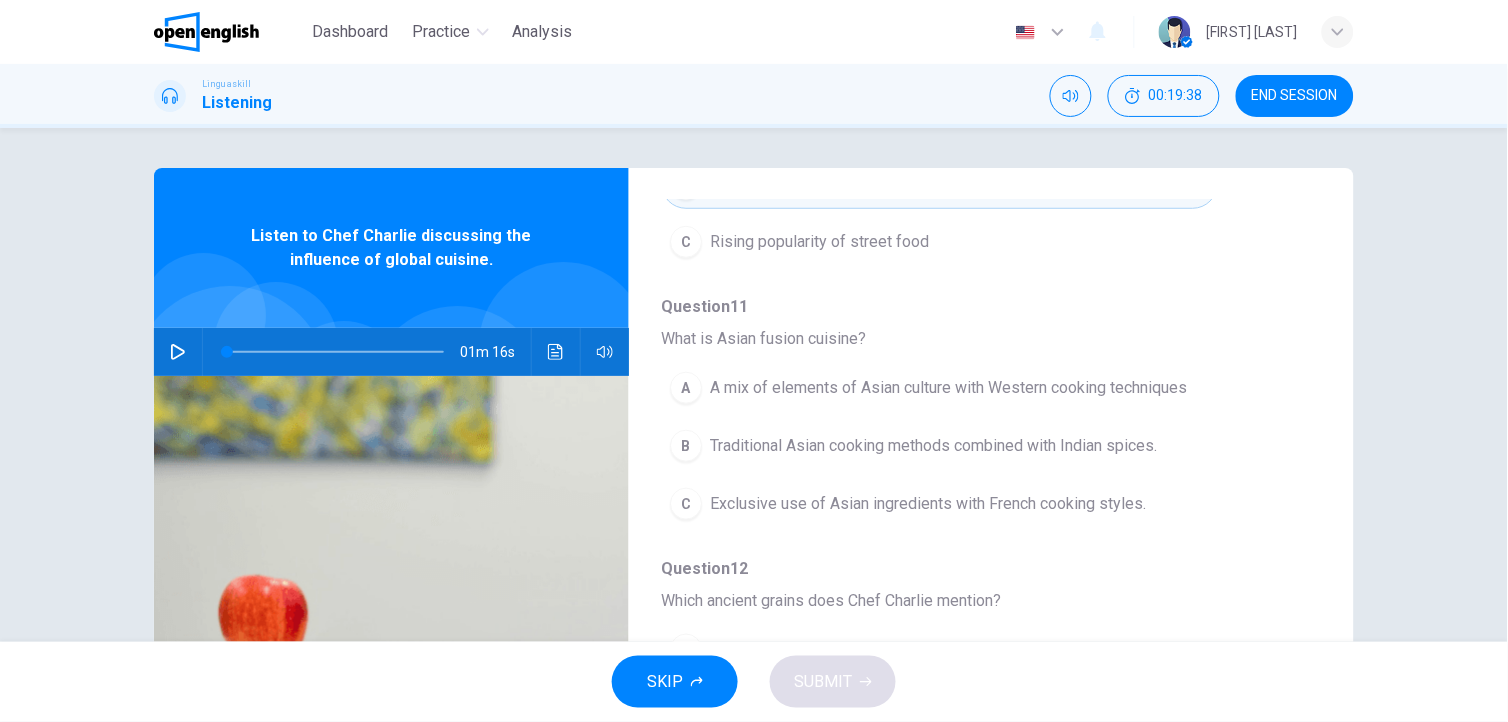 scroll, scrollTop: 395, scrollLeft: 0, axis: vertical 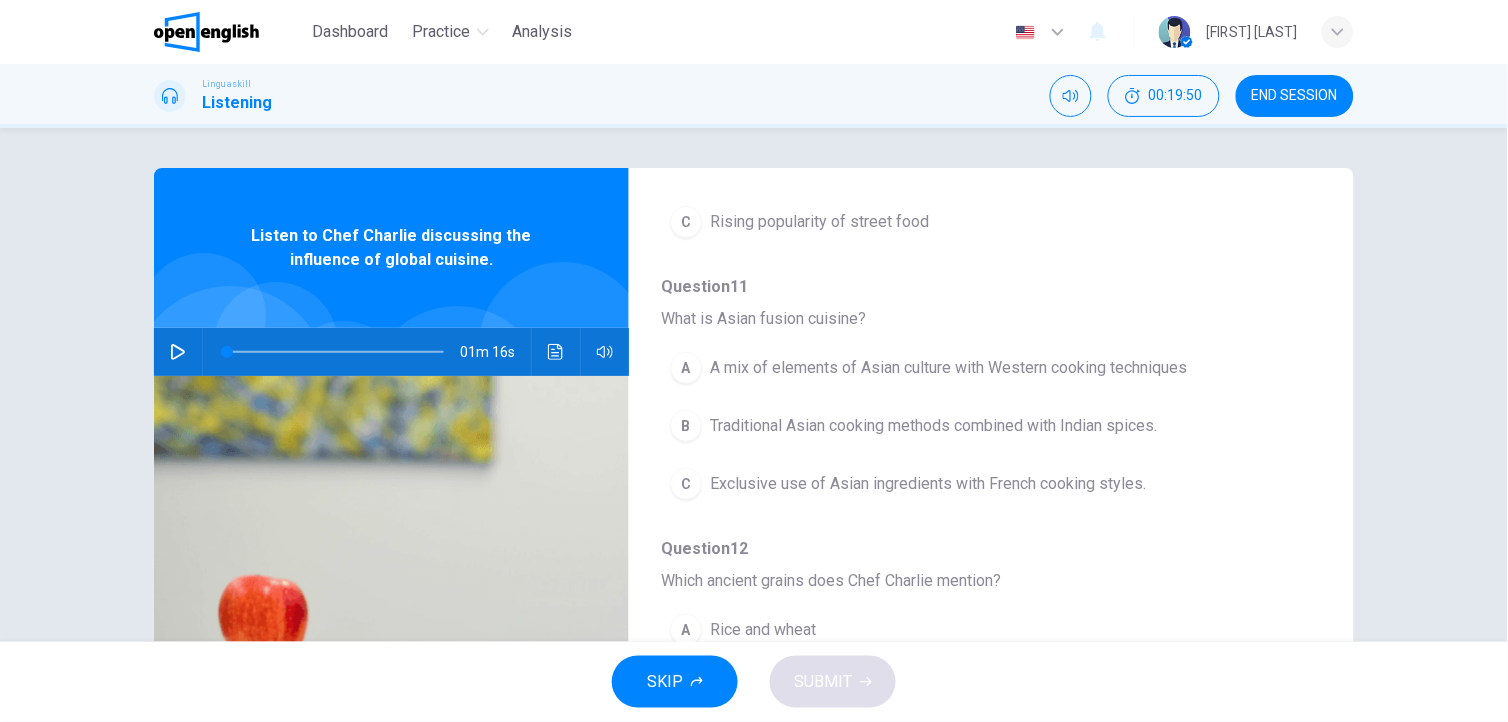 click on "A mix of elements of Asian culture with Western cooking techniques" at bounding box center [948, 368] 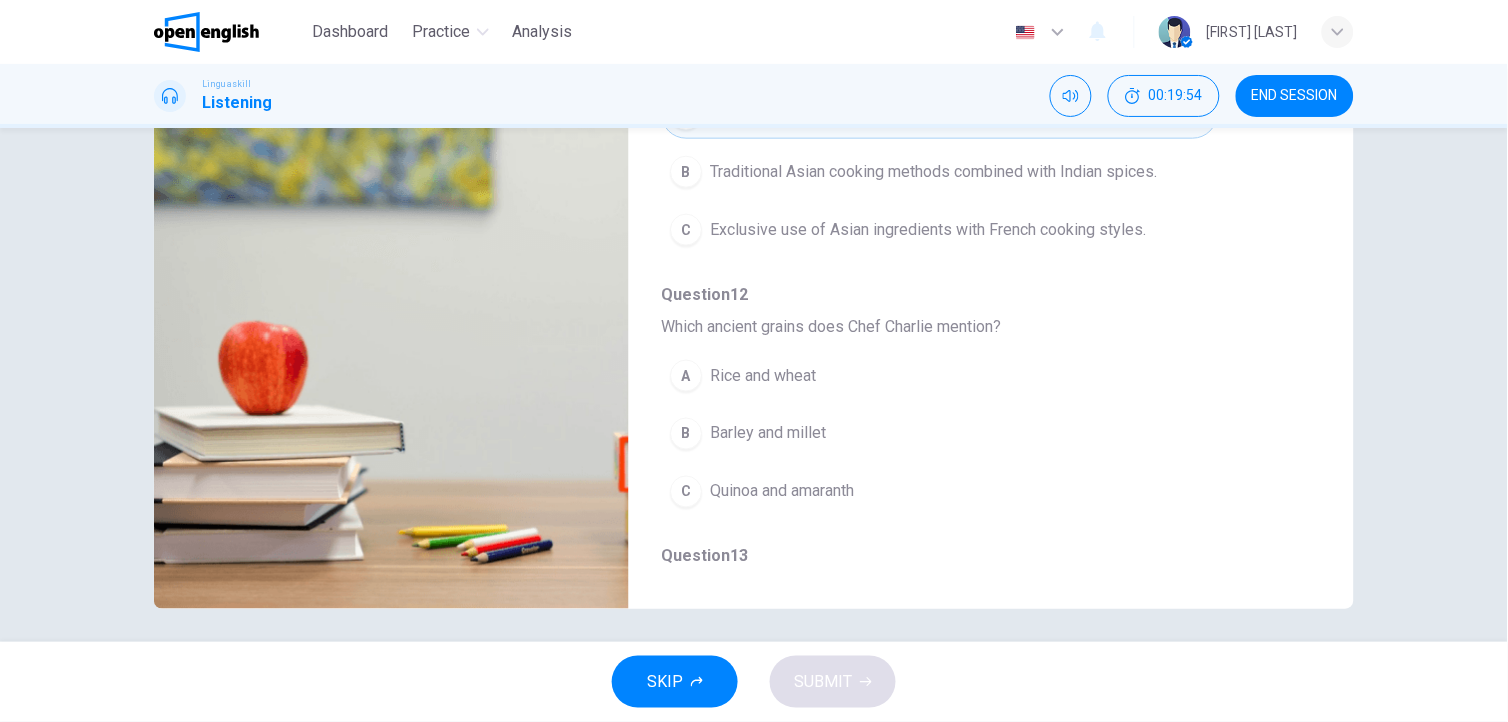 scroll, scrollTop: 261, scrollLeft: 0, axis: vertical 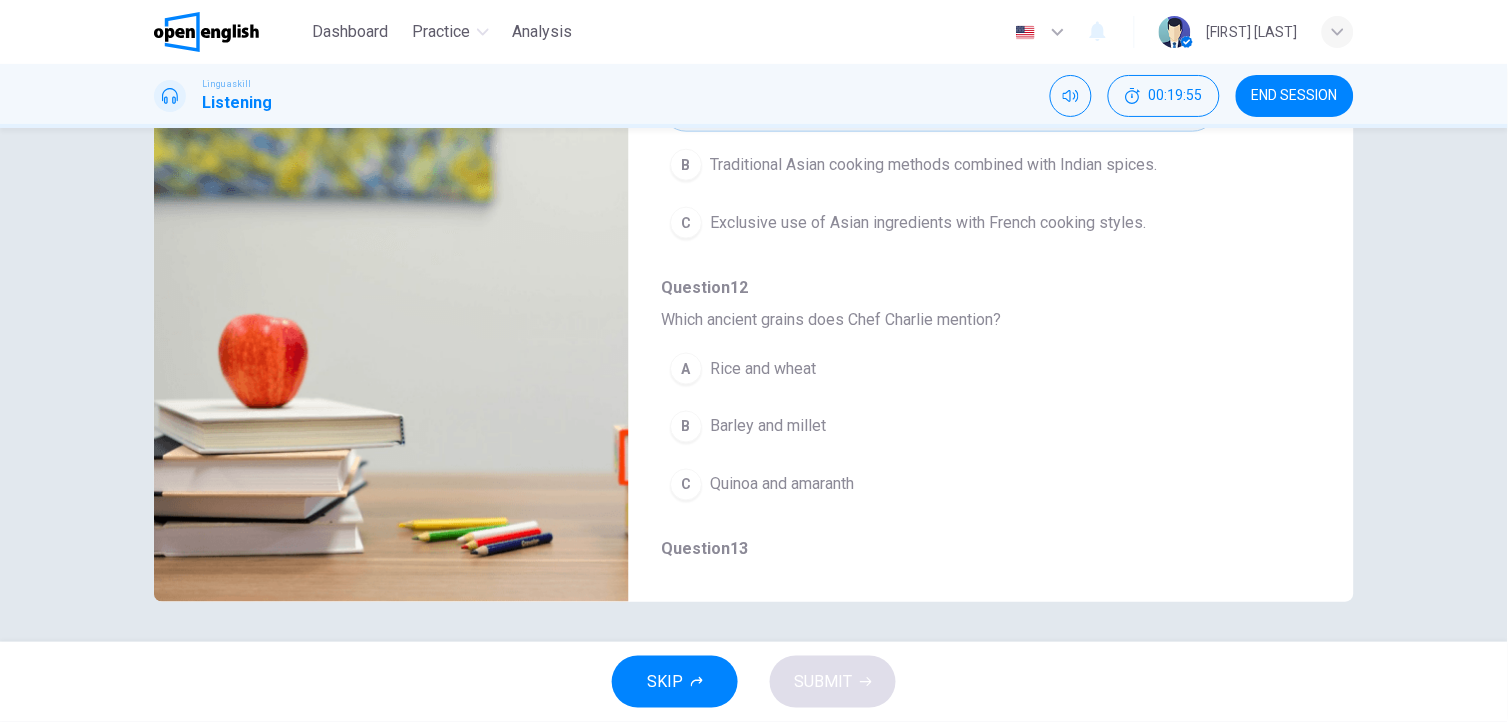 click on "Quinoa and amaranth" at bounding box center (782, 485) 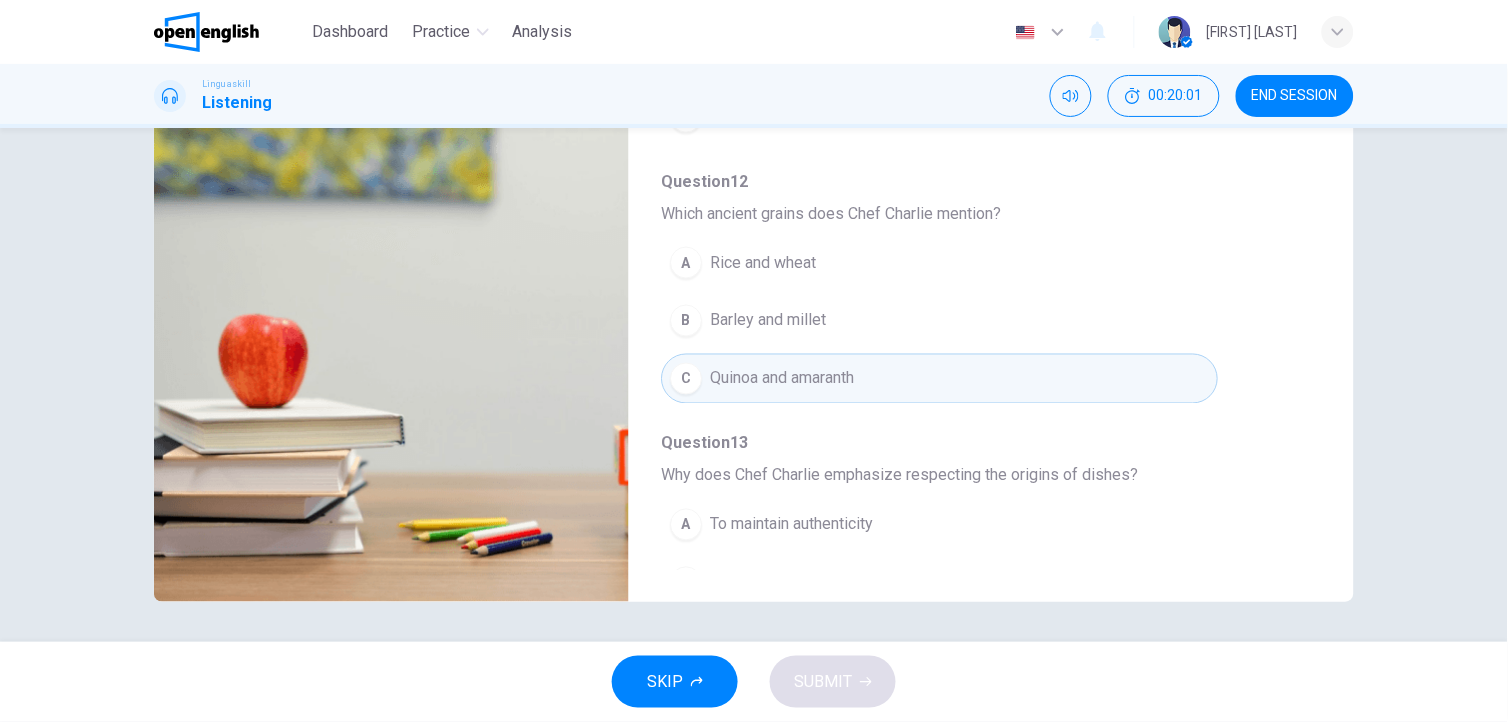 scroll, scrollTop: 520, scrollLeft: 0, axis: vertical 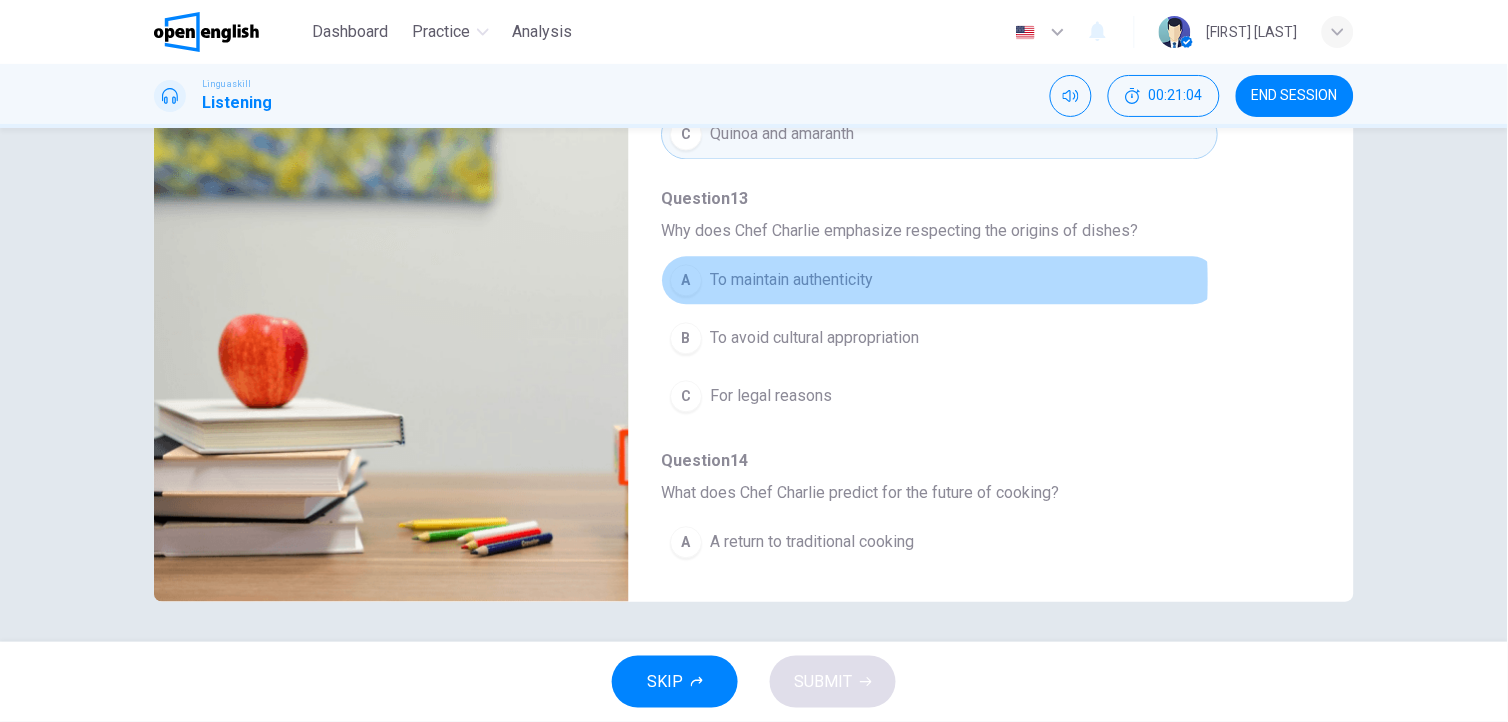 click on "To maintain authenticity" at bounding box center (791, 281) 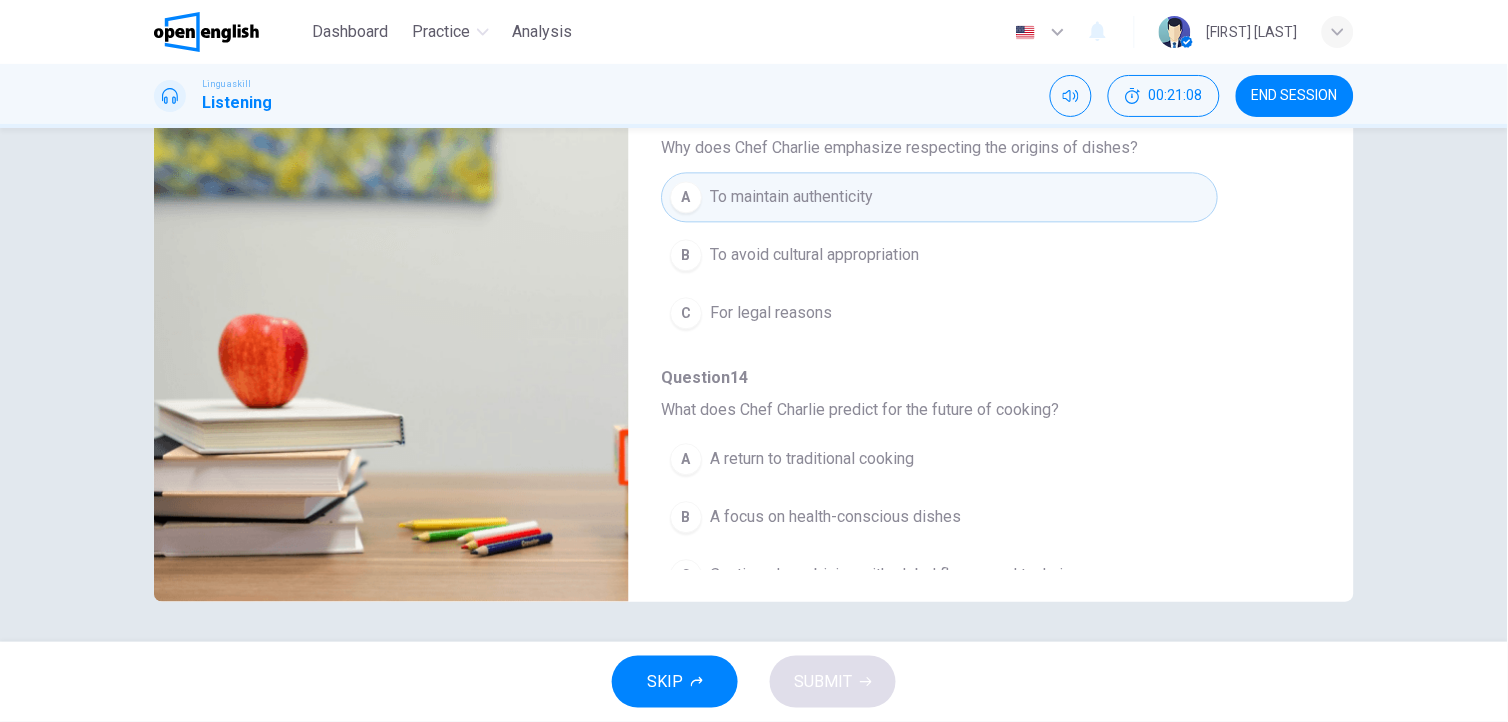 scroll, scrollTop: 865, scrollLeft: 0, axis: vertical 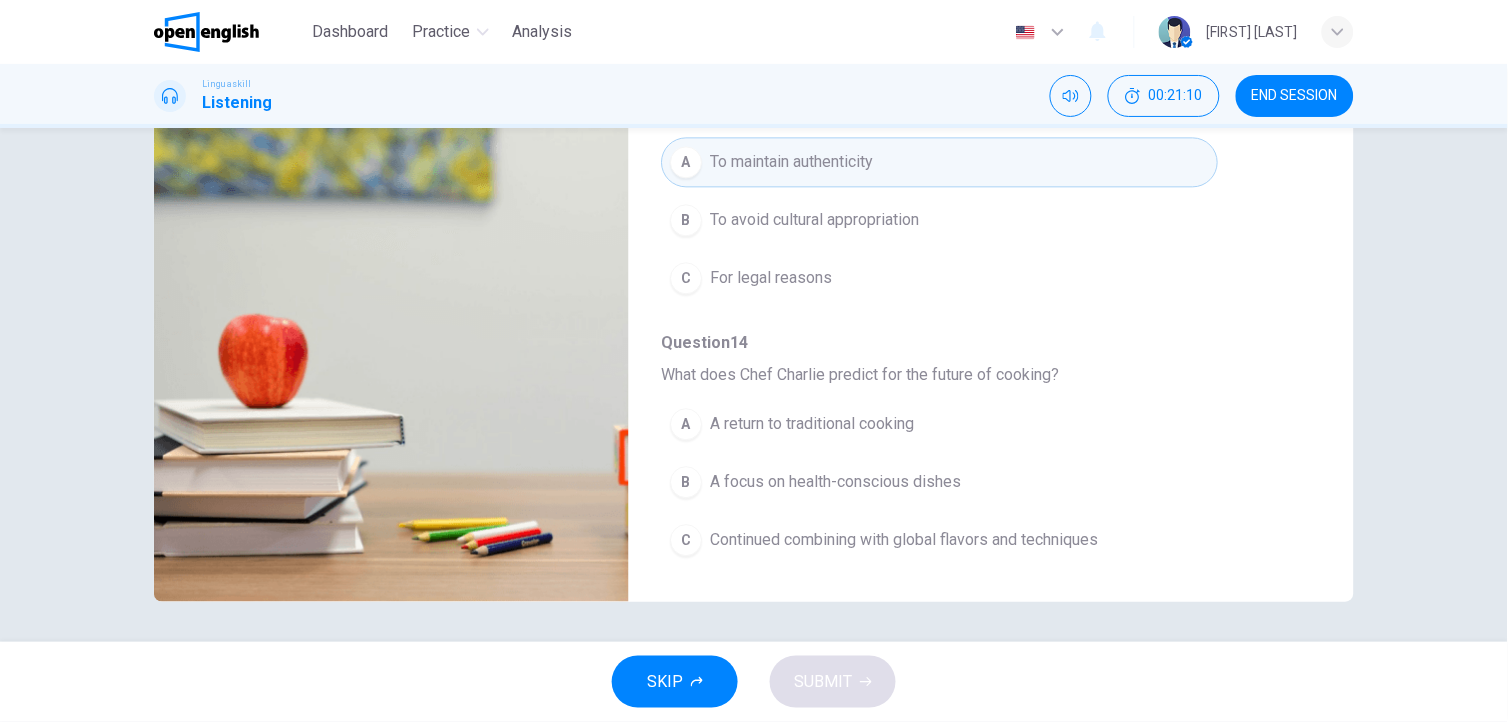 click on "Continued combining with global flavors and techniques" at bounding box center (904, 541) 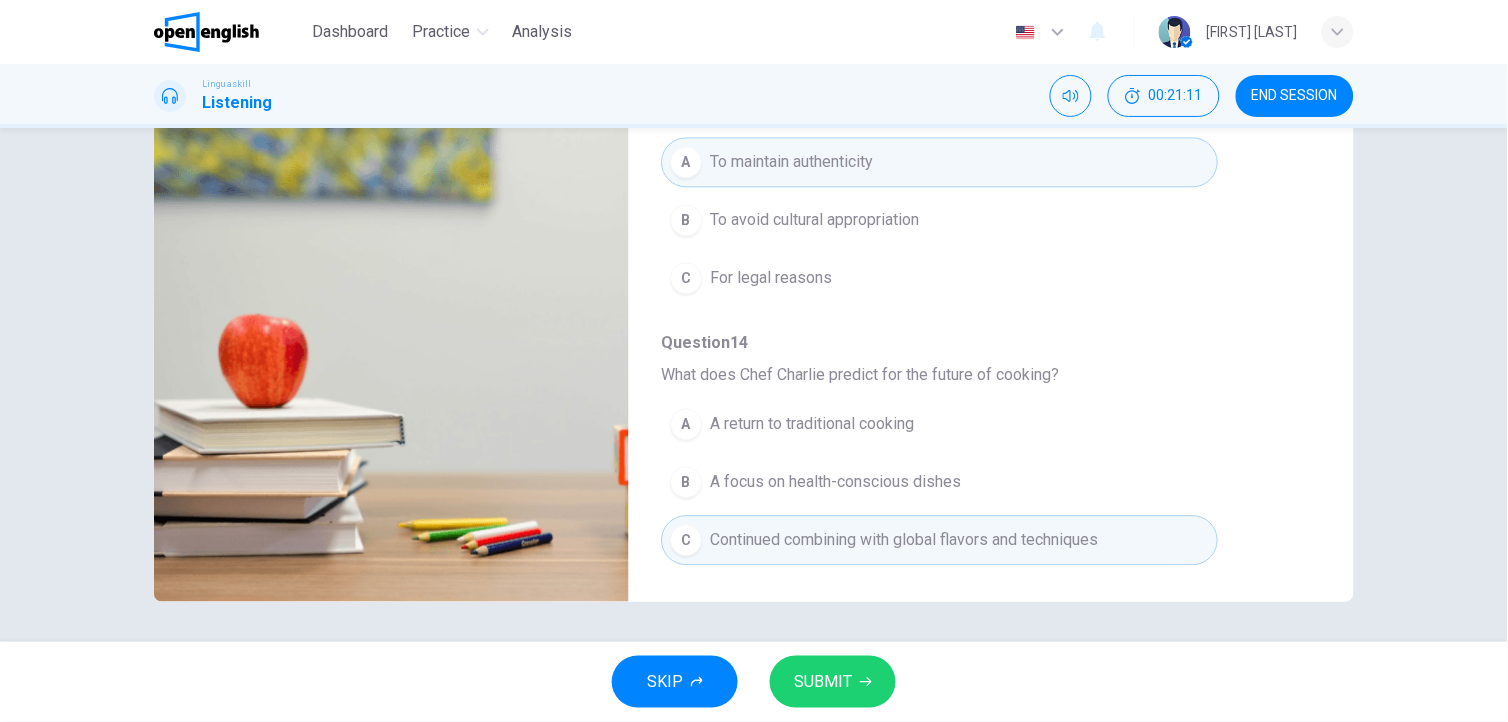 click on "SUBMIT" at bounding box center (823, 682) 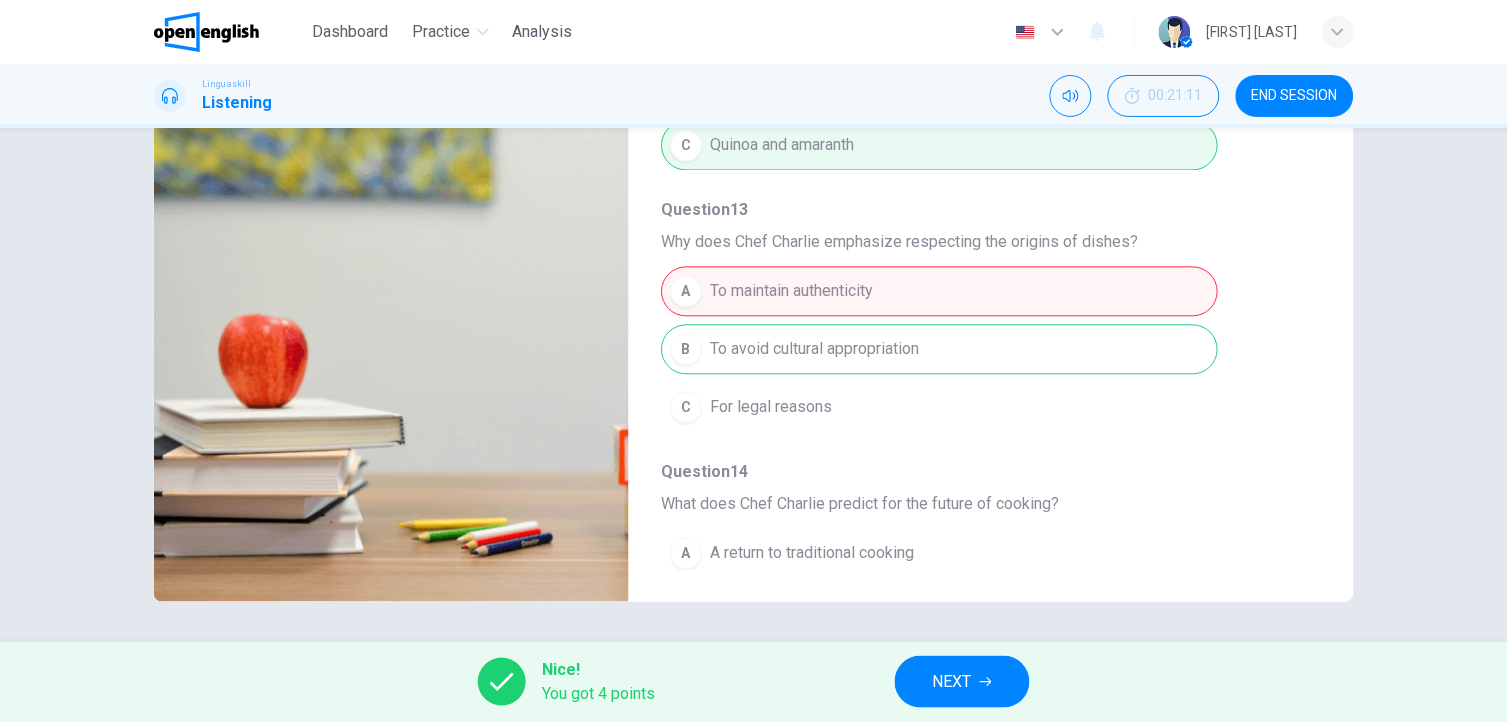 scroll, scrollTop: 715, scrollLeft: 0, axis: vertical 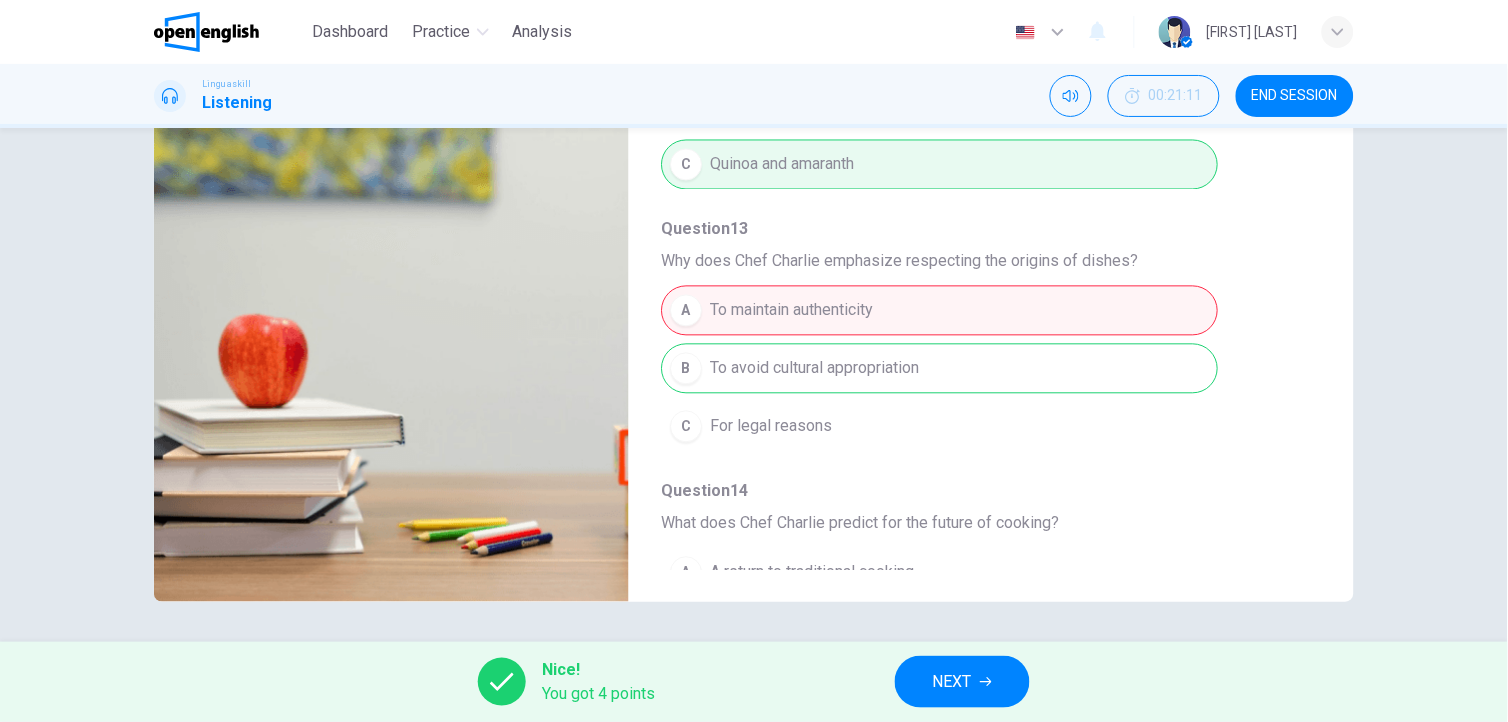 click on "NEXT" at bounding box center [962, 682] 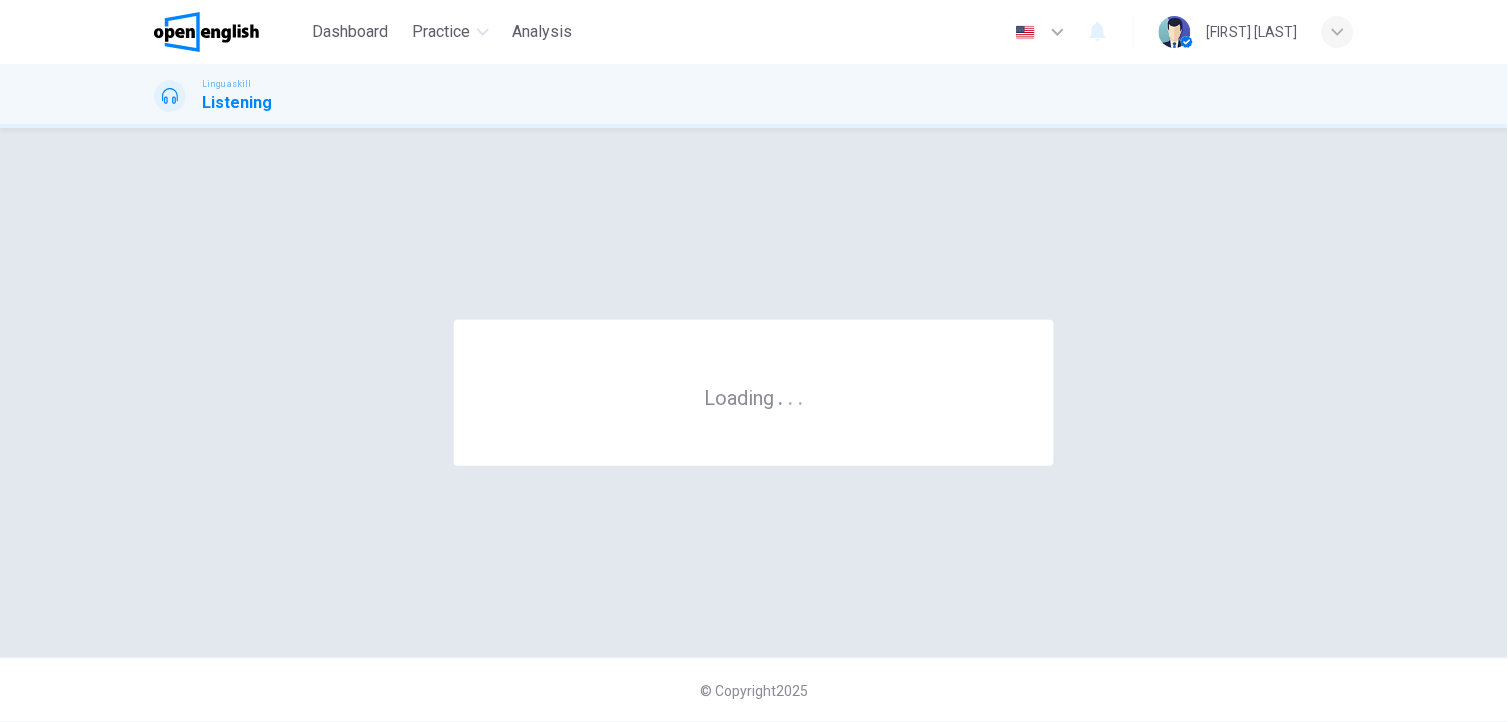 scroll, scrollTop: 0, scrollLeft: 0, axis: both 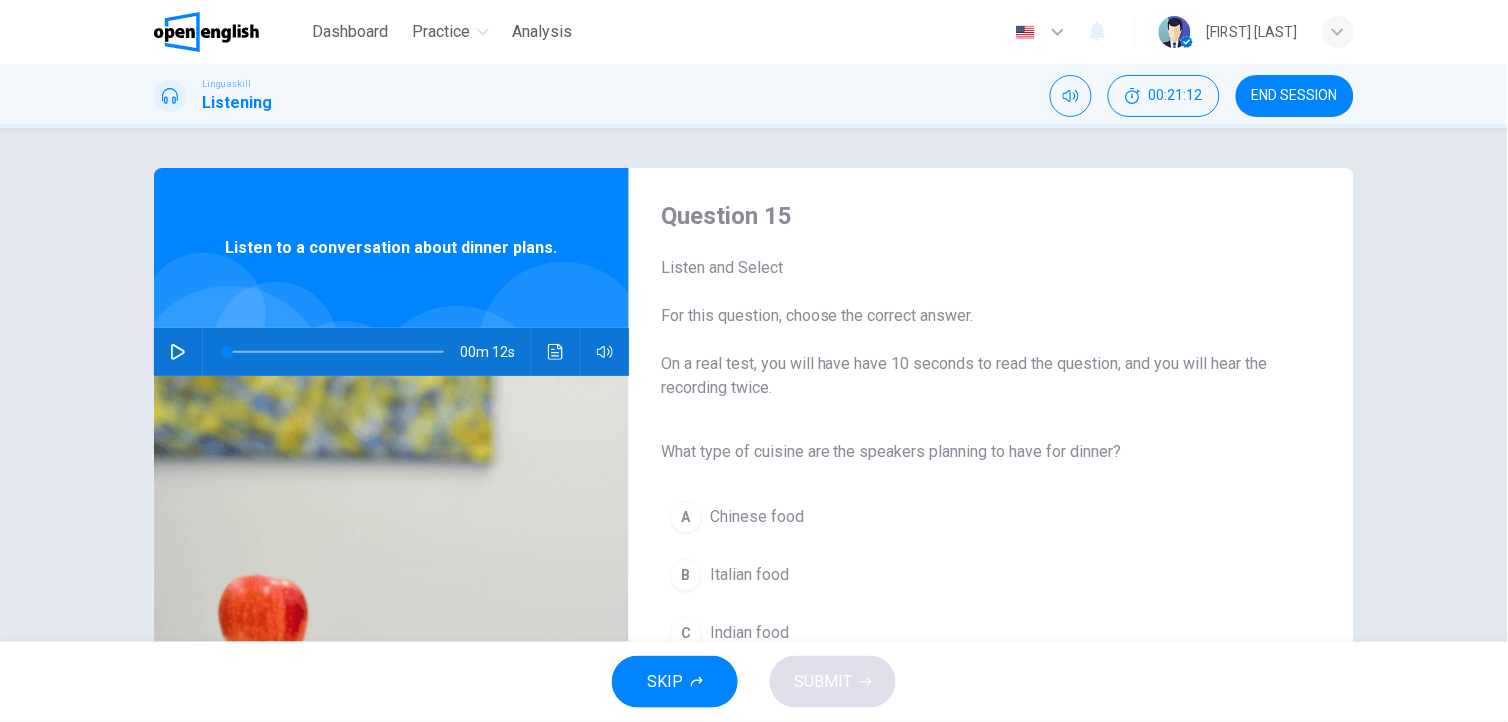 click on "Question 15 Listen and Select For this question, choose the correct answer.  On a real test, you will have have 10 seconds to read the question, and you will hear the recording twice. What type of cuisine are the speakers planning to have for dinner? A Chinese food B Italian food C Indian food Listen to a conversation about dinner plans. 00m 12s" at bounding box center [754, 515] 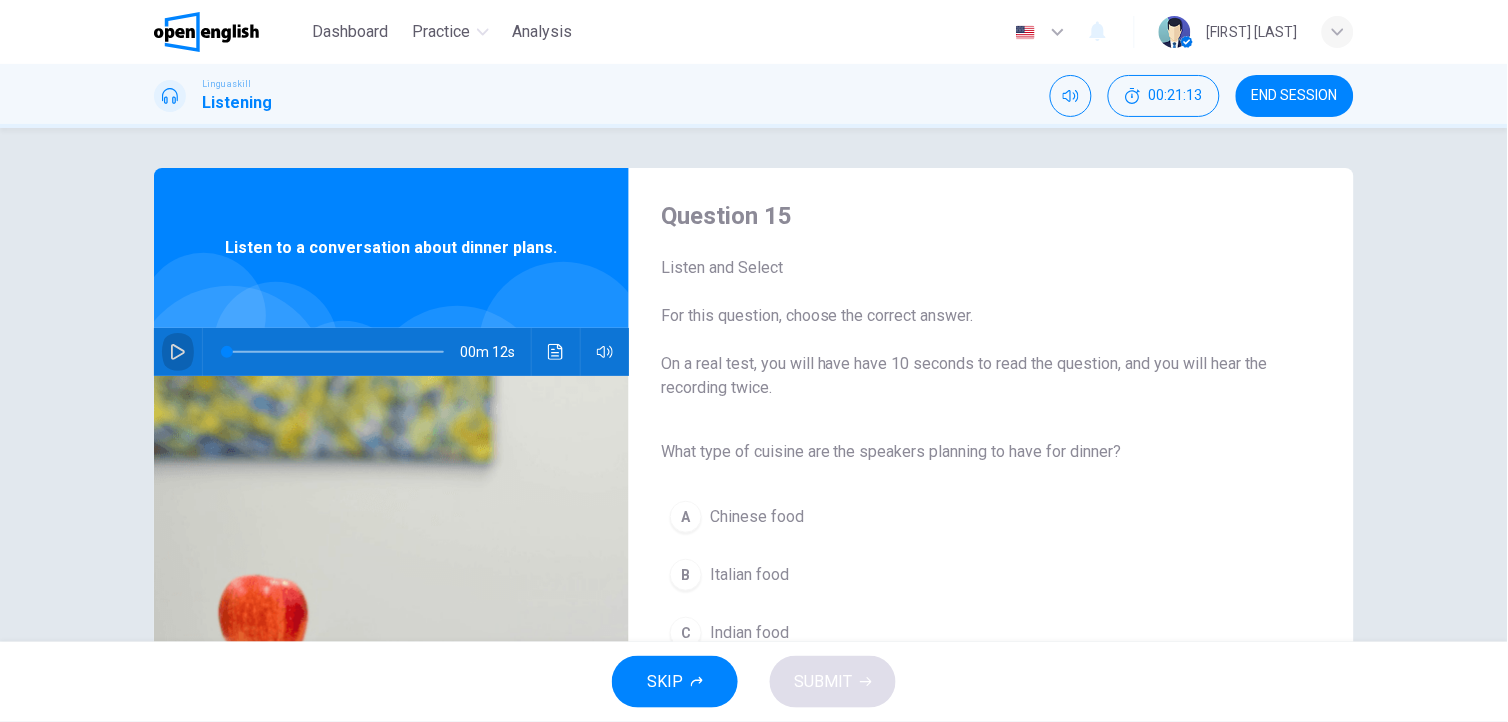click 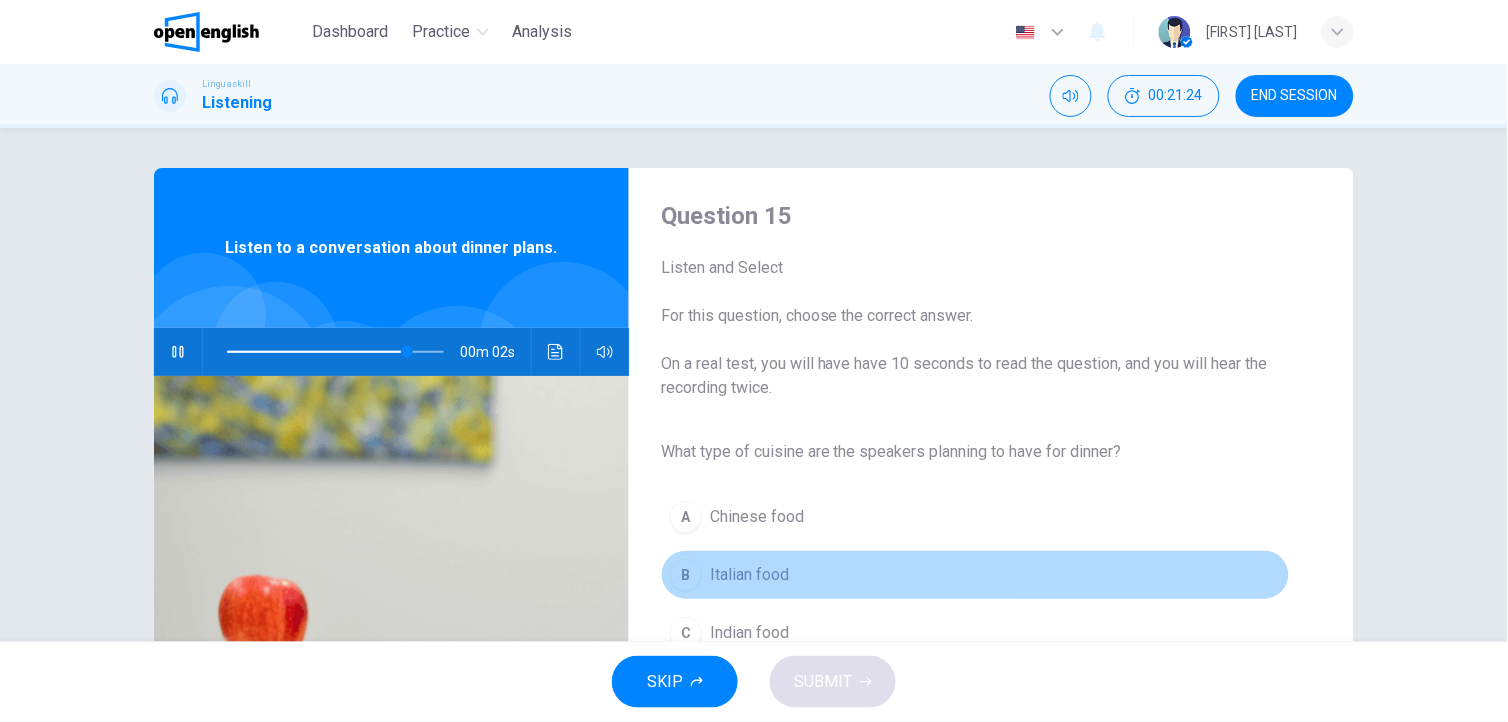 click on "Italian food" at bounding box center [749, 575] 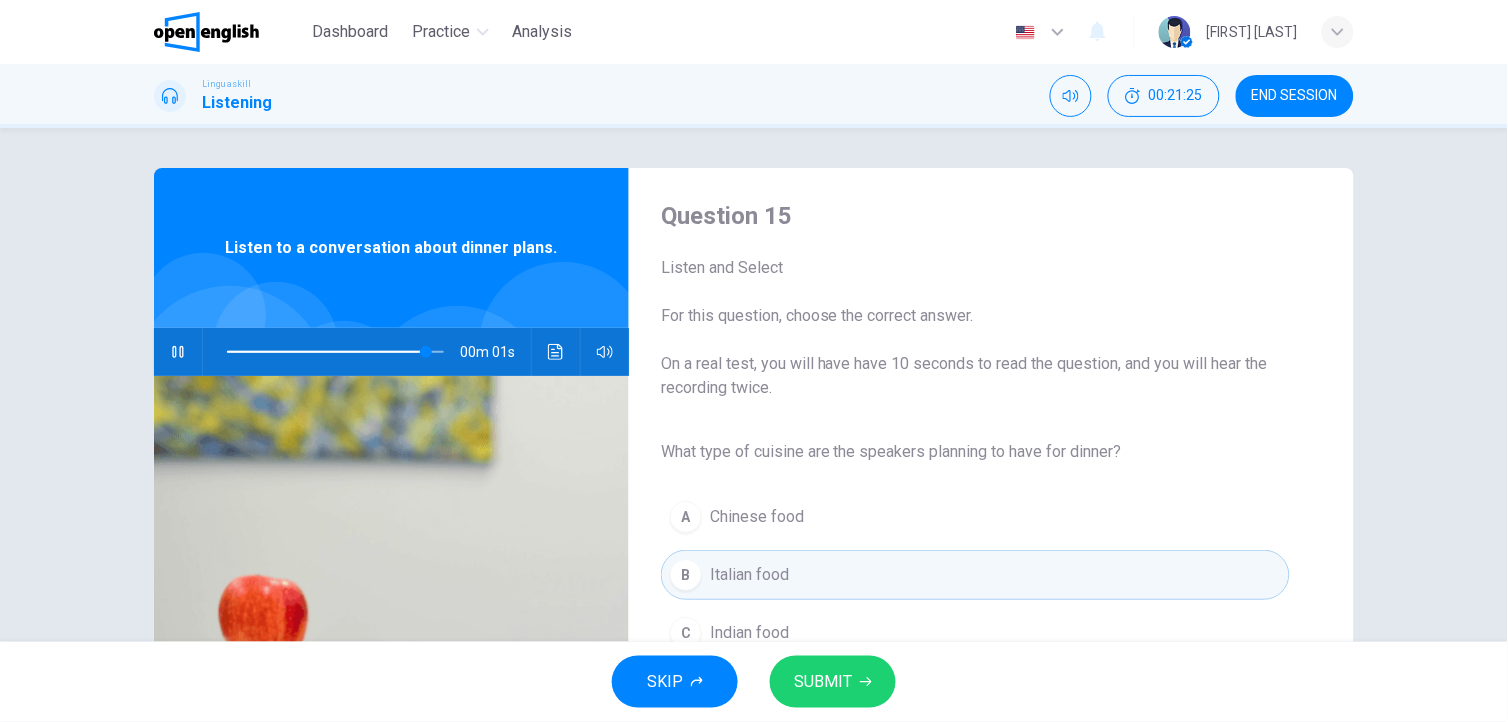 click on "SUBMIT" at bounding box center [823, 682] 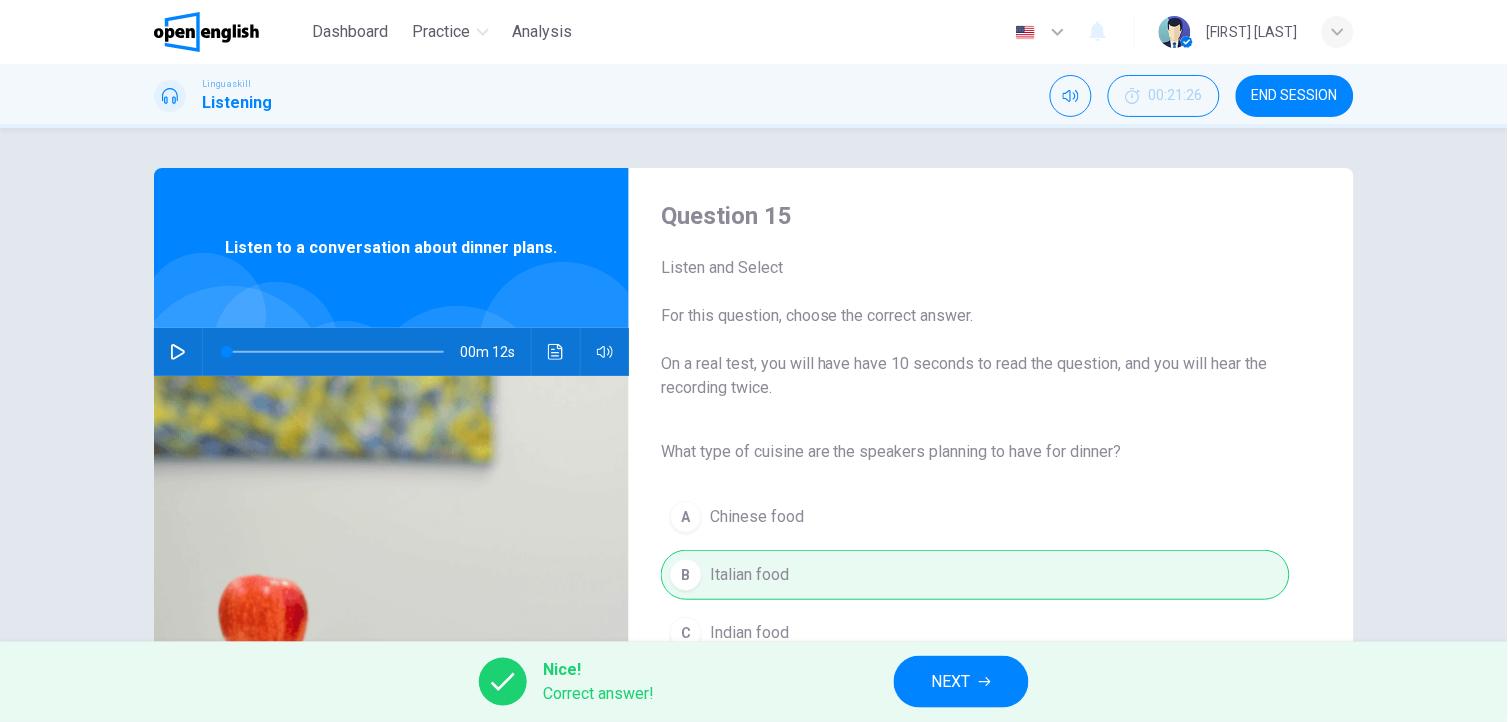 click on "NEXT" at bounding box center [951, 682] 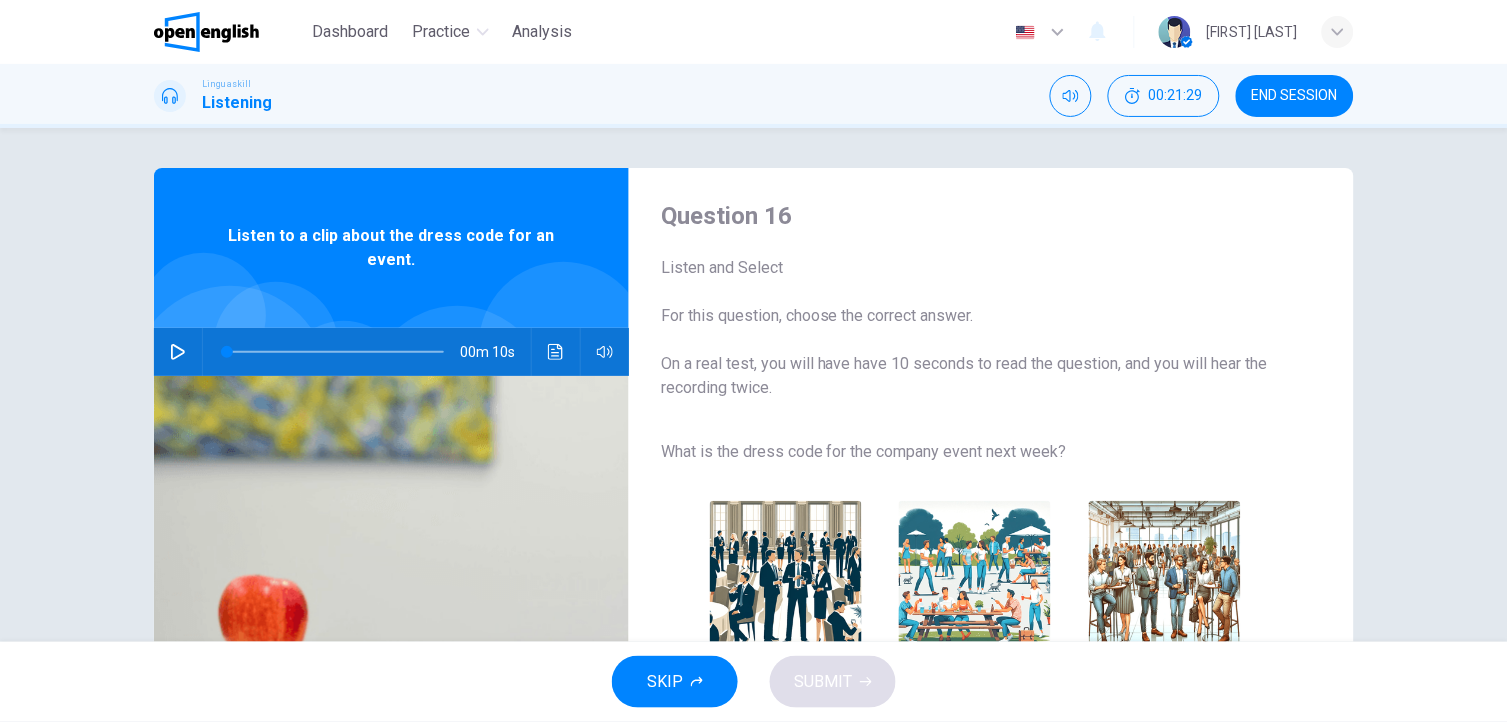 click 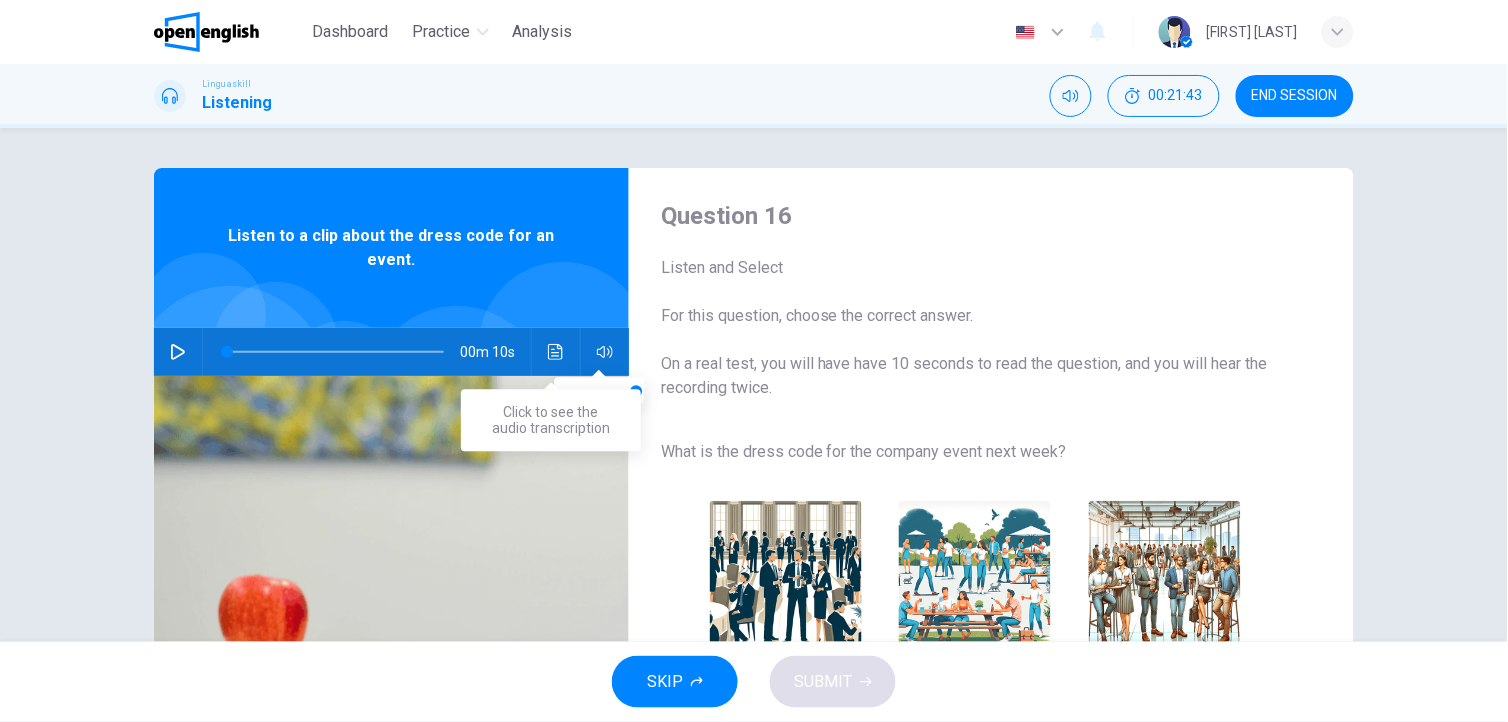 click 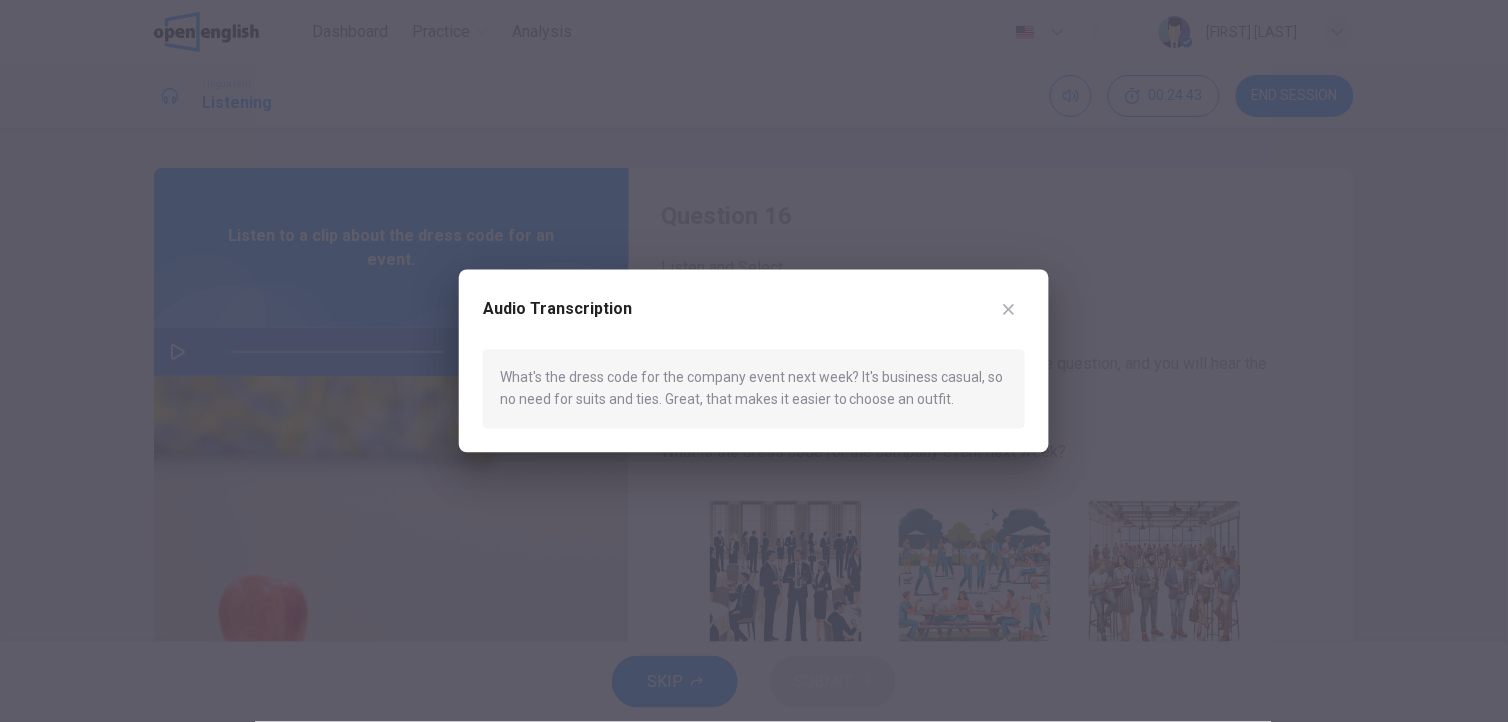 click 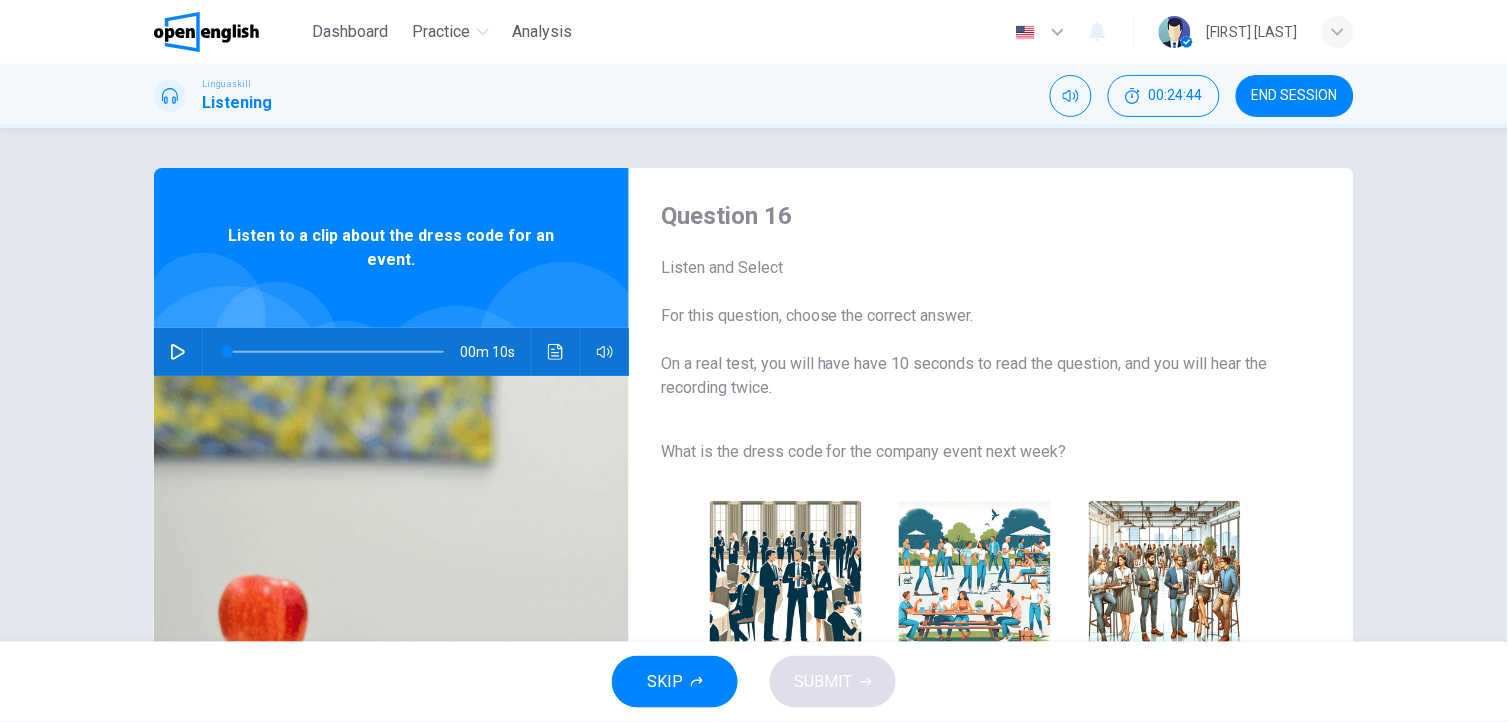 click at bounding box center [178, 352] 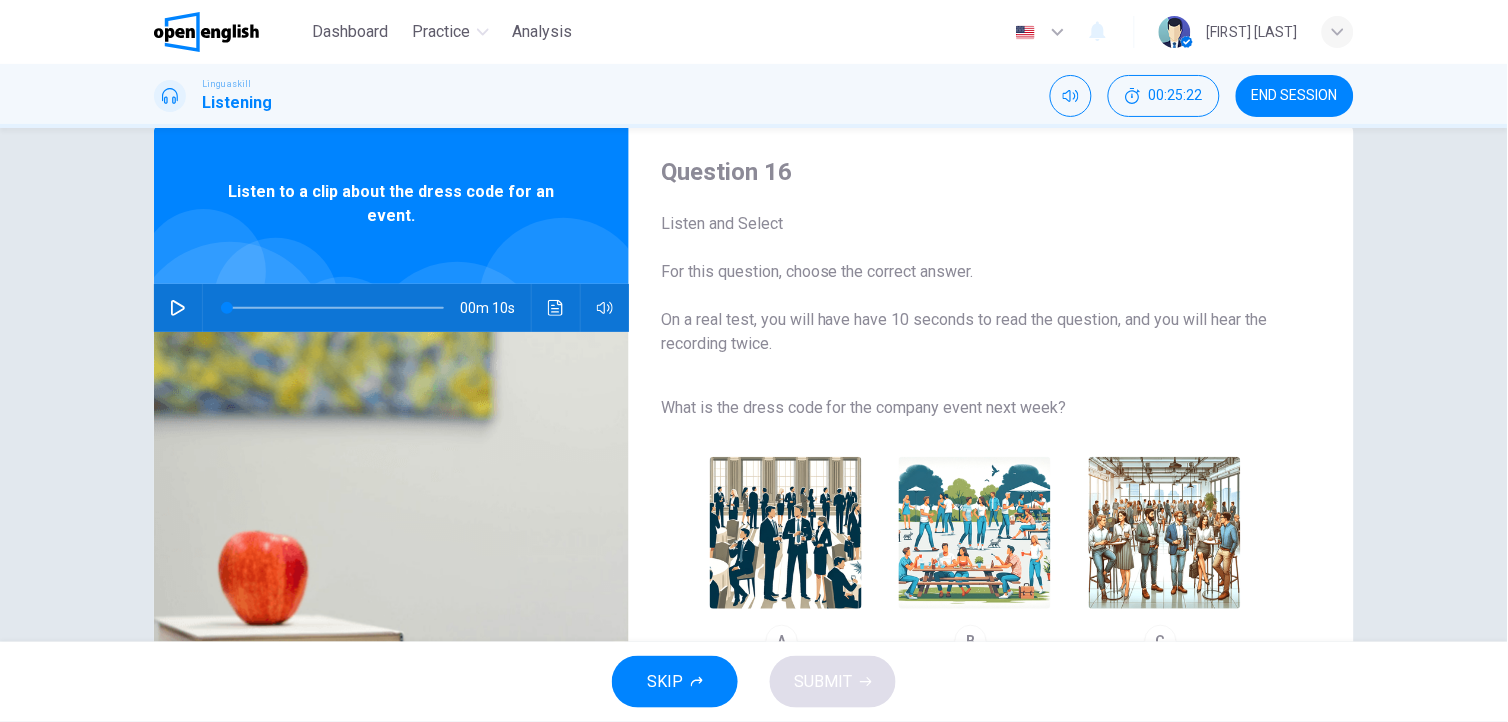 scroll, scrollTop: 50, scrollLeft: 0, axis: vertical 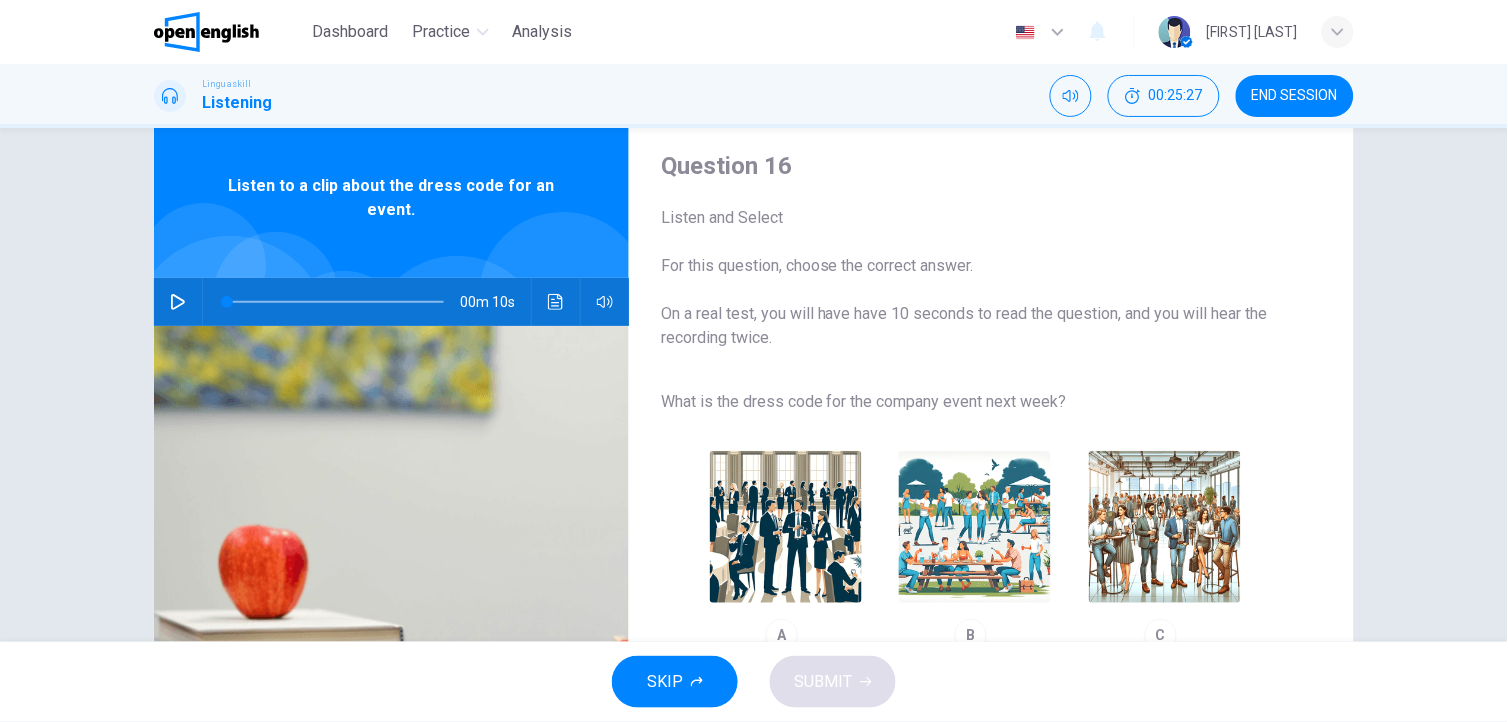 click 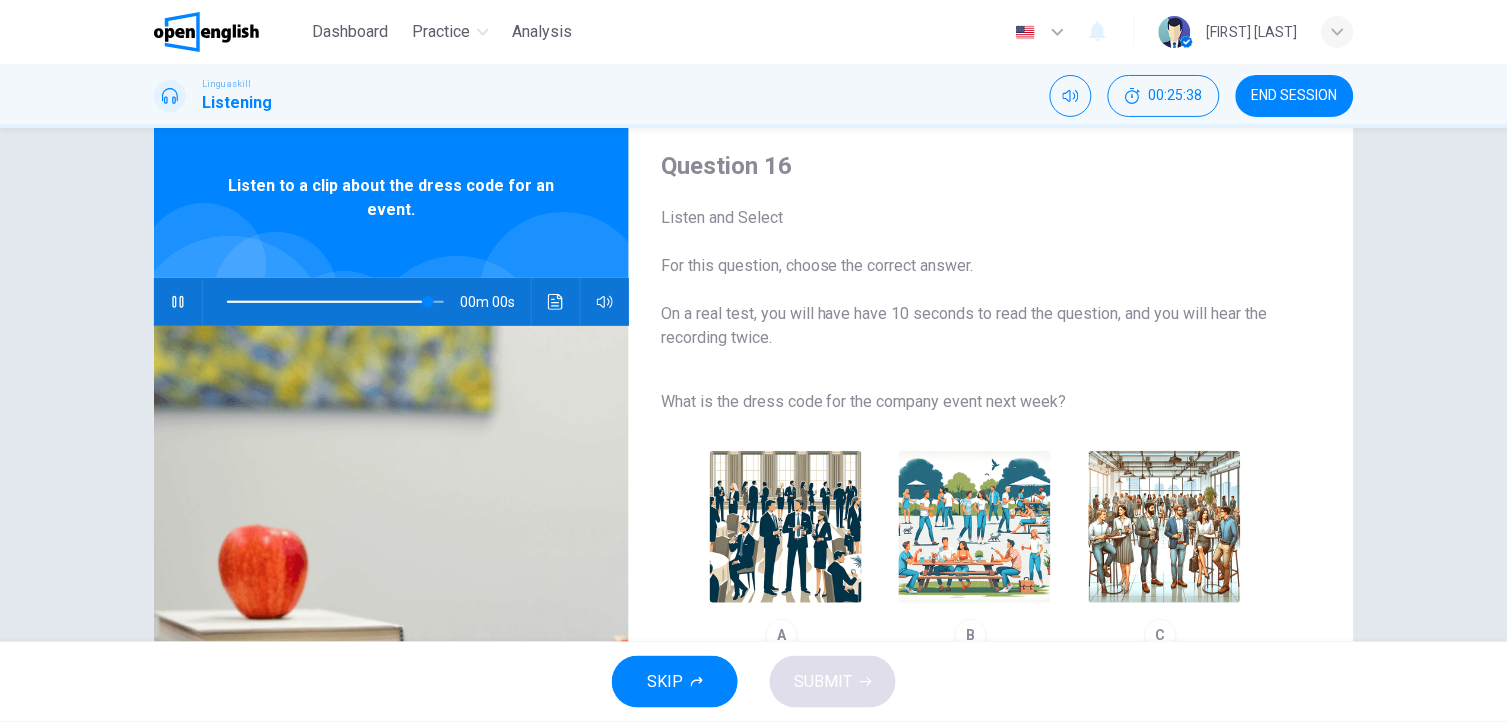 type on "*" 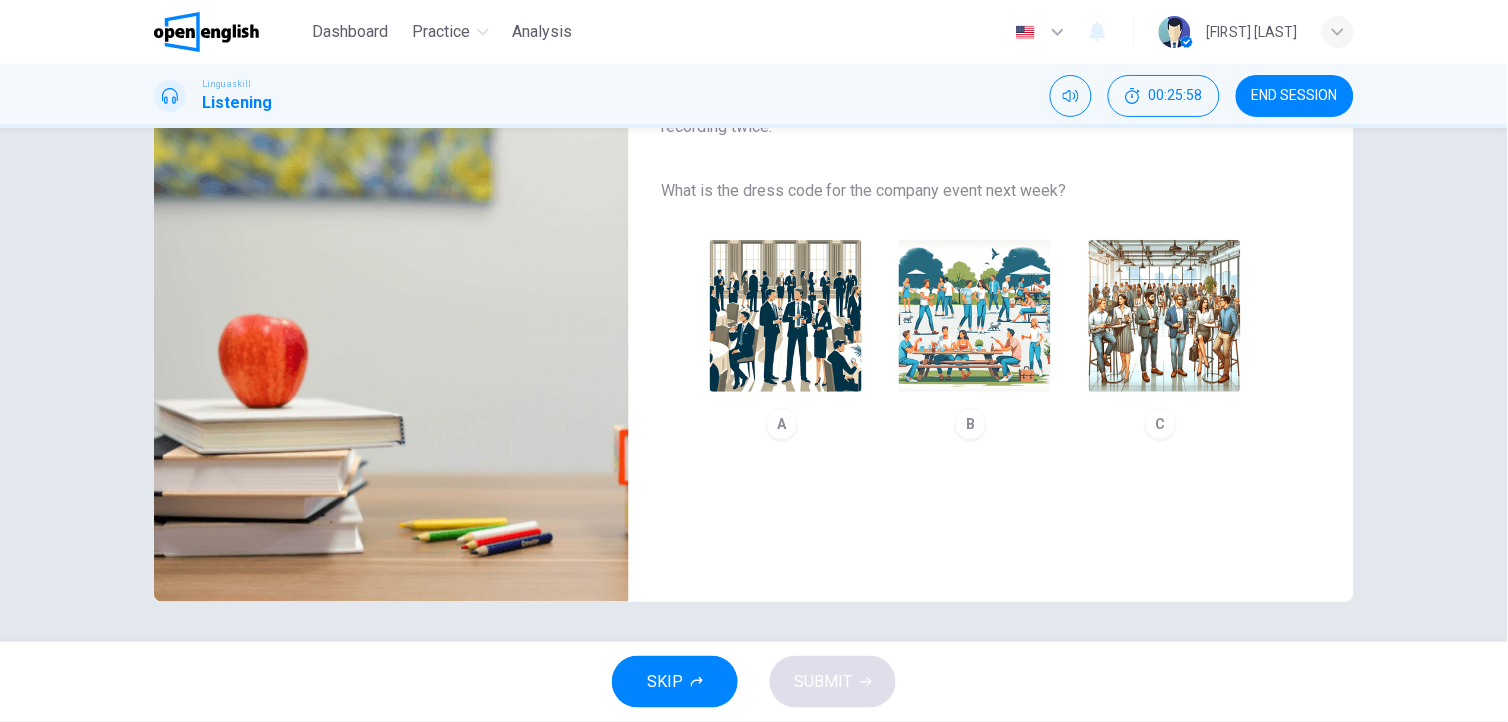 scroll, scrollTop: 225, scrollLeft: 0, axis: vertical 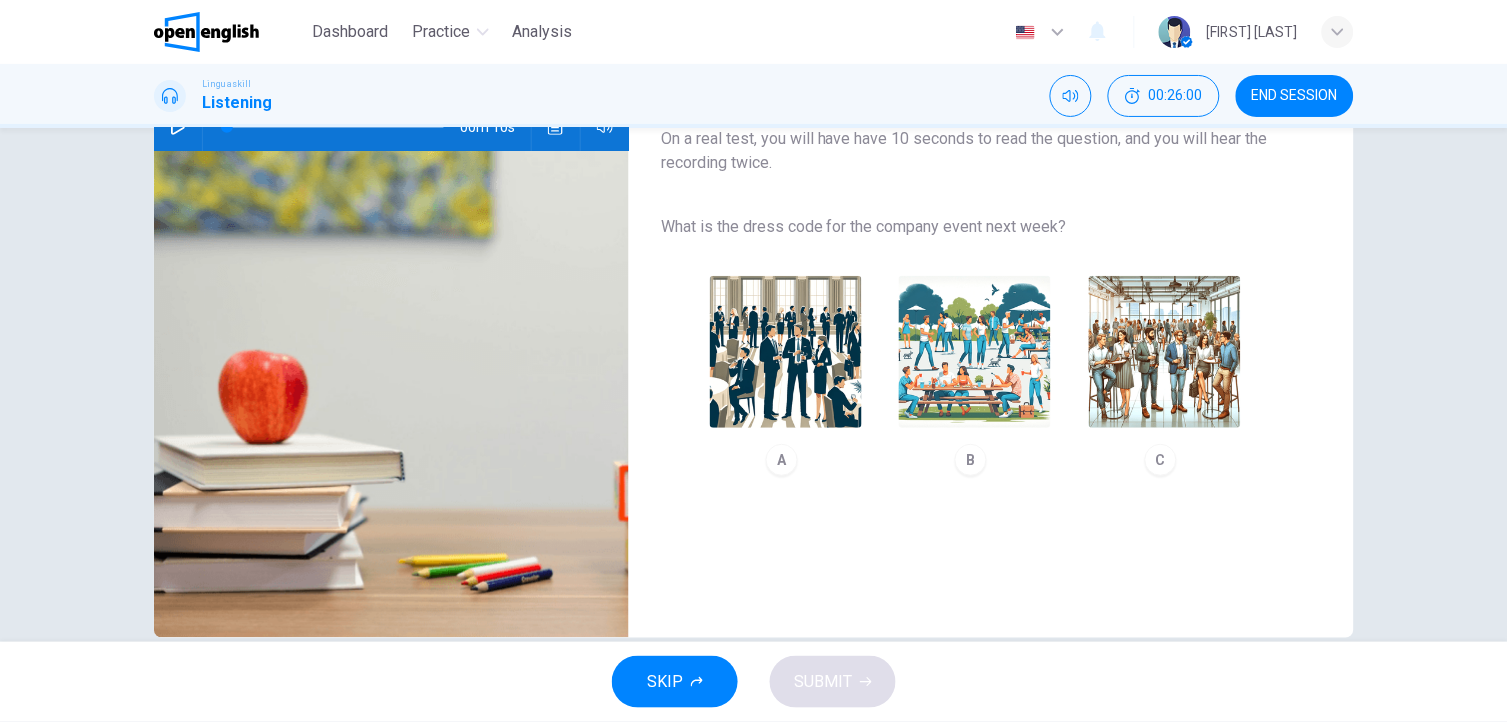 click at bounding box center (1165, 352) 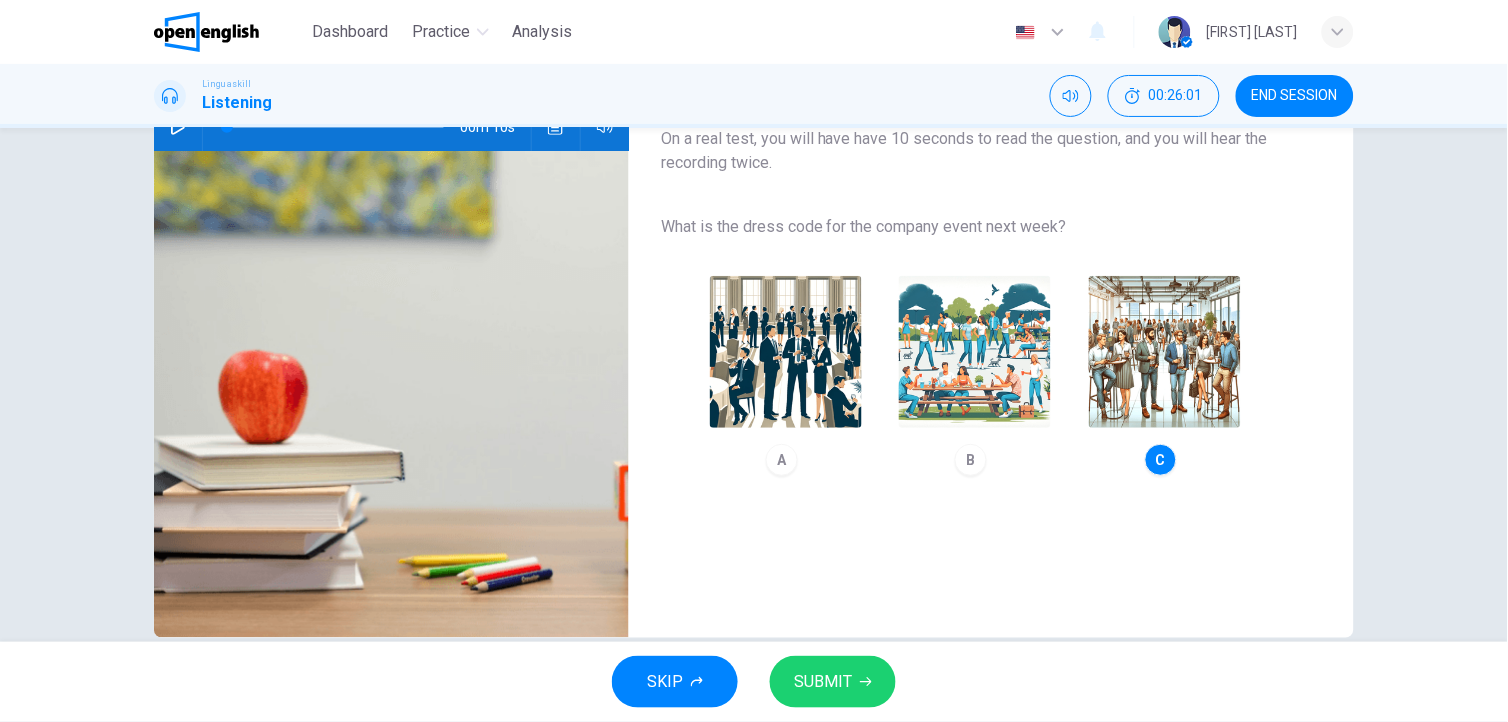 click on "SUBMIT" at bounding box center (823, 682) 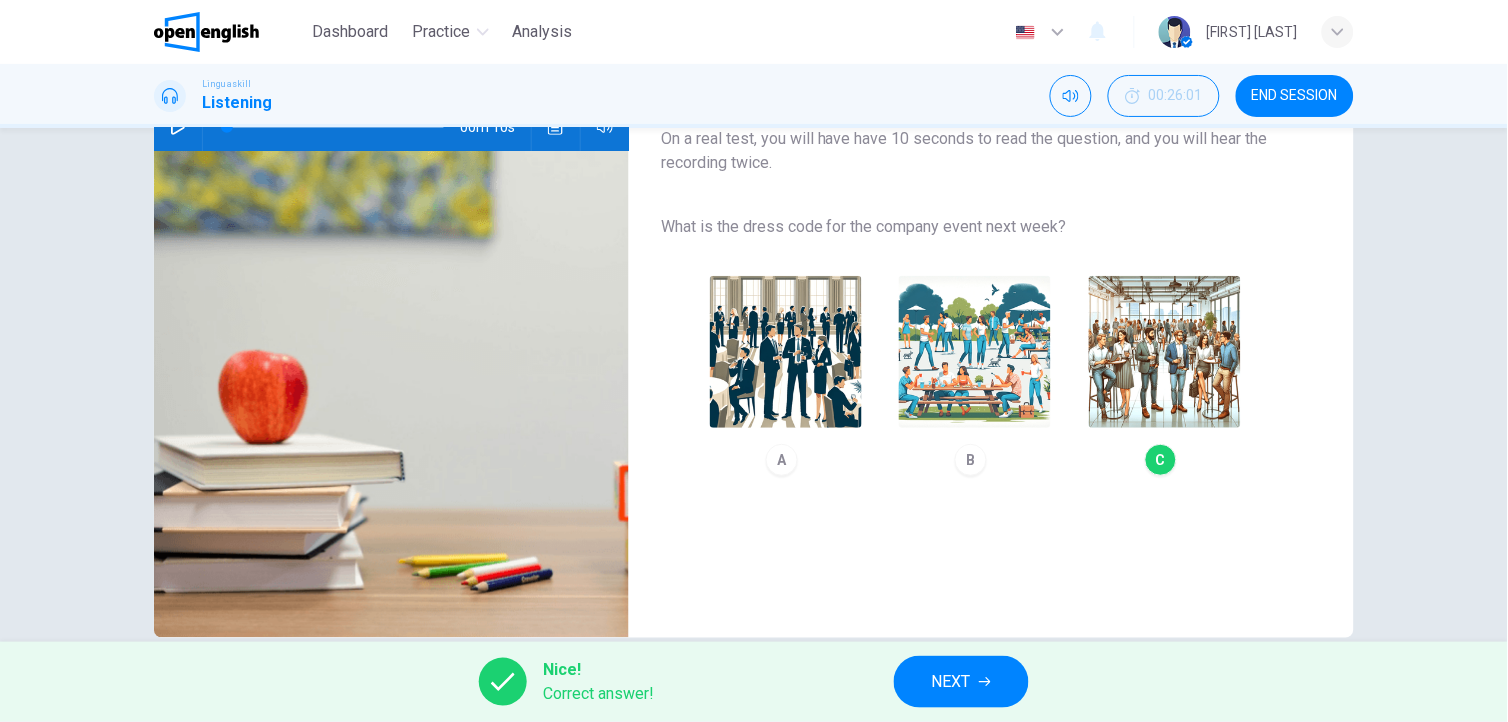 click on "NEXT" at bounding box center (961, 682) 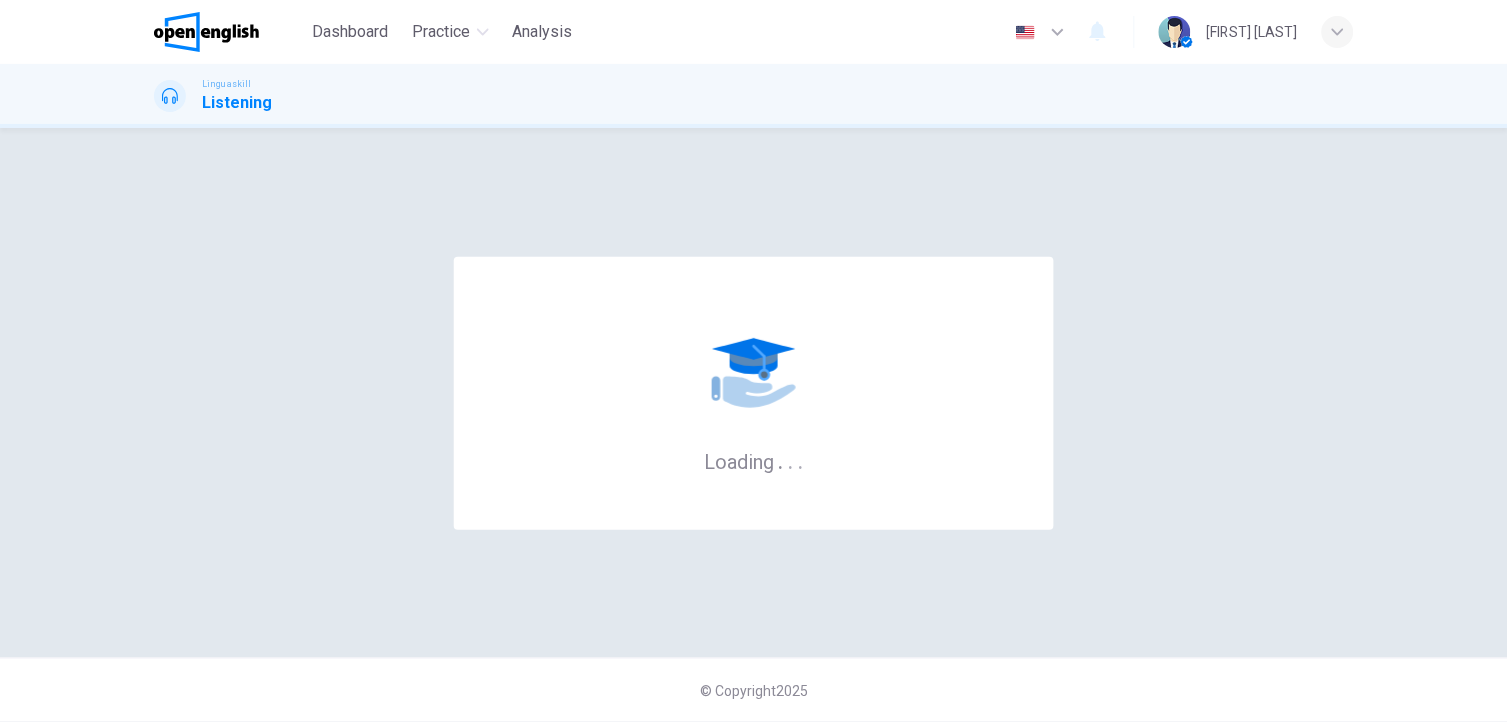 scroll, scrollTop: 0, scrollLeft: 0, axis: both 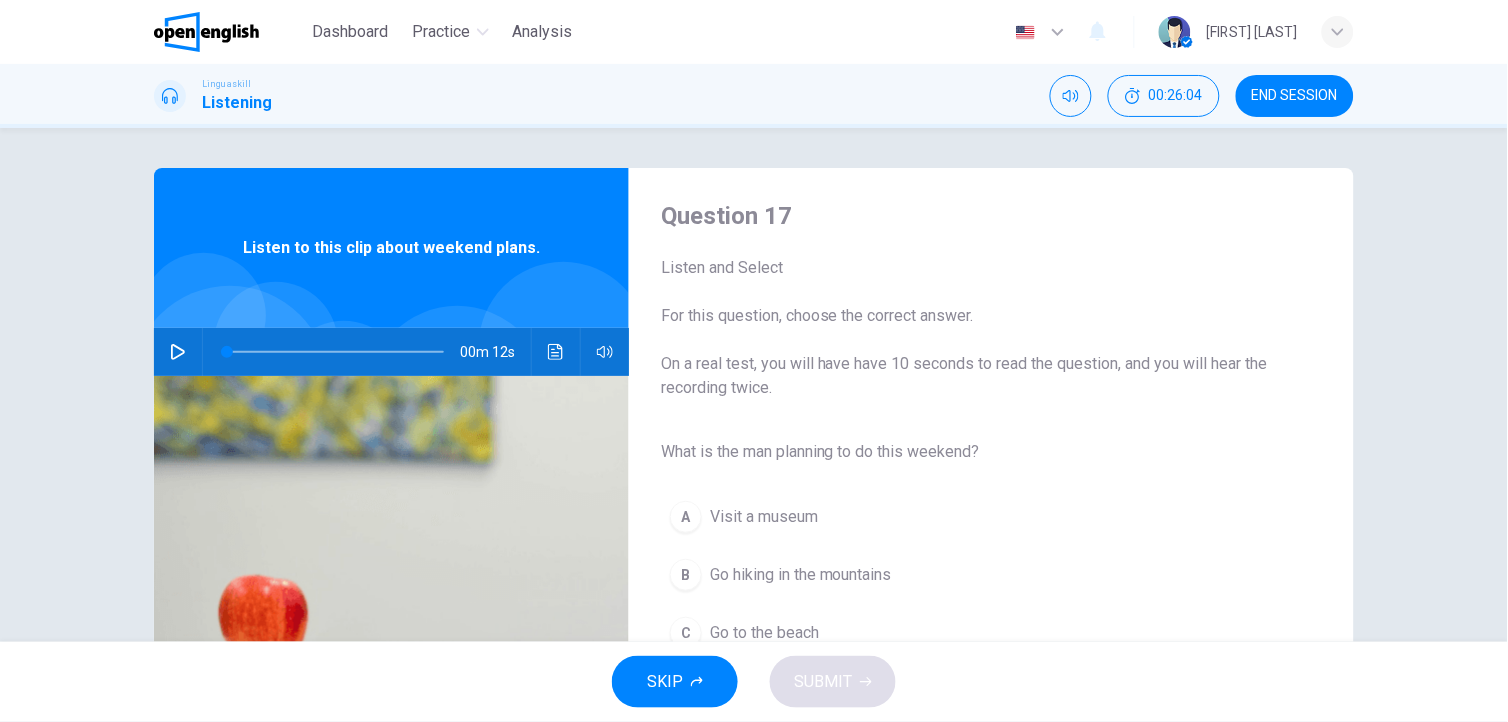 click 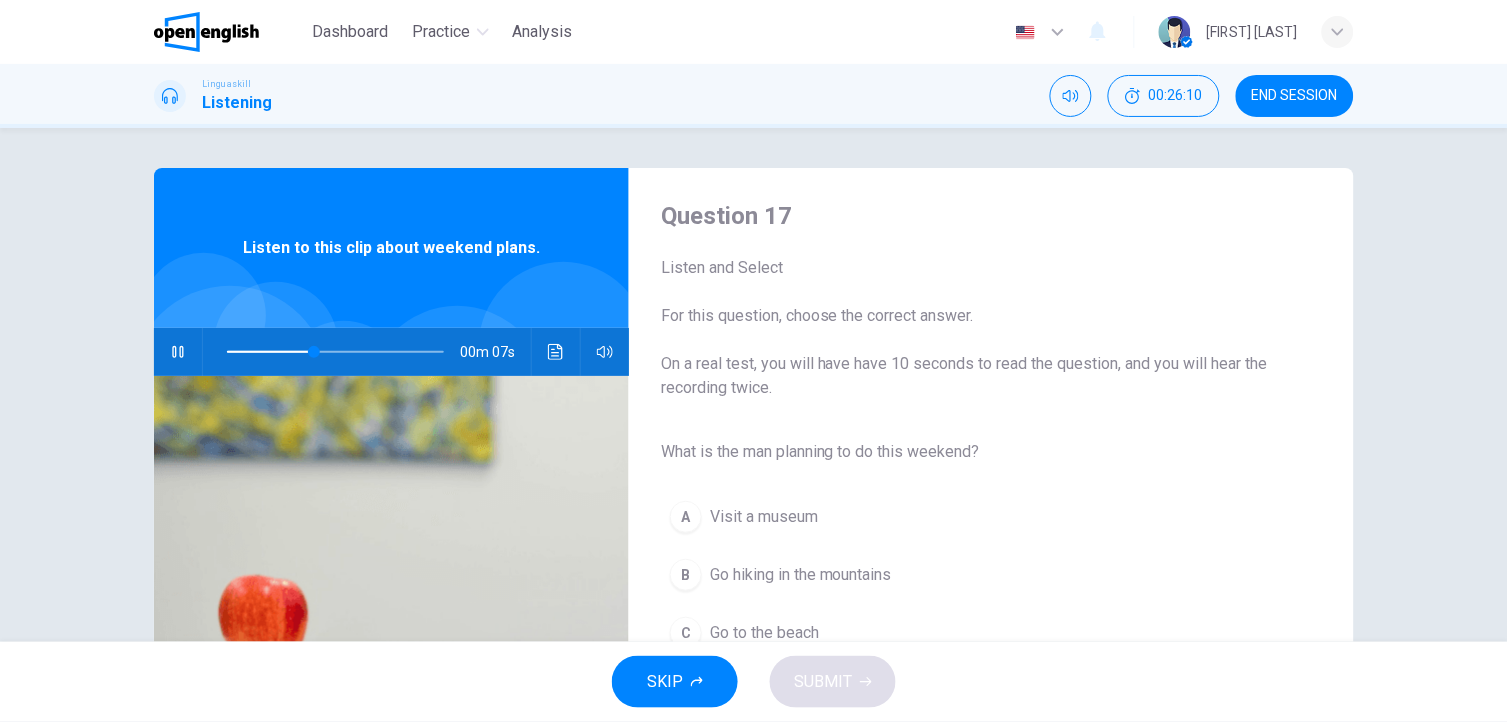 click on "Go hiking in the mountains" at bounding box center [801, 575] 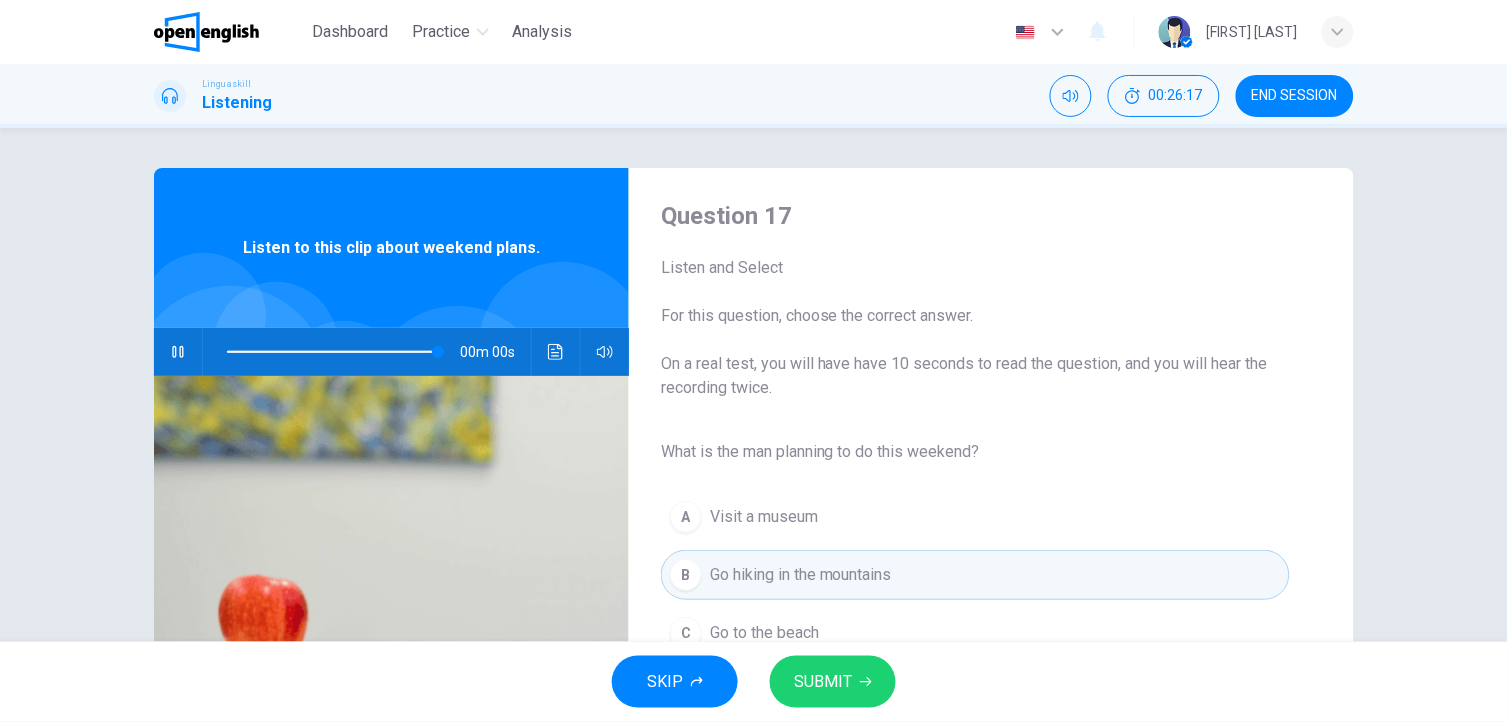 type on "*" 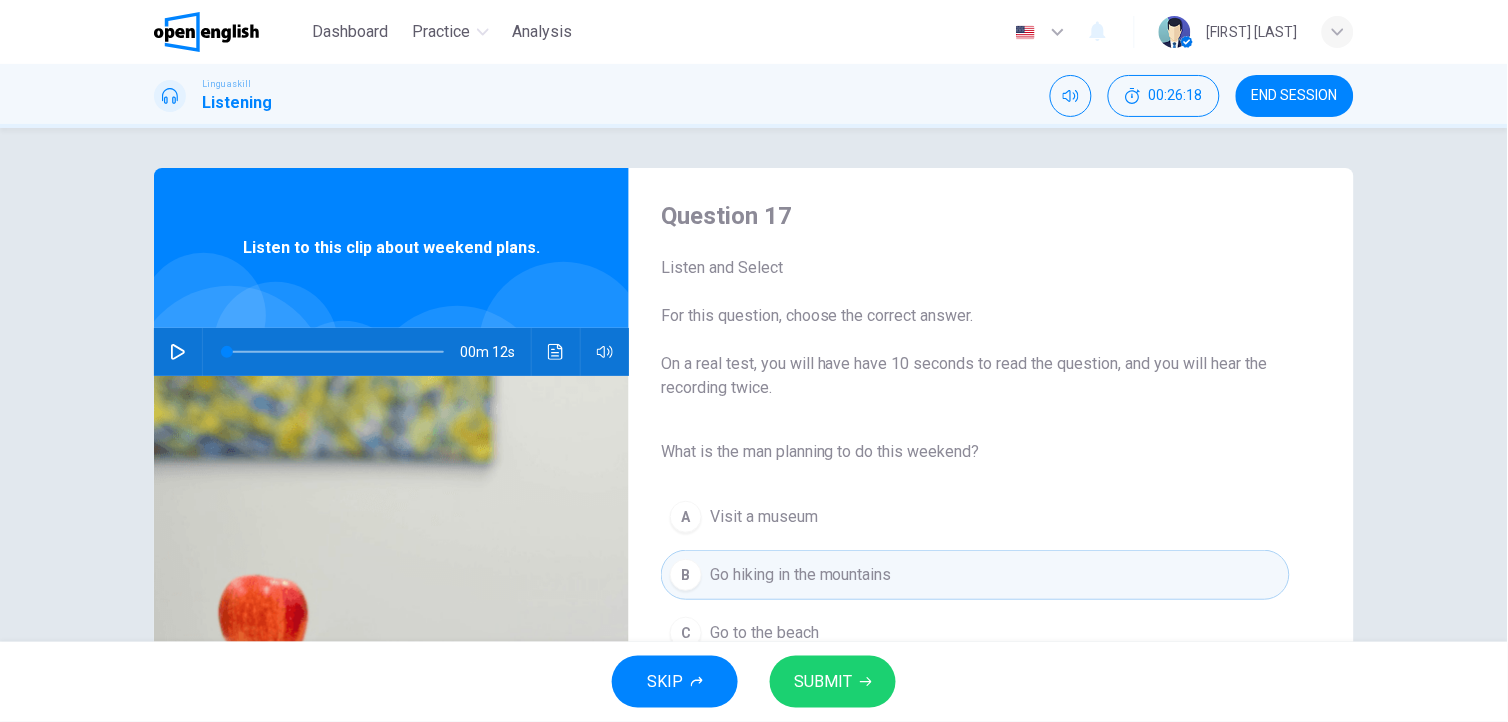 click on "SUBMIT" at bounding box center [833, 682] 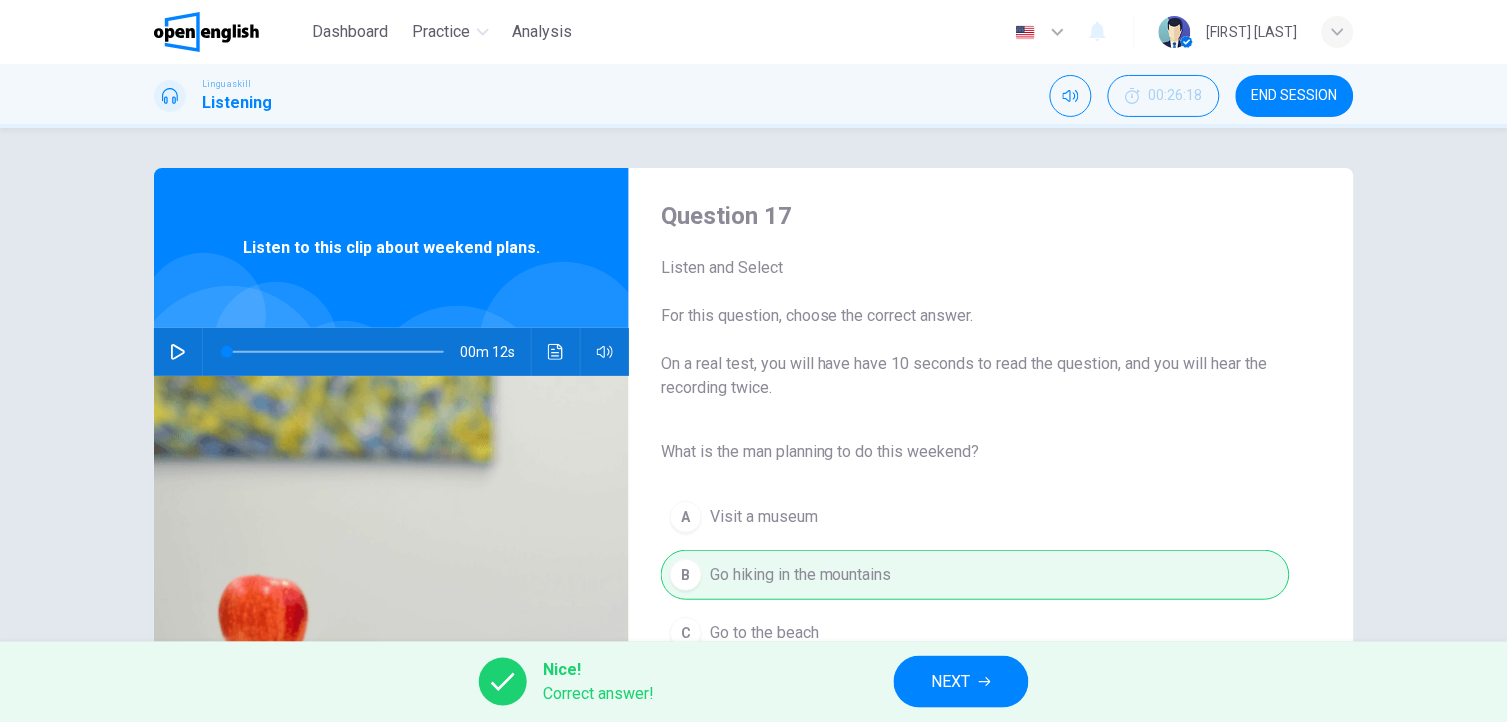 click on "NEXT" at bounding box center (961, 682) 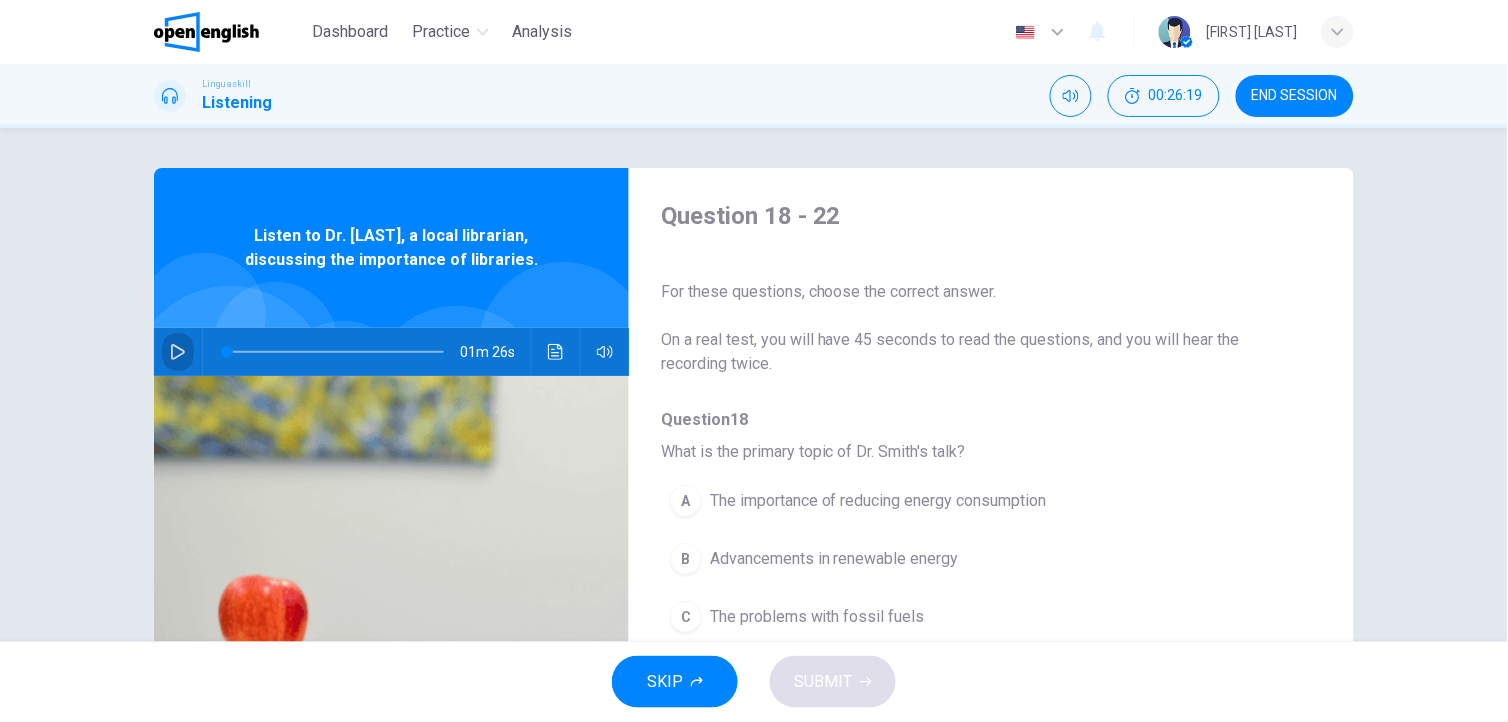 click 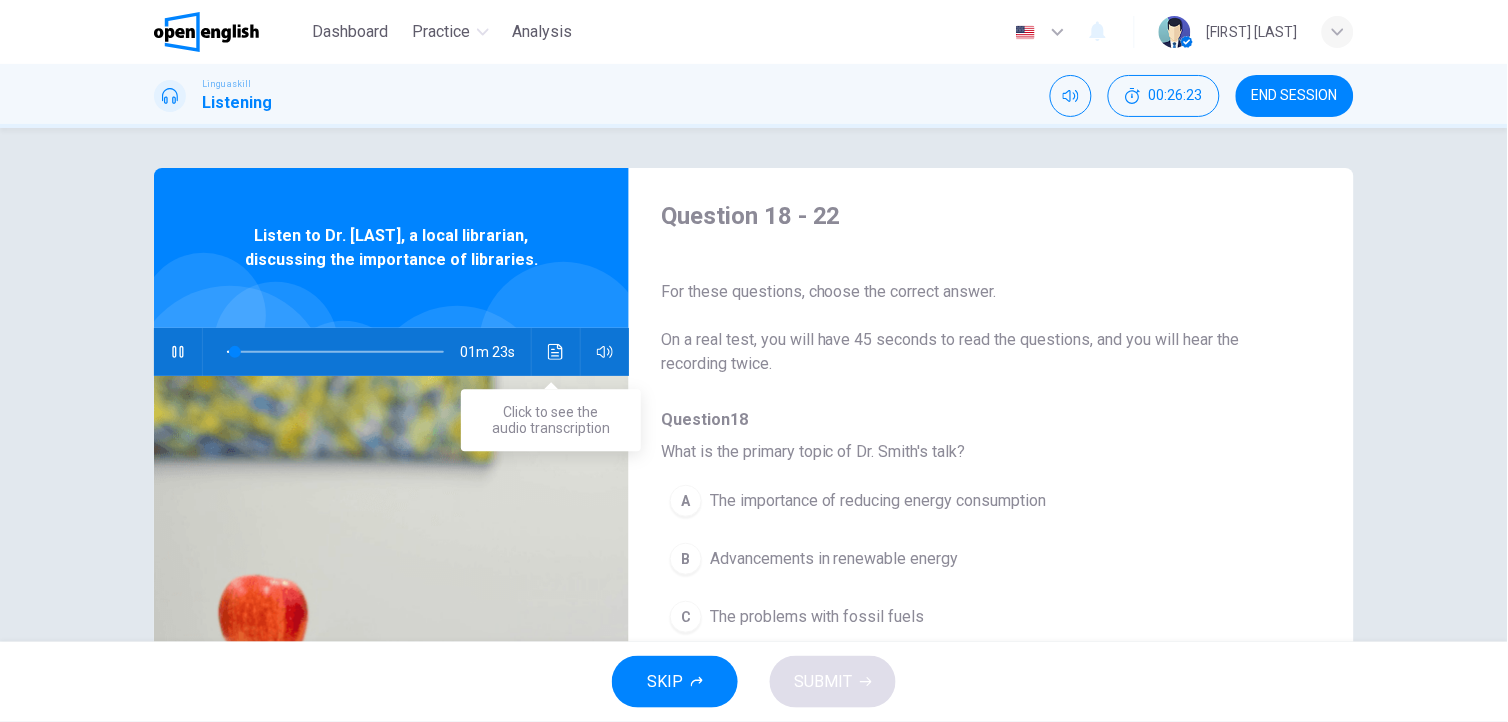 click 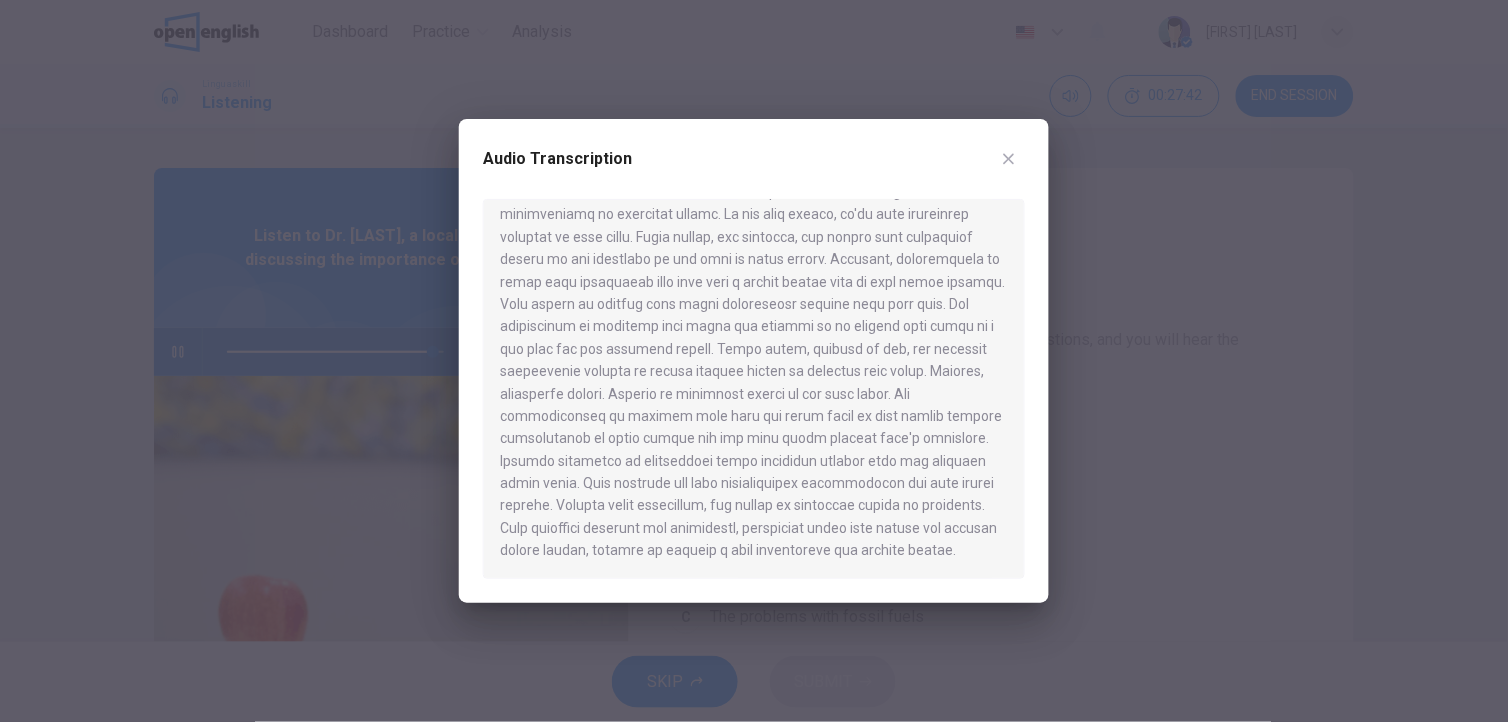 scroll, scrollTop: 56, scrollLeft: 0, axis: vertical 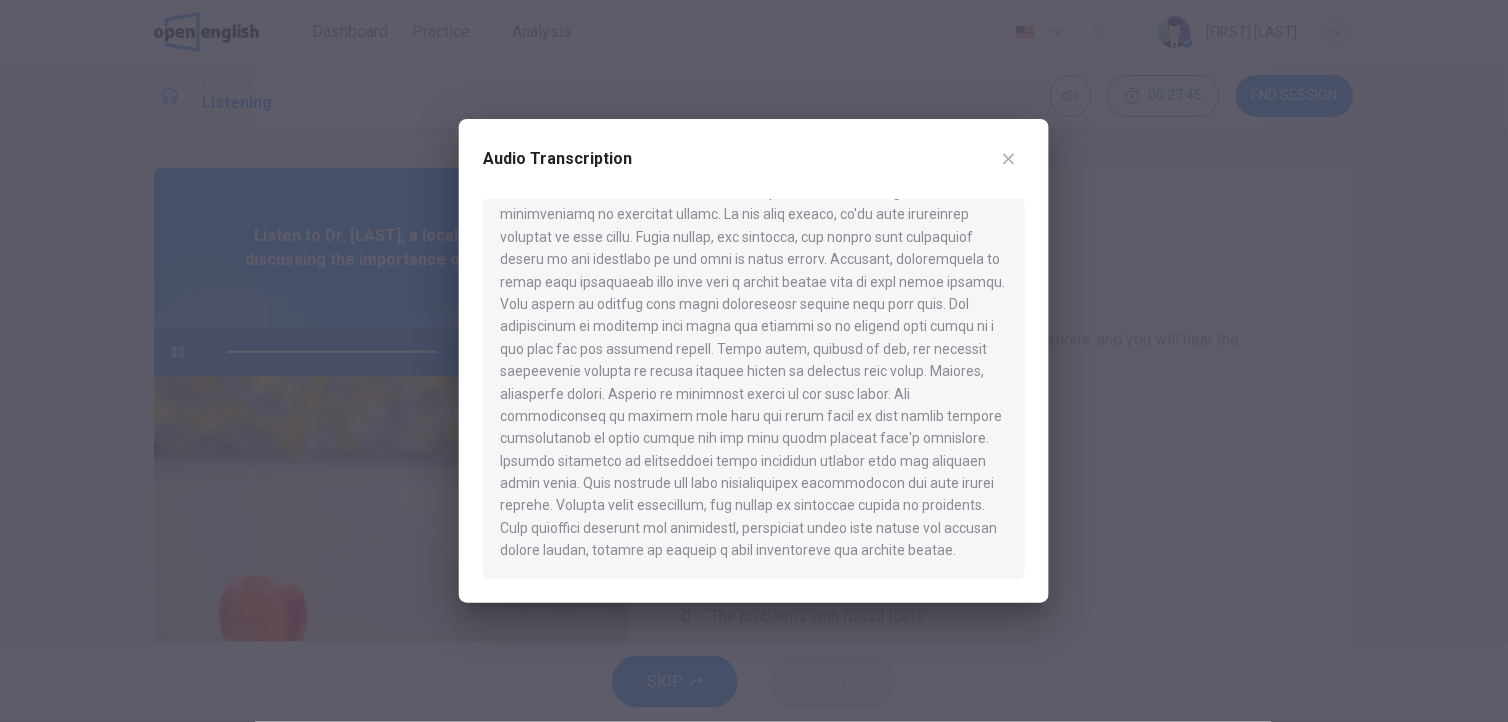 type on "*" 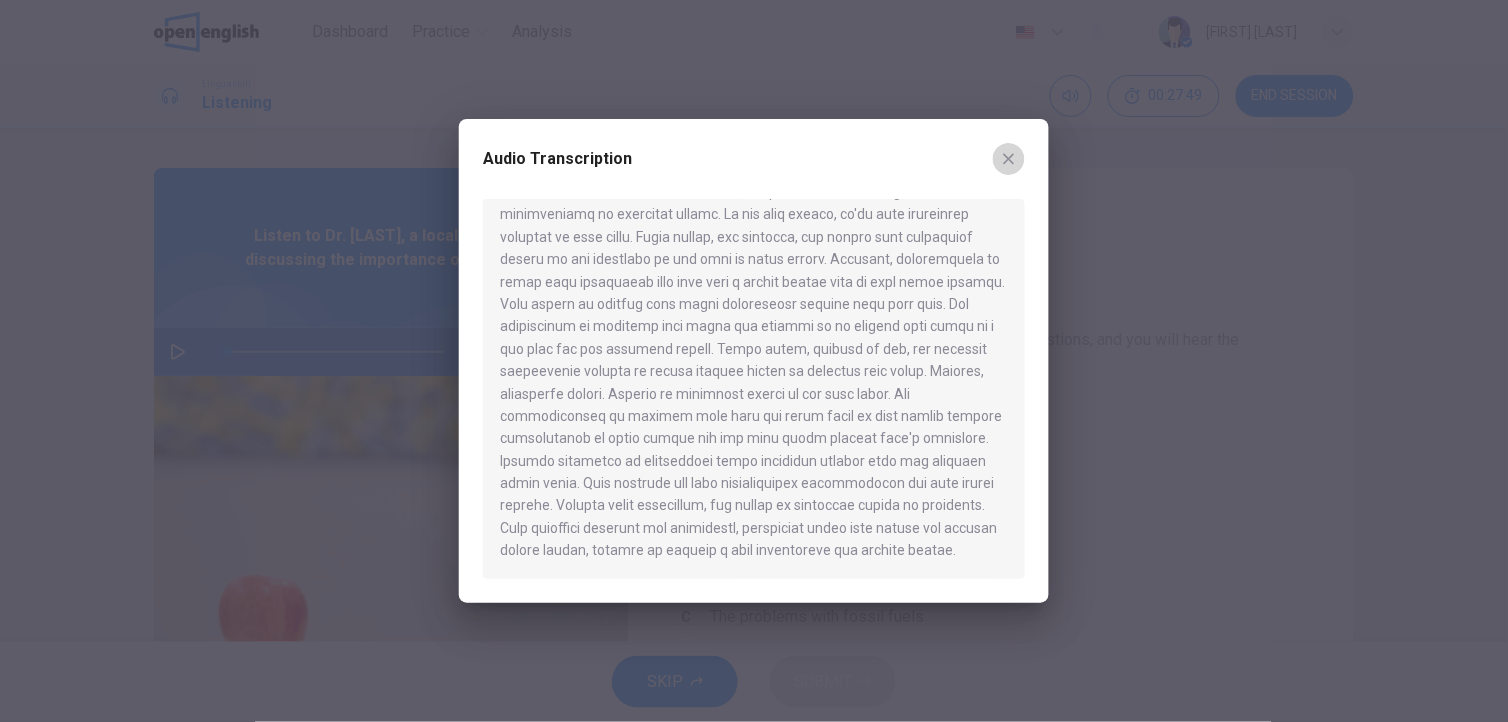 click at bounding box center (1009, 159) 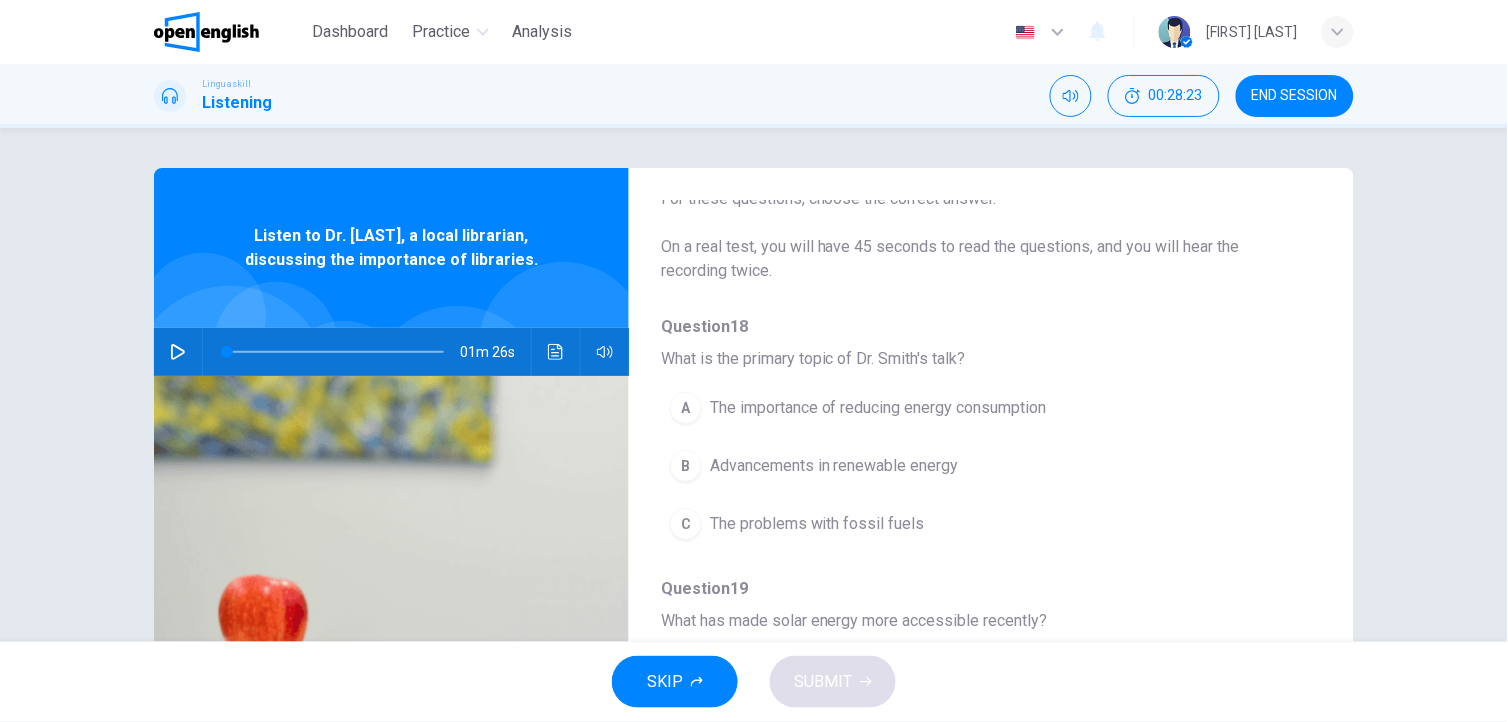 scroll, scrollTop: 115, scrollLeft: 0, axis: vertical 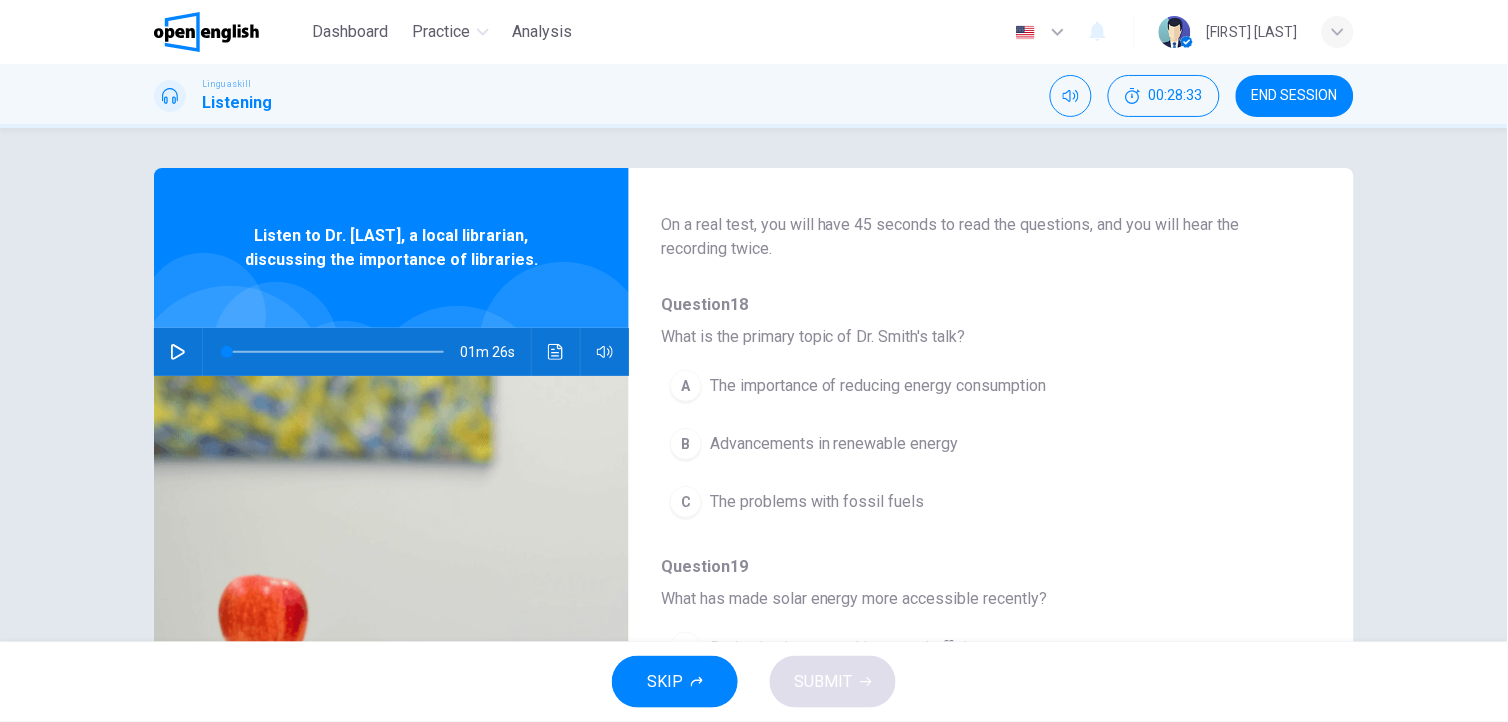 click on "Advancements in renewable energy" at bounding box center [834, 444] 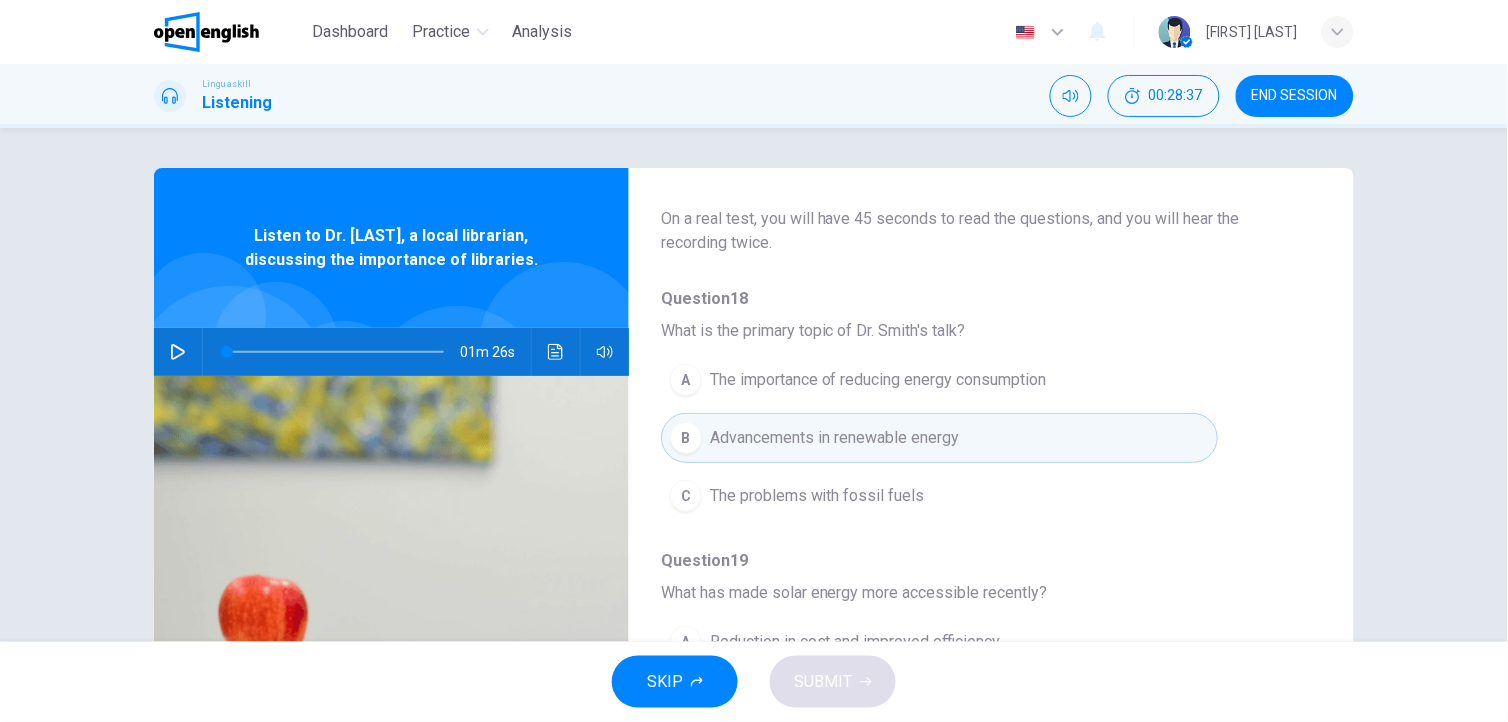 scroll, scrollTop: 124, scrollLeft: 0, axis: vertical 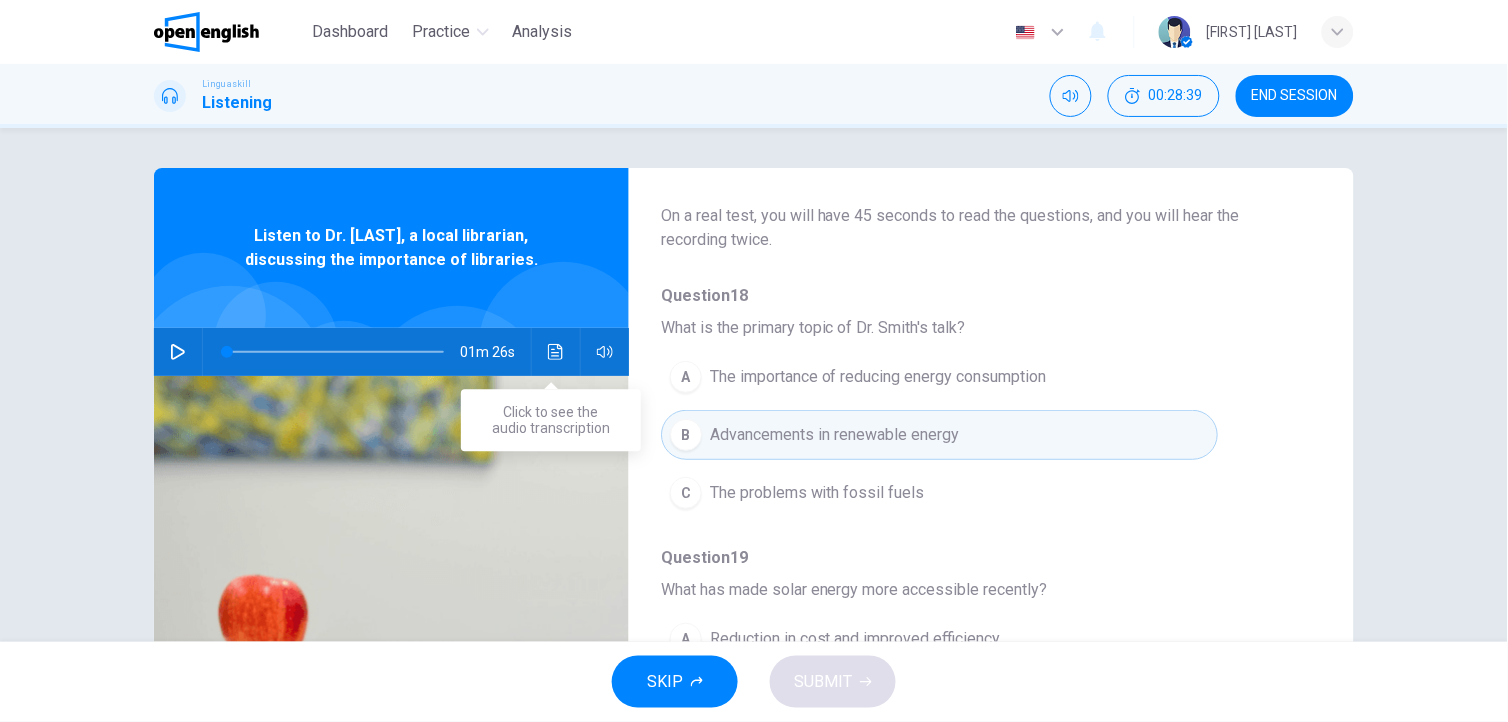 click 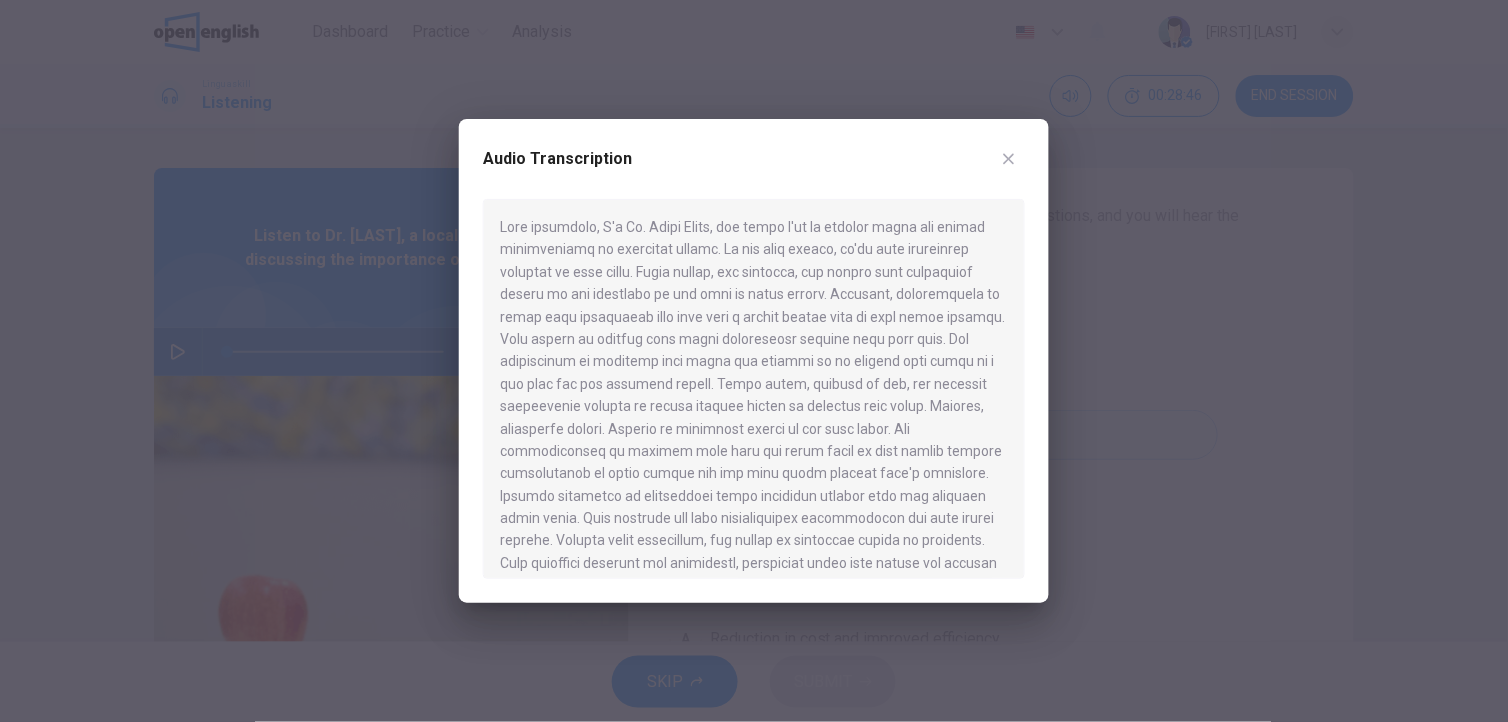 click 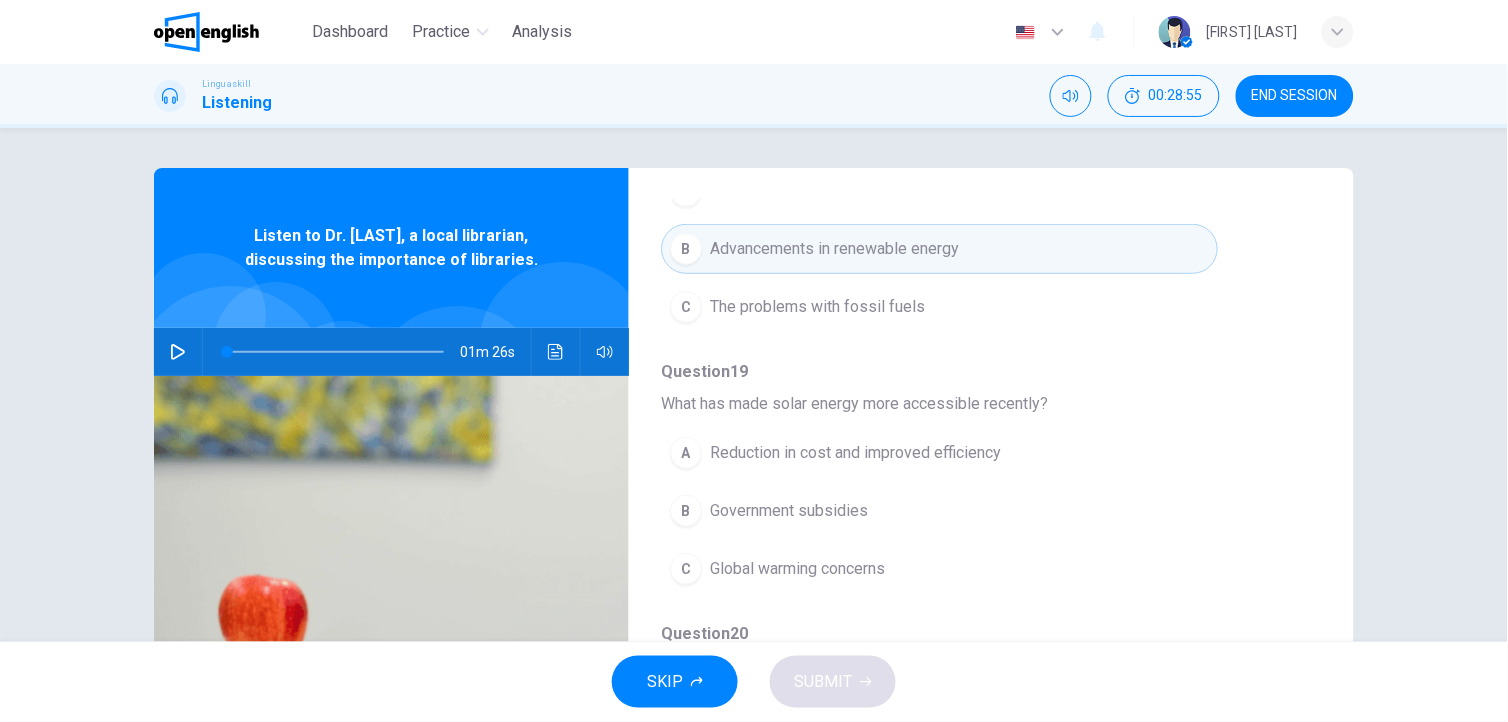 scroll, scrollTop: 338, scrollLeft: 0, axis: vertical 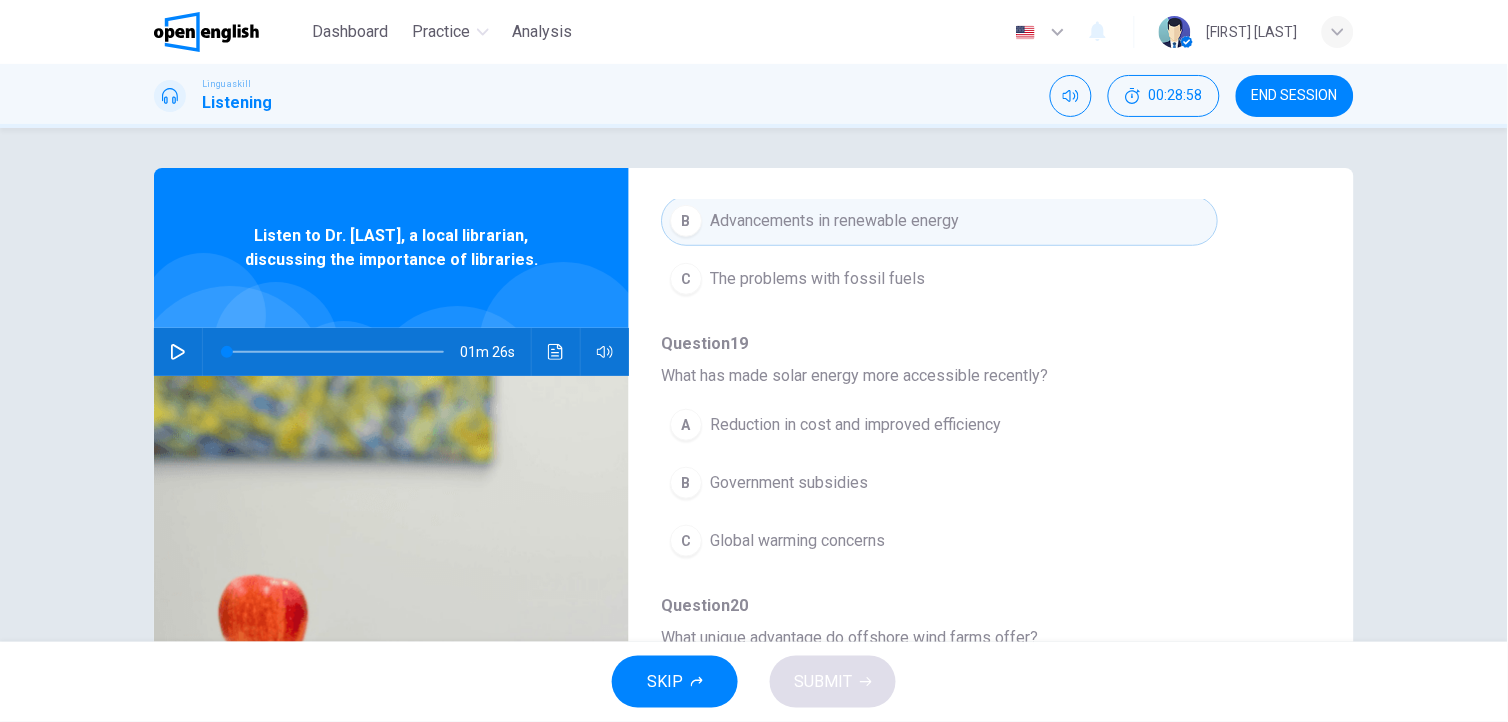 click on "Reduction in cost and improved efficiency" at bounding box center (855, 425) 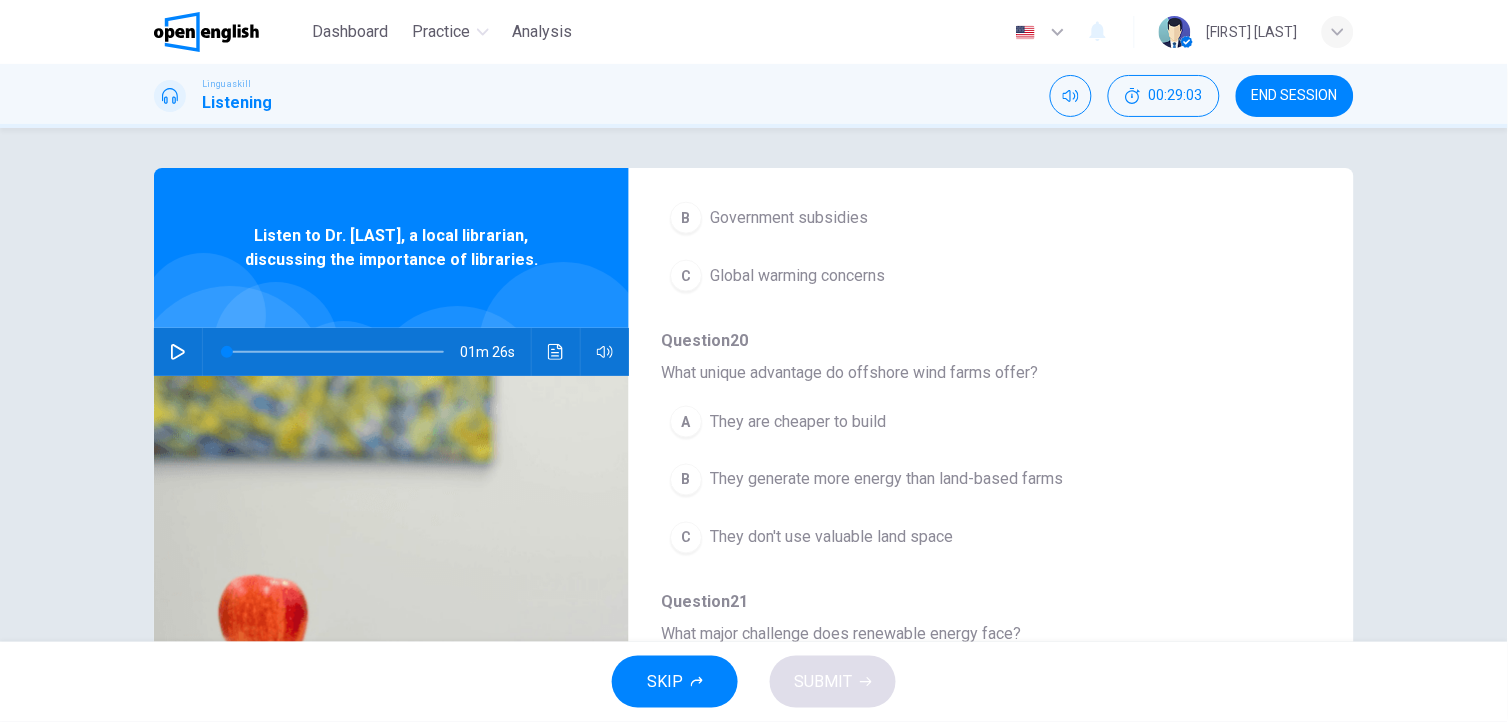scroll, scrollTop: 623, scrollLeft: 0, axis: vertical 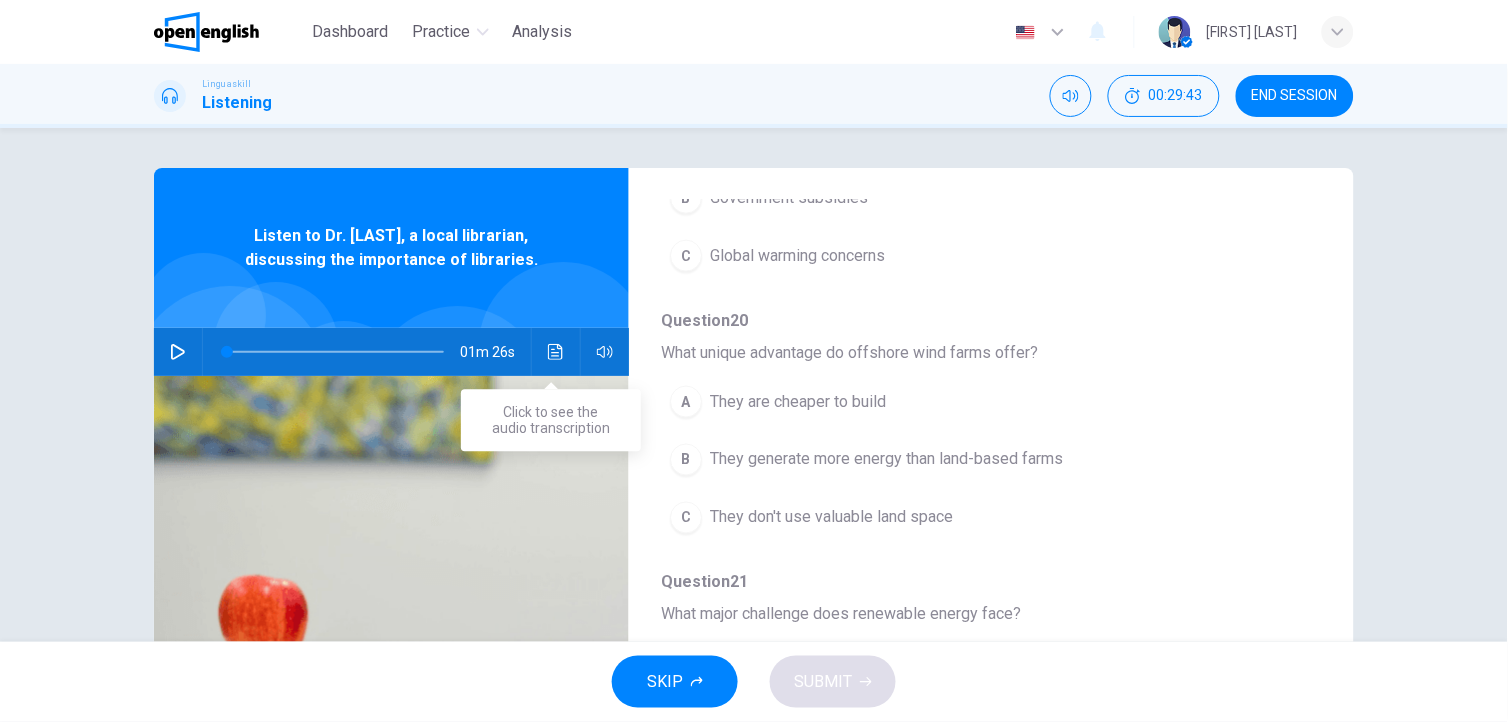 click 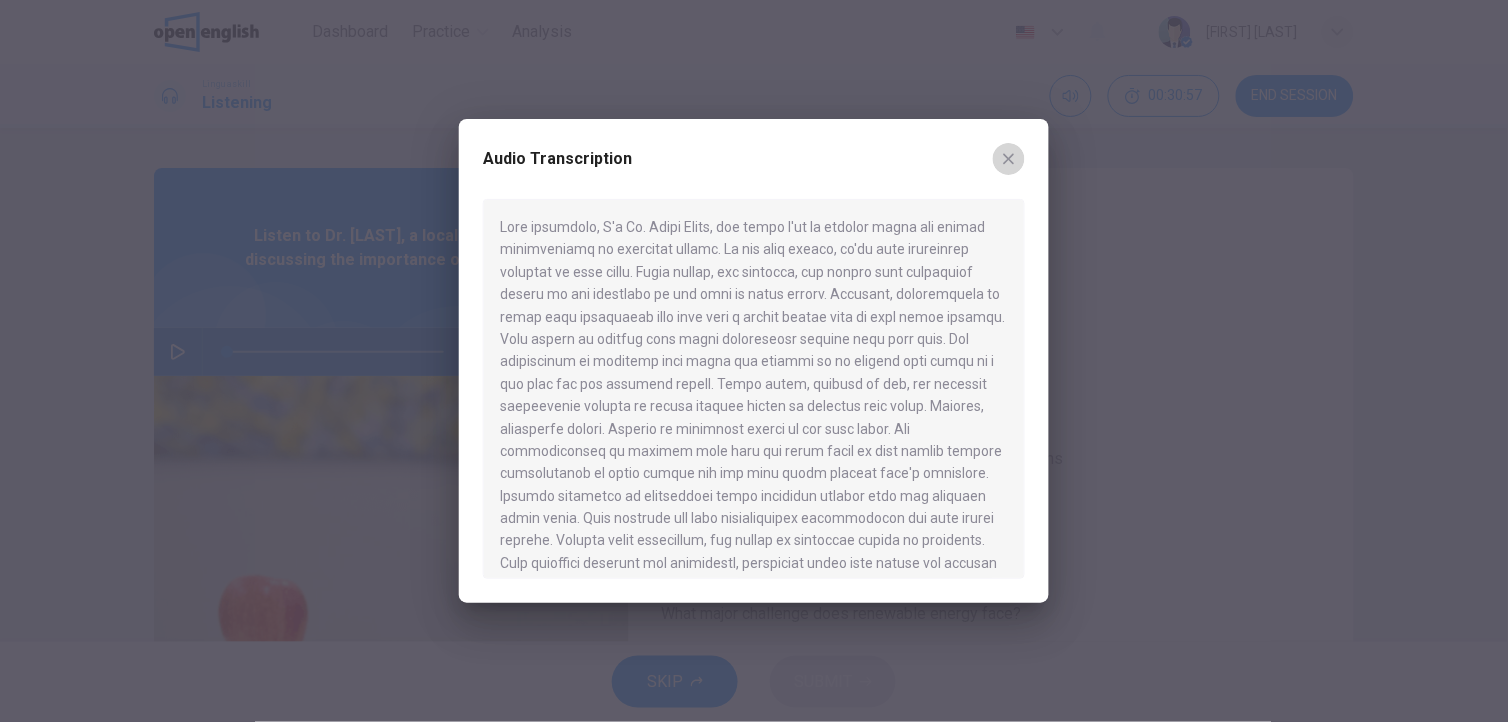 click 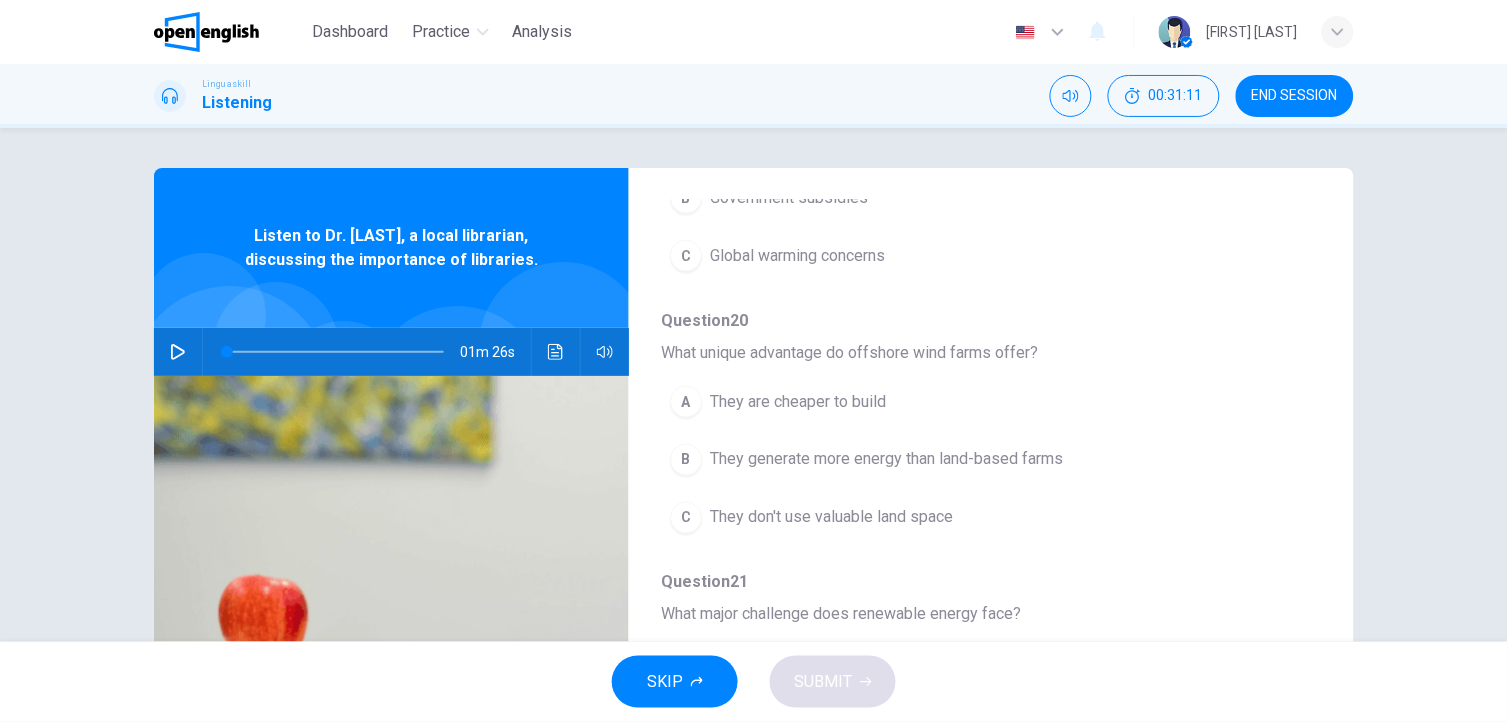 click on "They generate more energy than land-based farms" at bounding box center (886, 460) 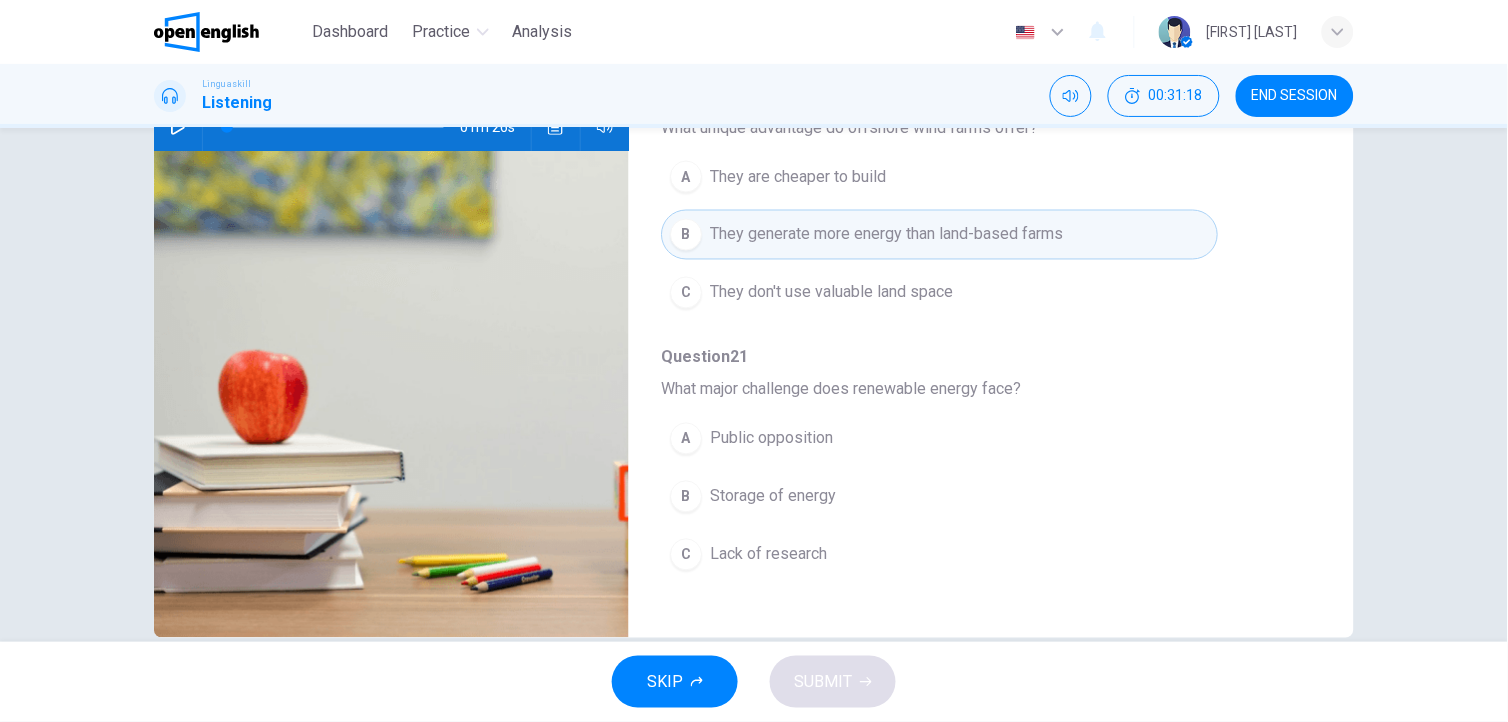 scroll, scrollTop: 261, scrollLeft: 0, axis: vertical 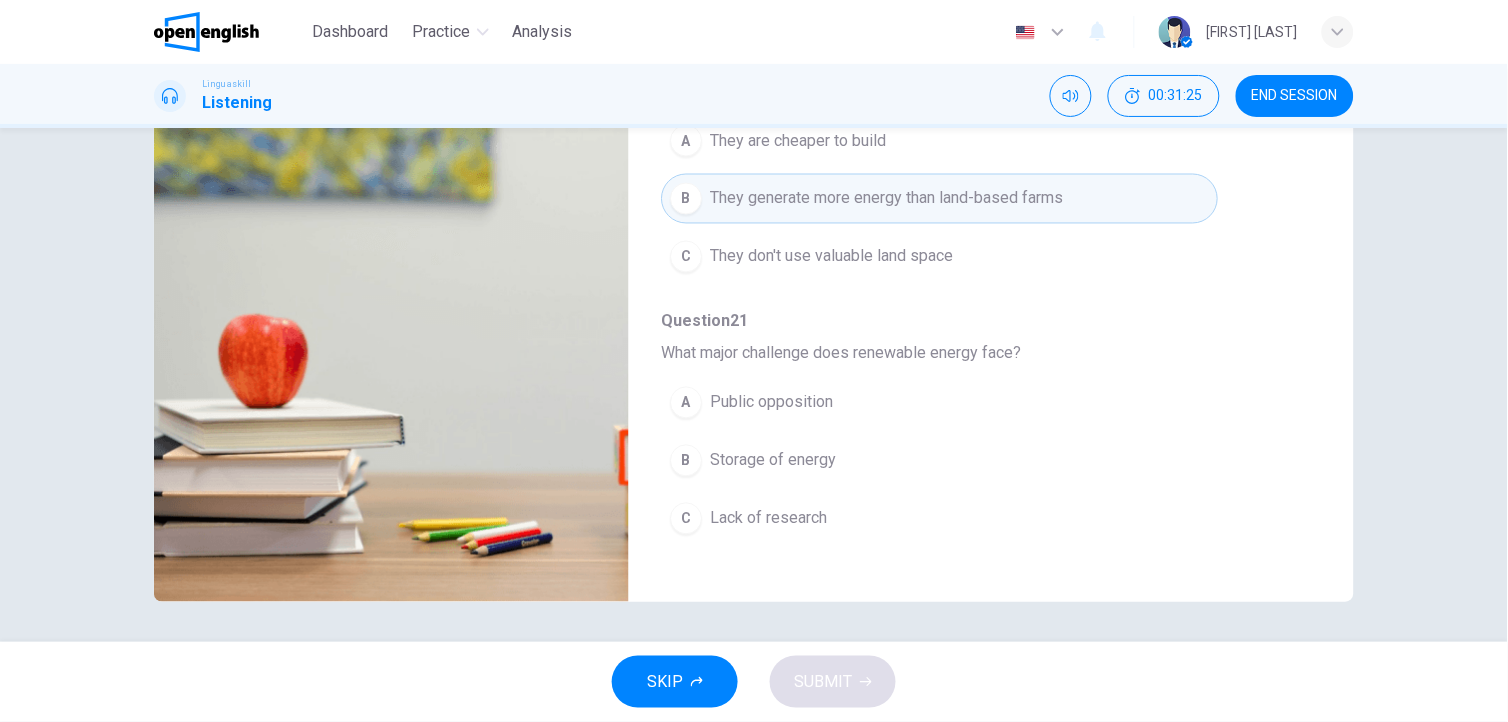 click on "Storage of energy" at bounding box center (773, 461) 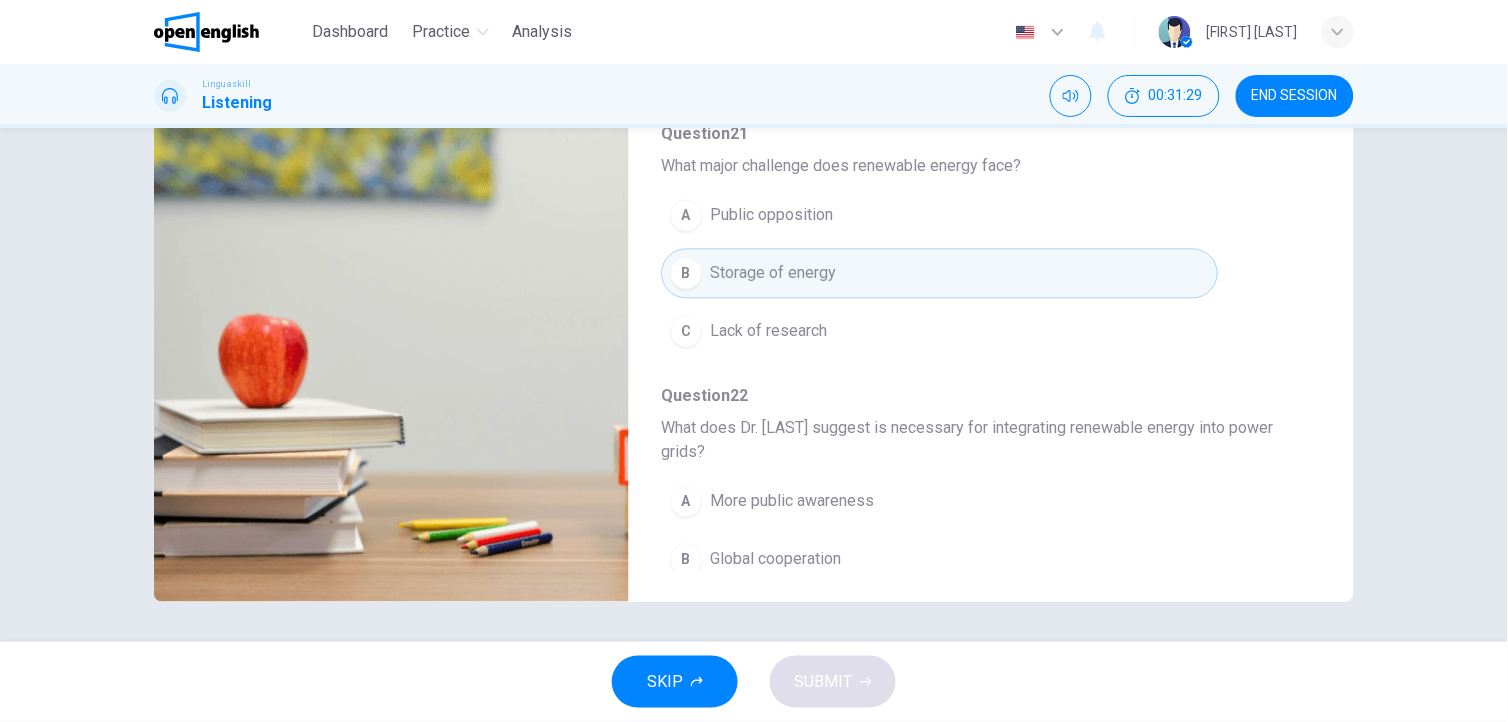 scroll, scrollTop: 888, scrollLeft: 0, axis: vertical 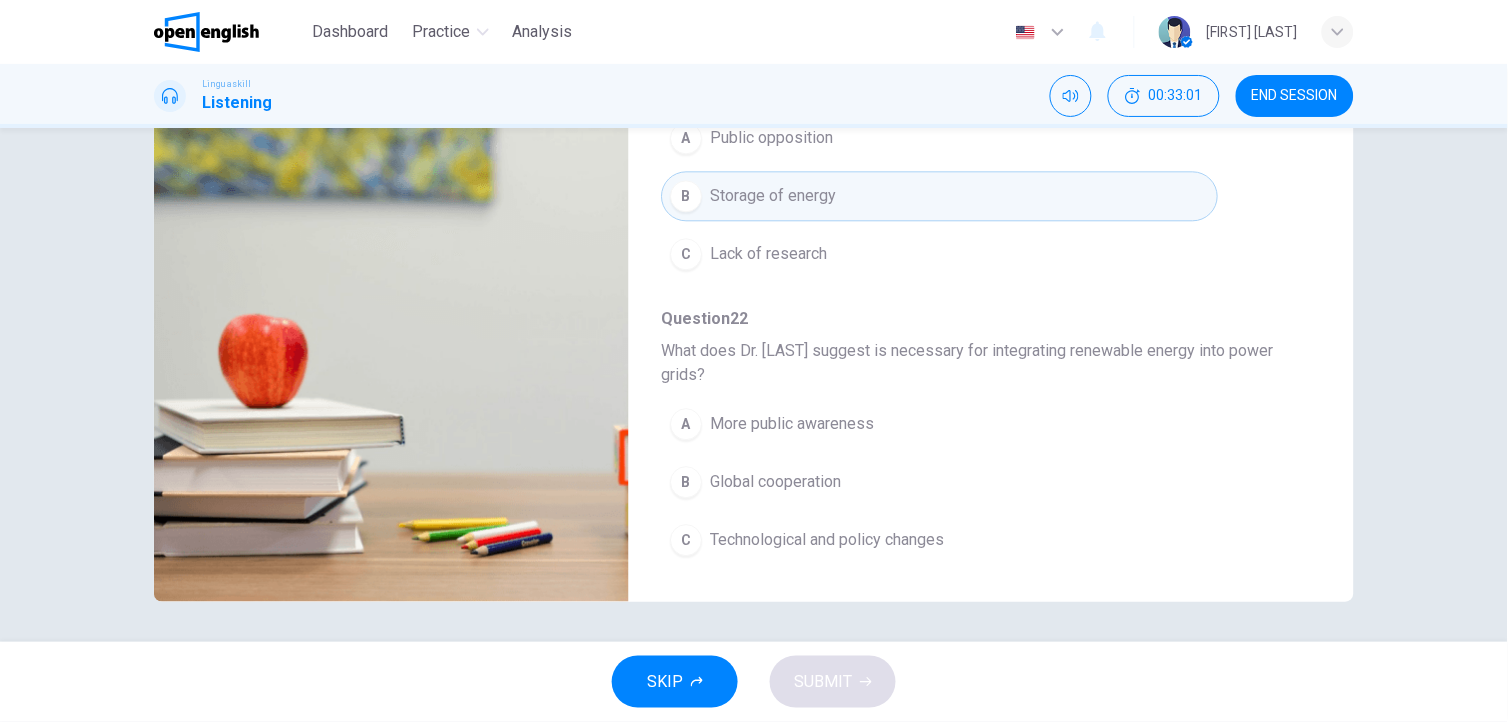 click on "Technological and policy changes" at bounding box center (827, 541) 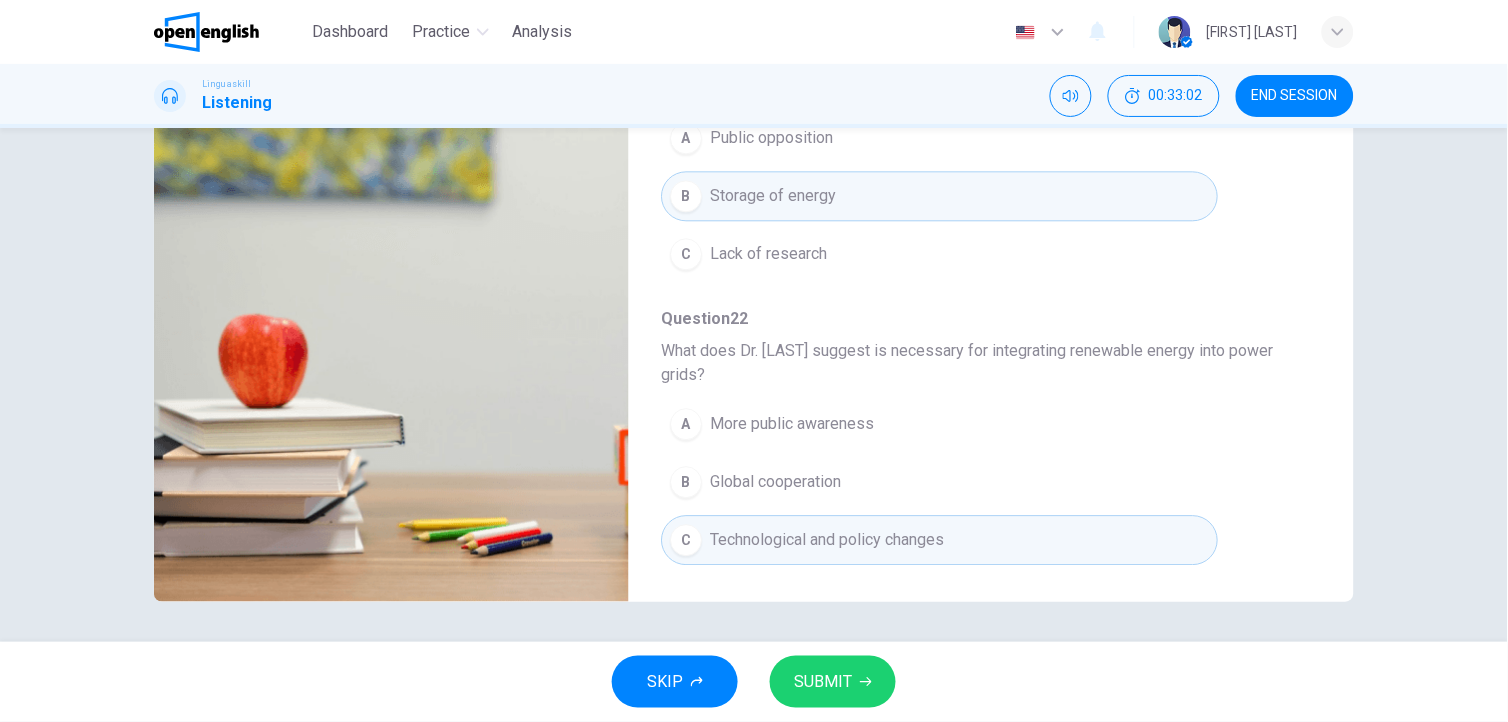 click on "SUBMIT" at bounding box center (823, 682) 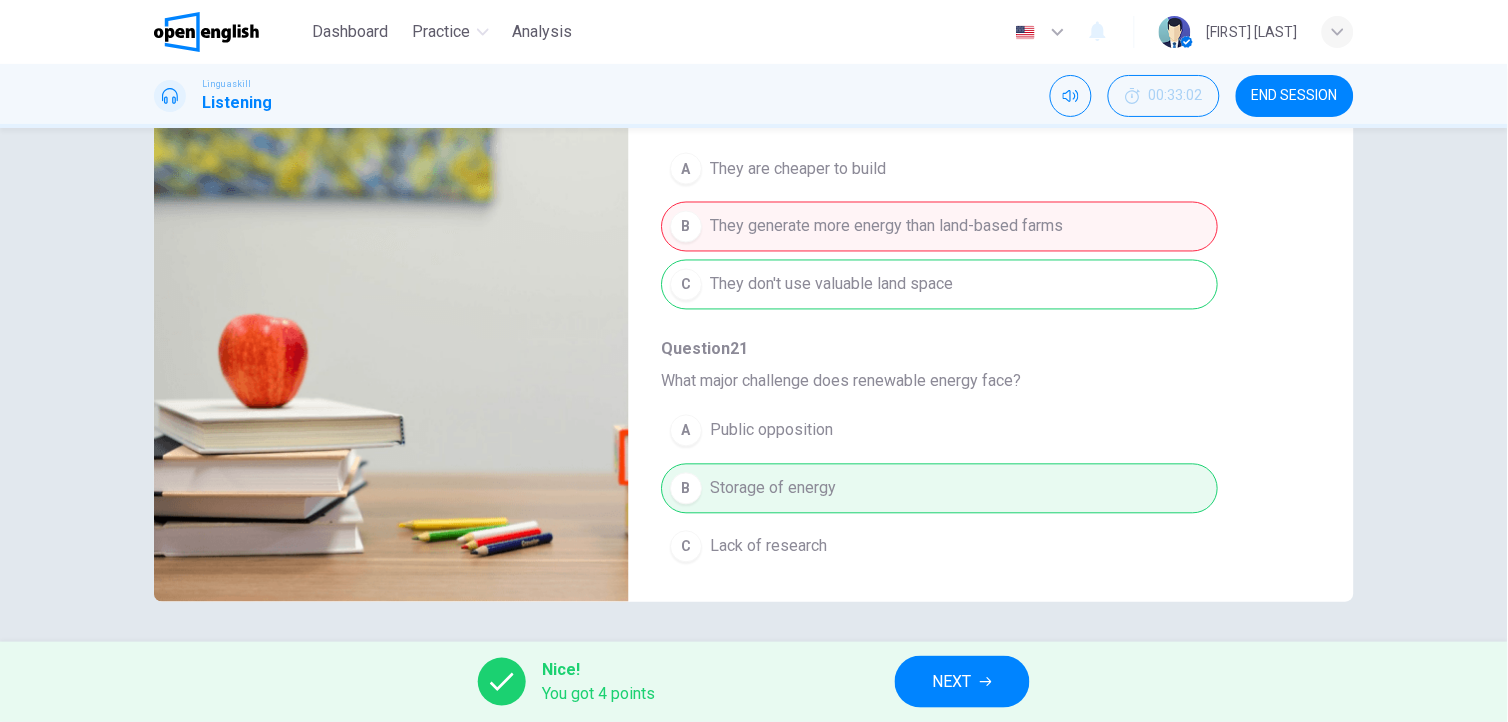scroll, scrollTop: 533, scrollLeft: 0, axis: vertical 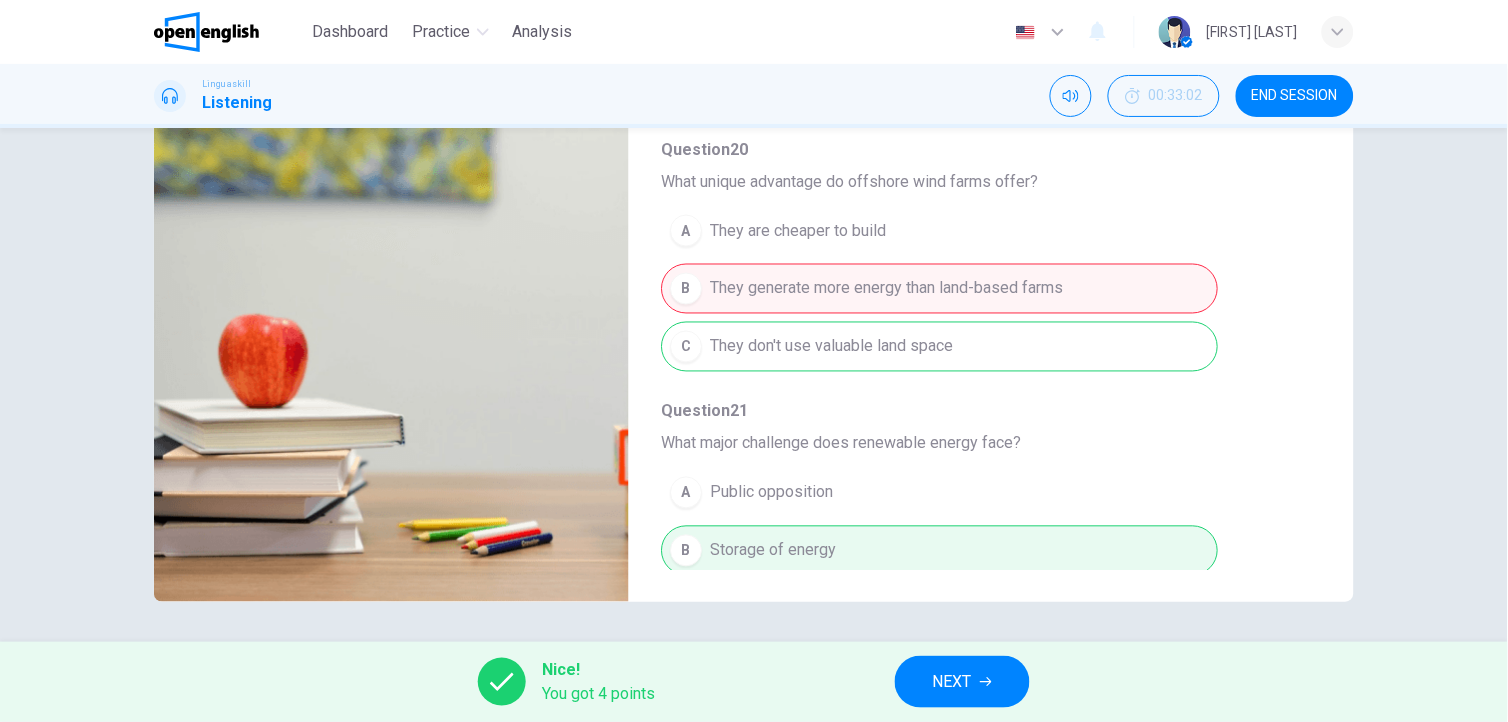 click on "NEXT" at bounding box center [952, 682] 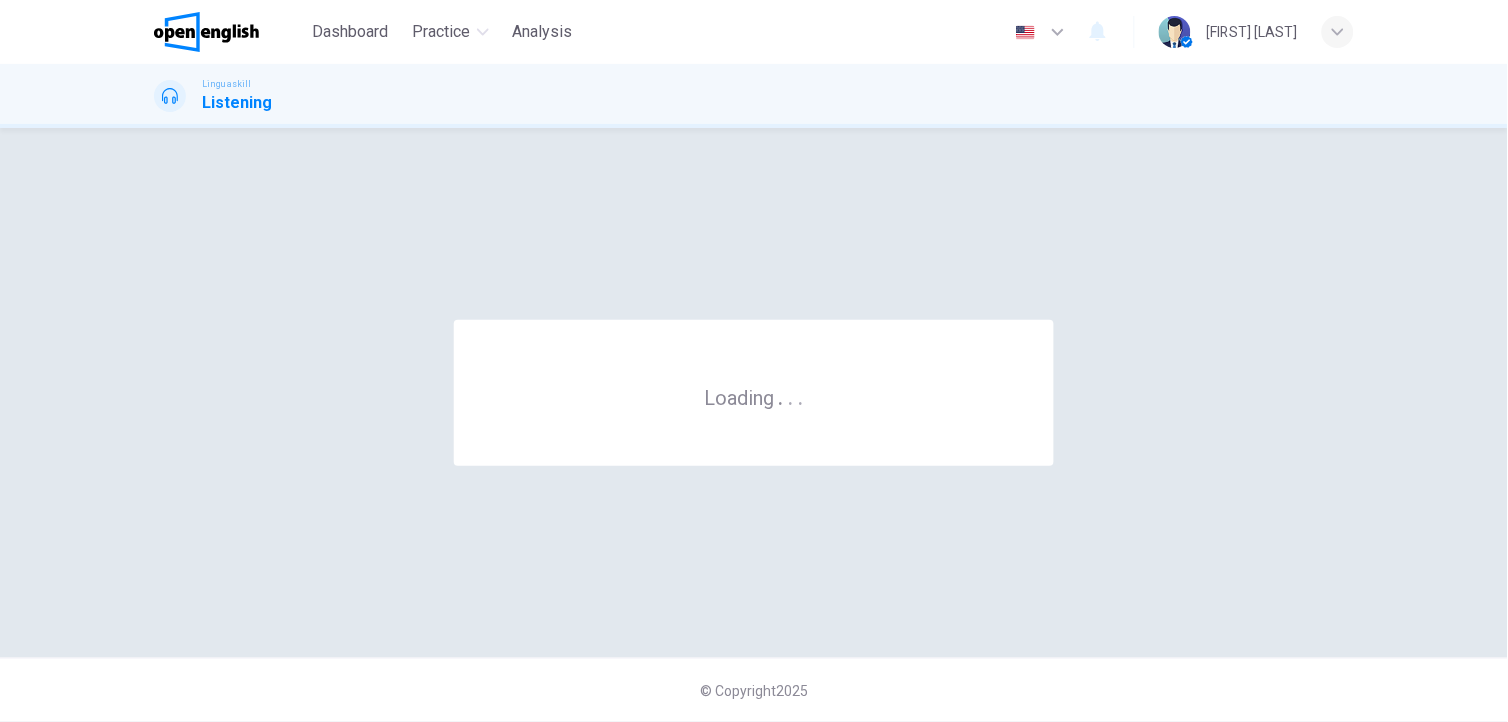 scroll, scrollTop: 0, scrollLeft: 0, axis: both 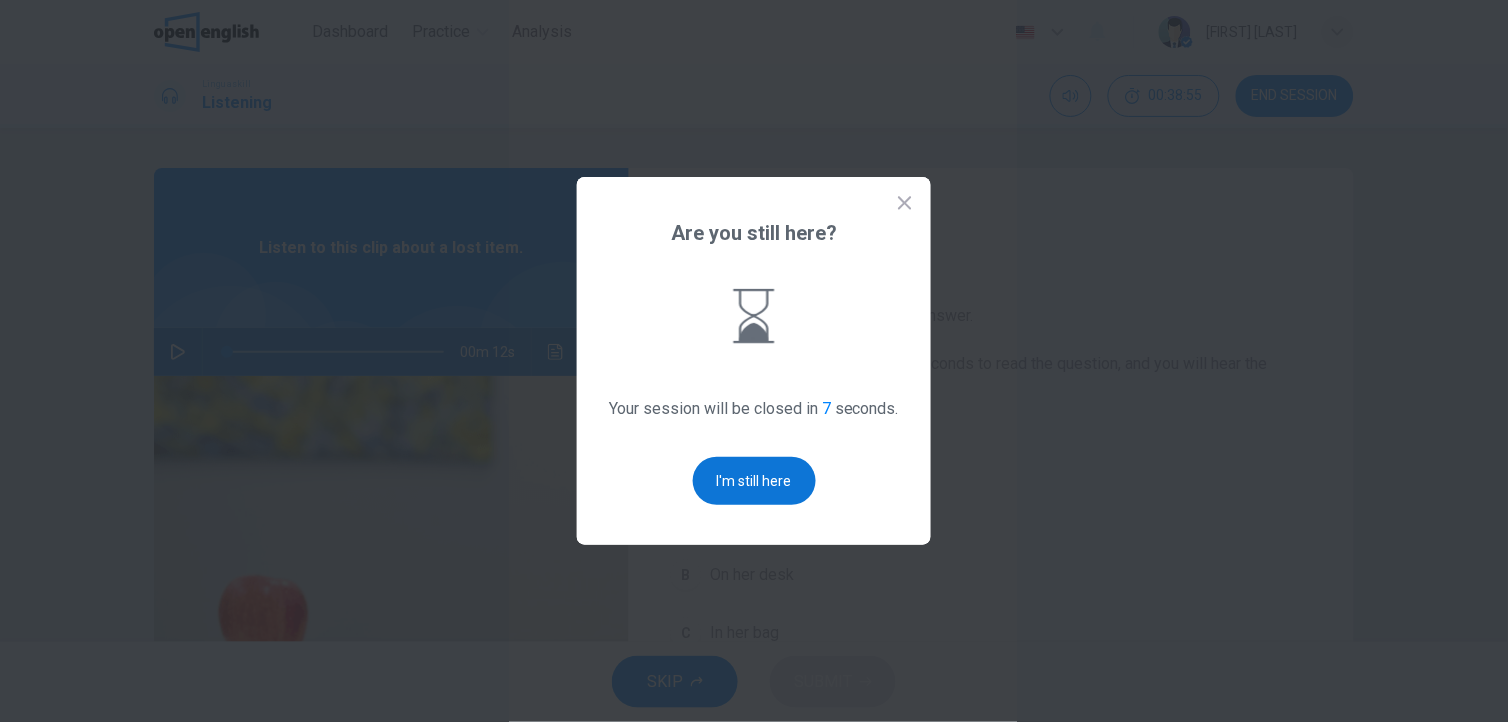 click on "I'm still here" at bounding box center (754, 481) 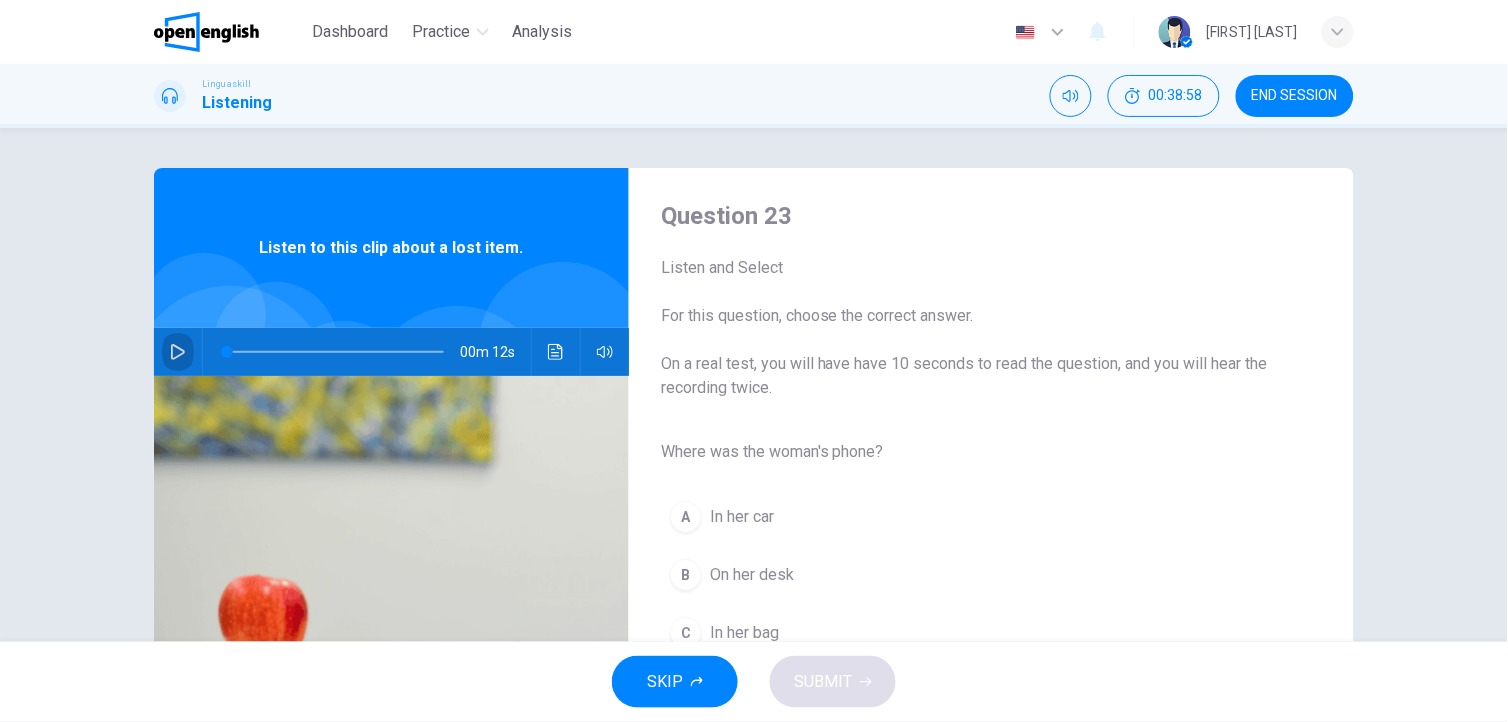 click 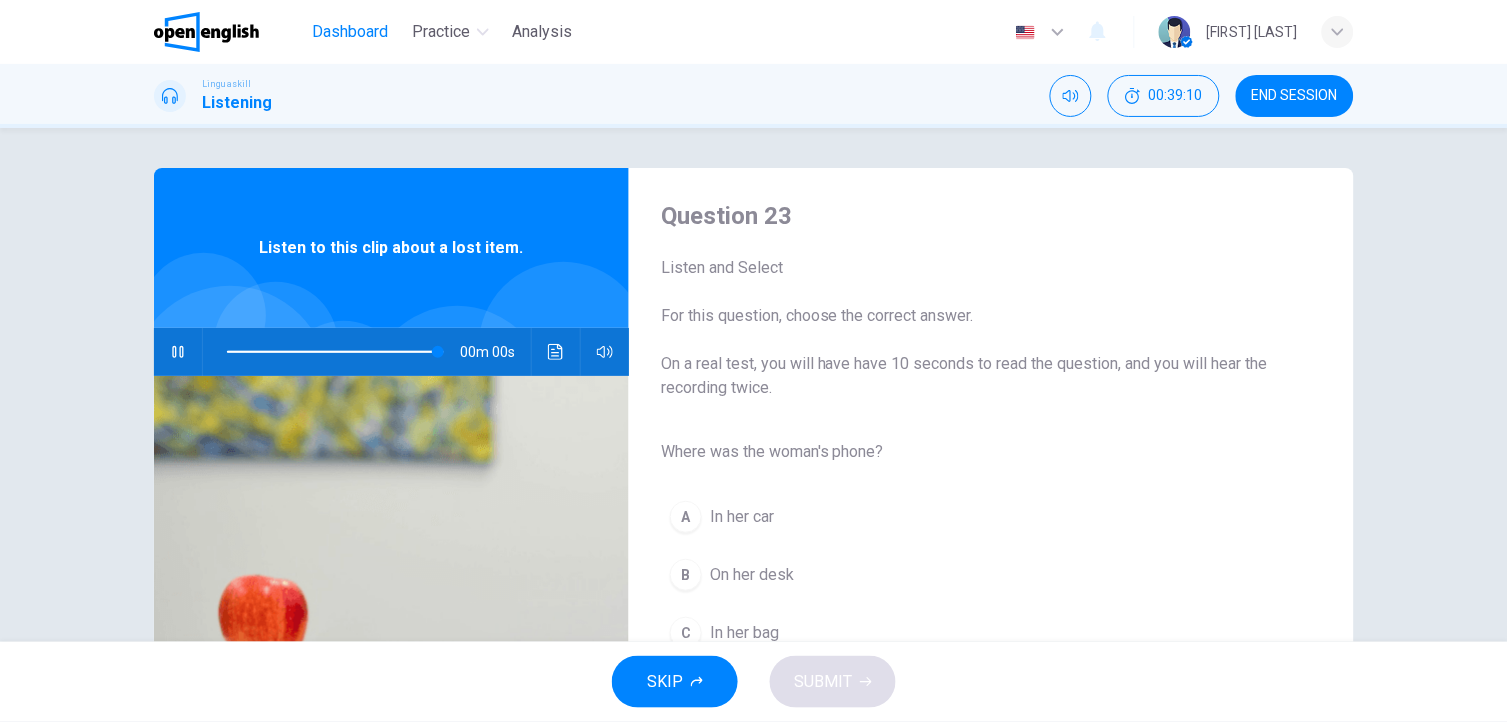type on "*" 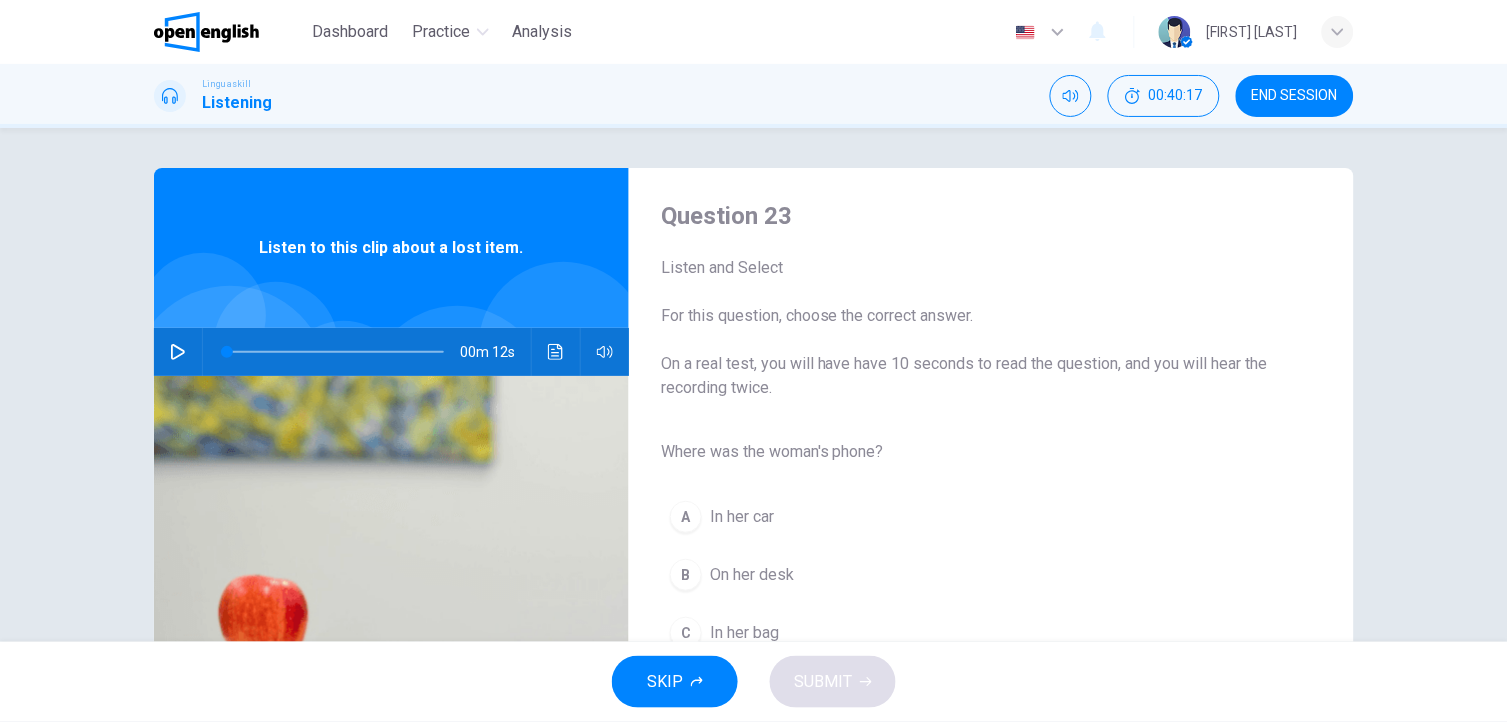 click on "In her bag" at bounding box center [744, 633] 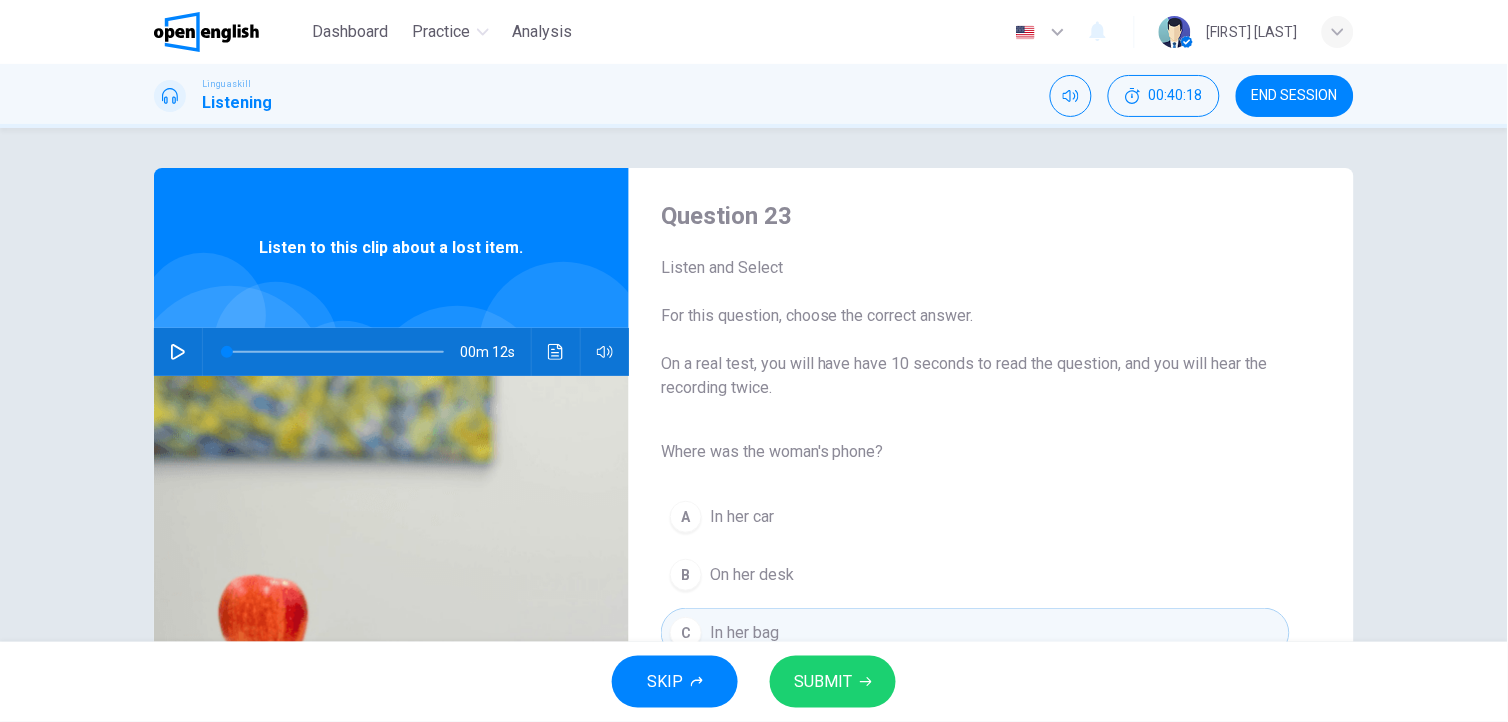 click on "SUBMIT" at bounding box center [823, 682] 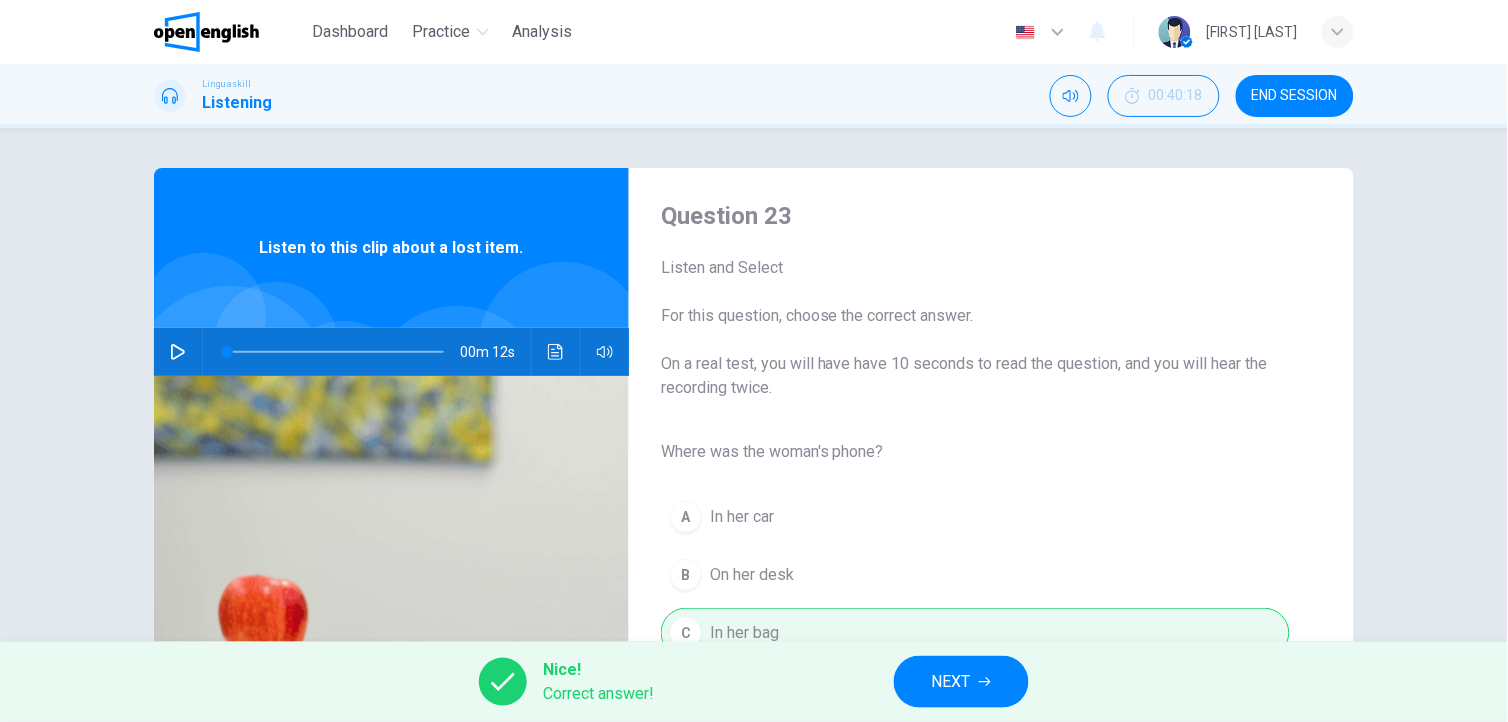 click on "NEXT" at bounding box center (961, 682) 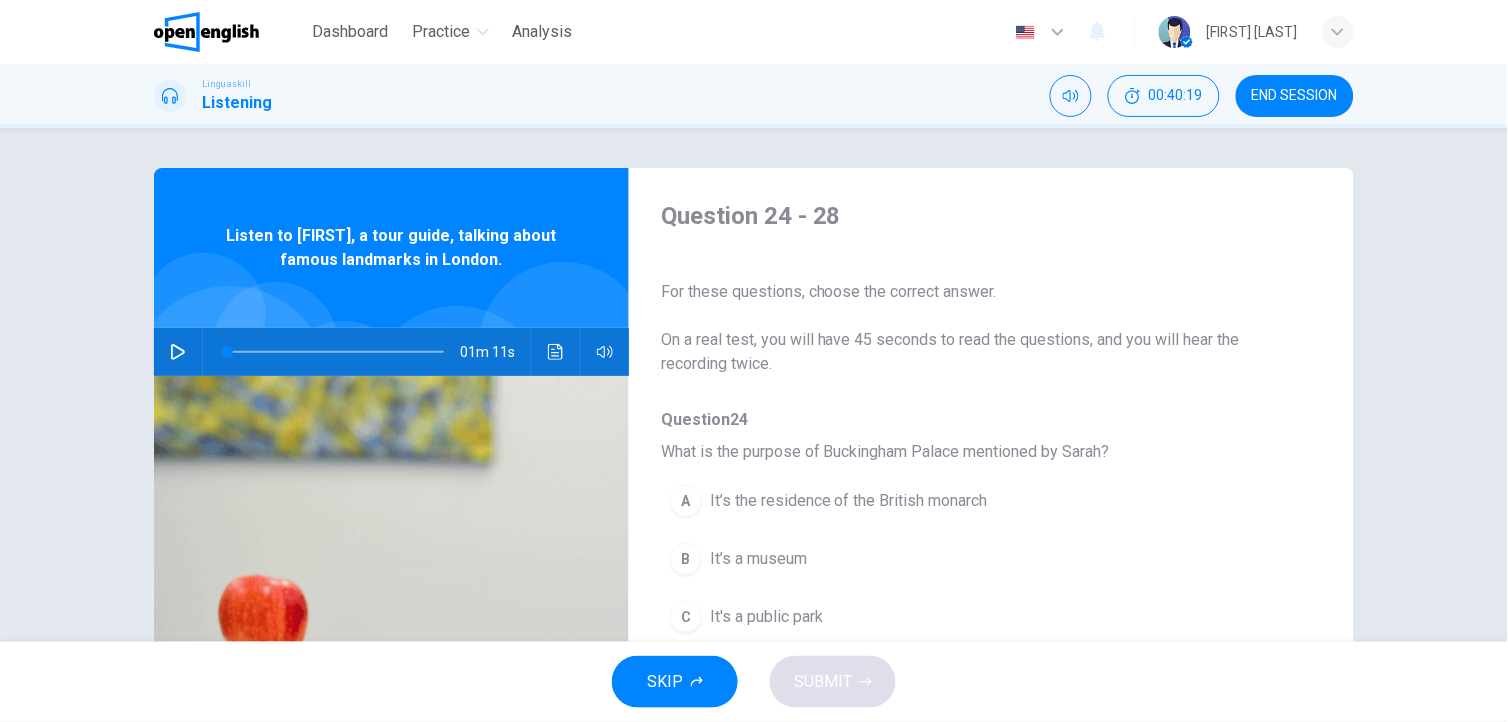 click 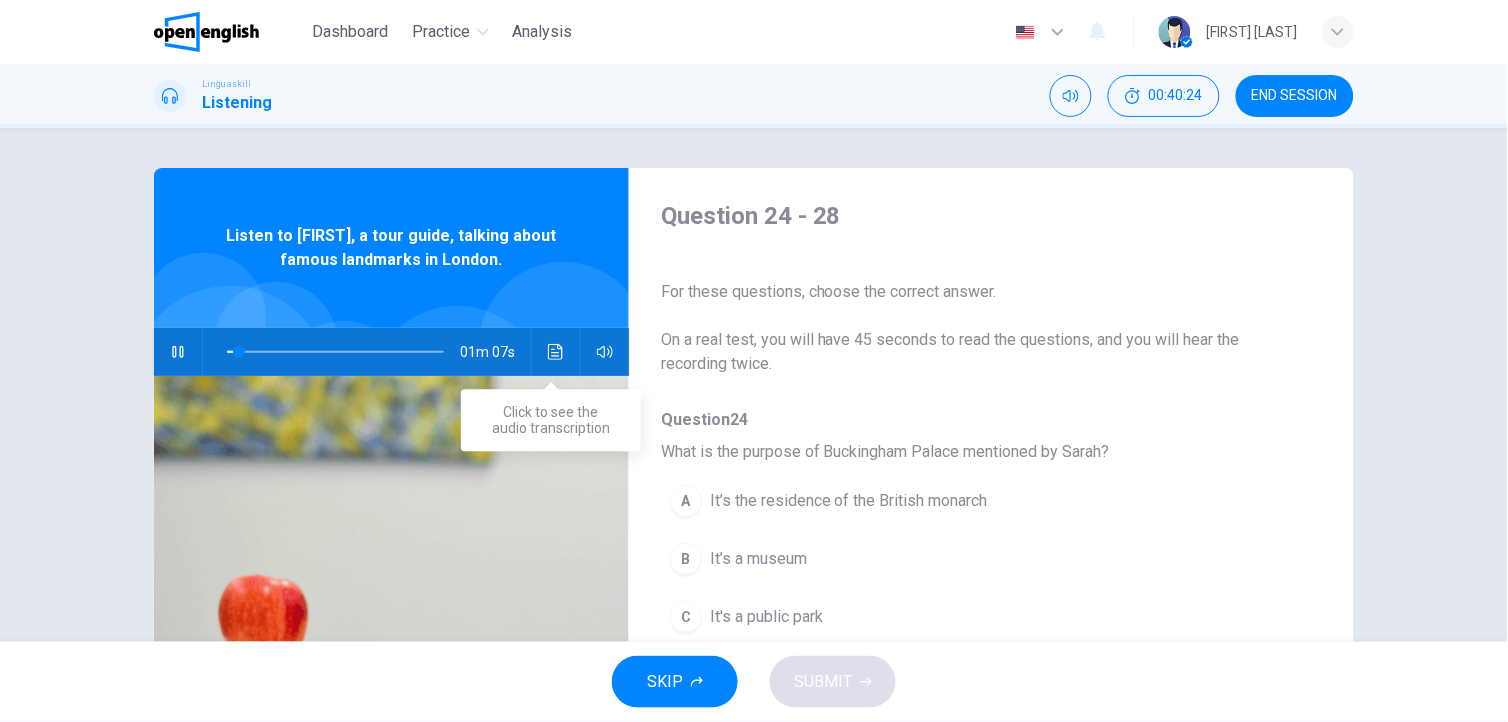 click 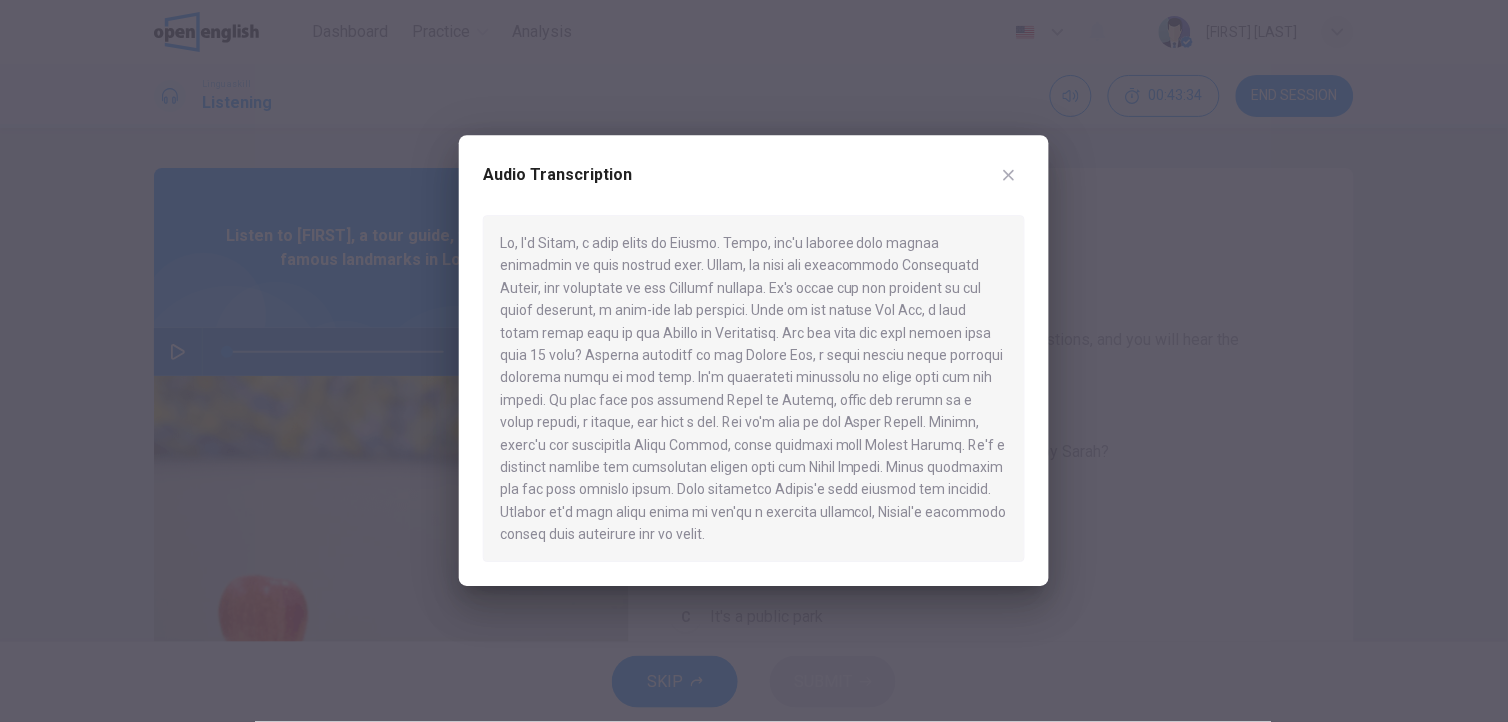 click 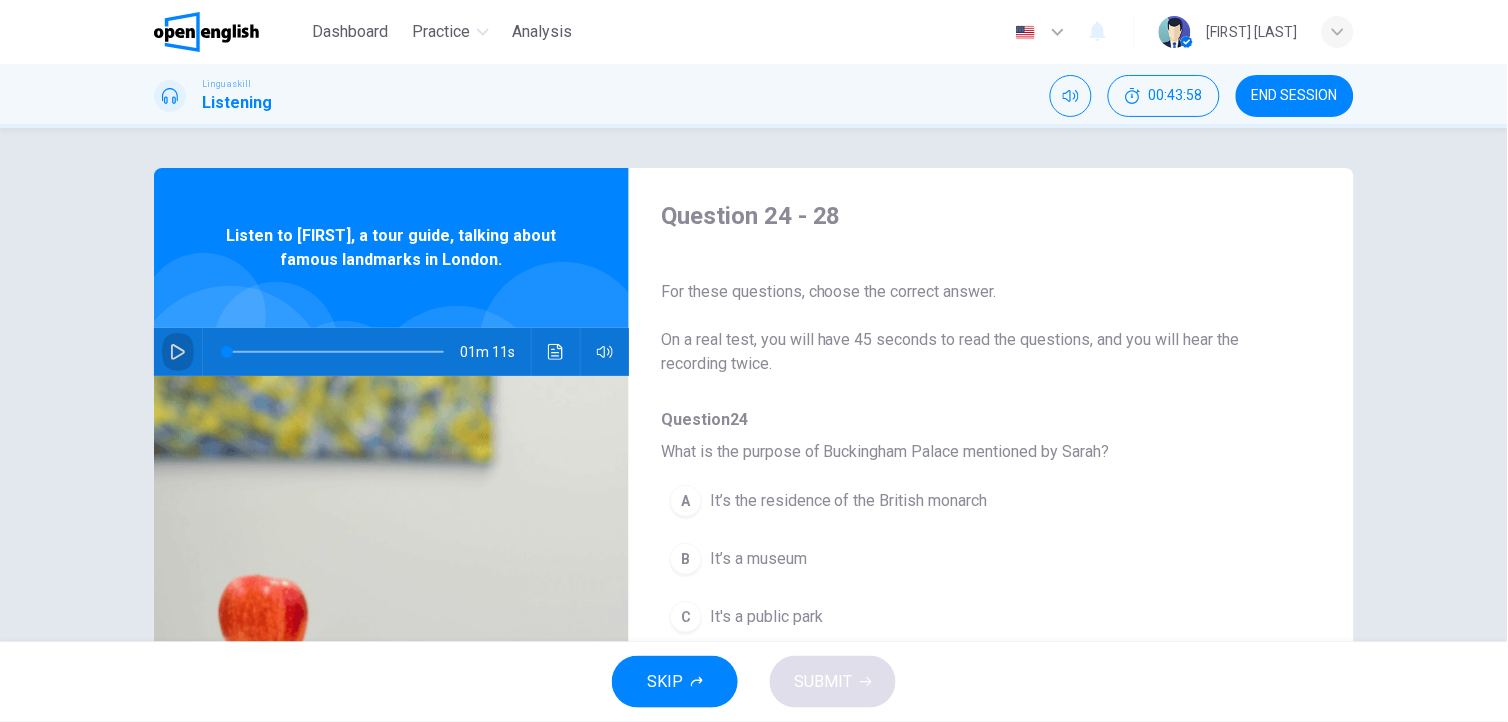 click 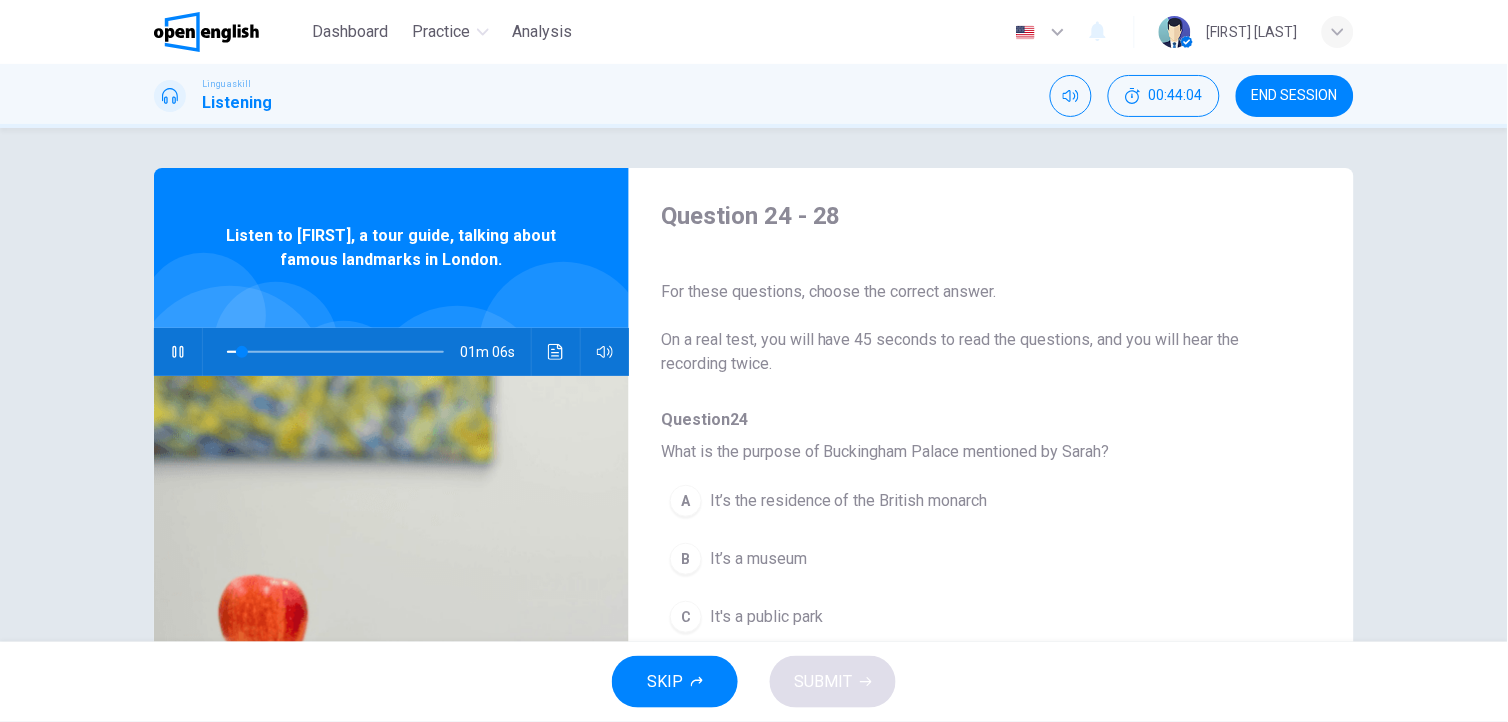 click on "It’s the residence of the British monarch" at bounding box center [849, 501] 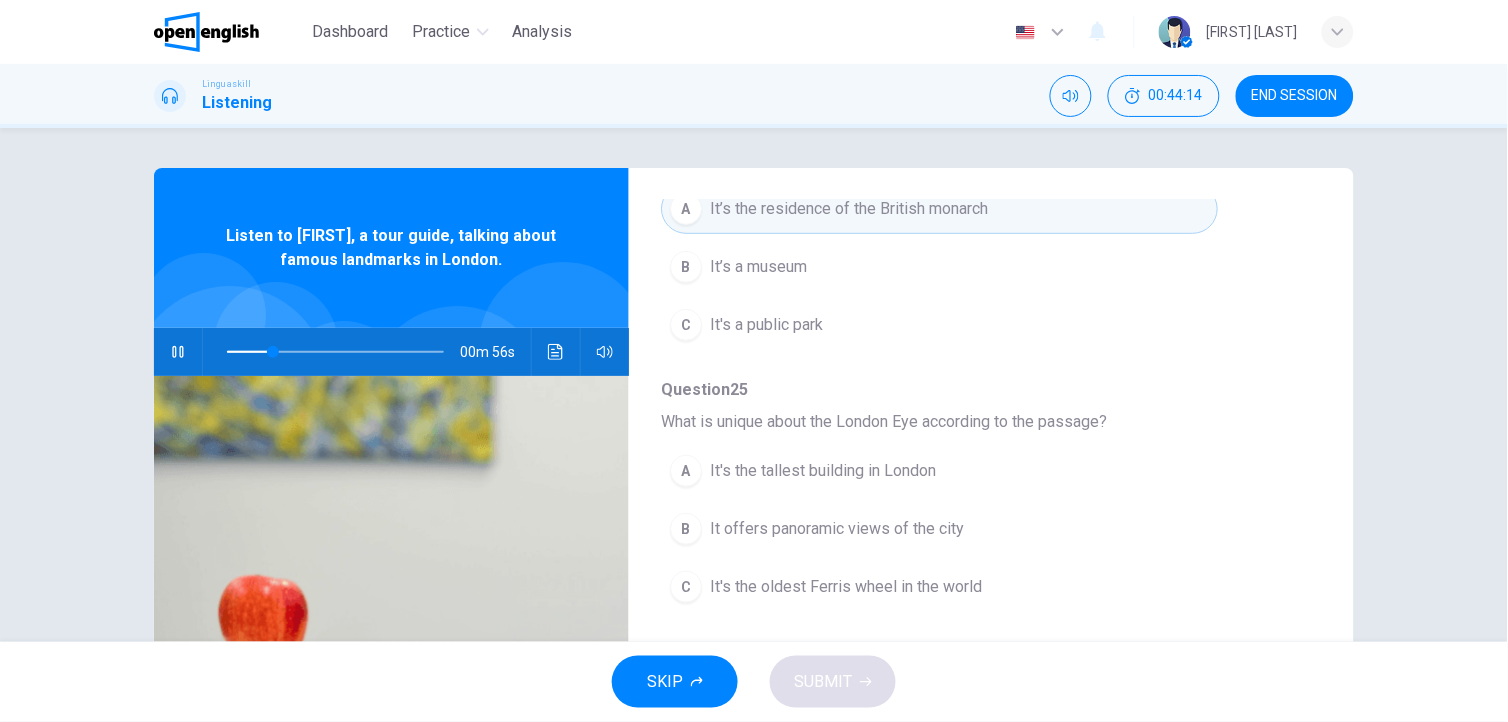 scroll, scrollTop: 297, scrollLeft: 0, axis: vertical 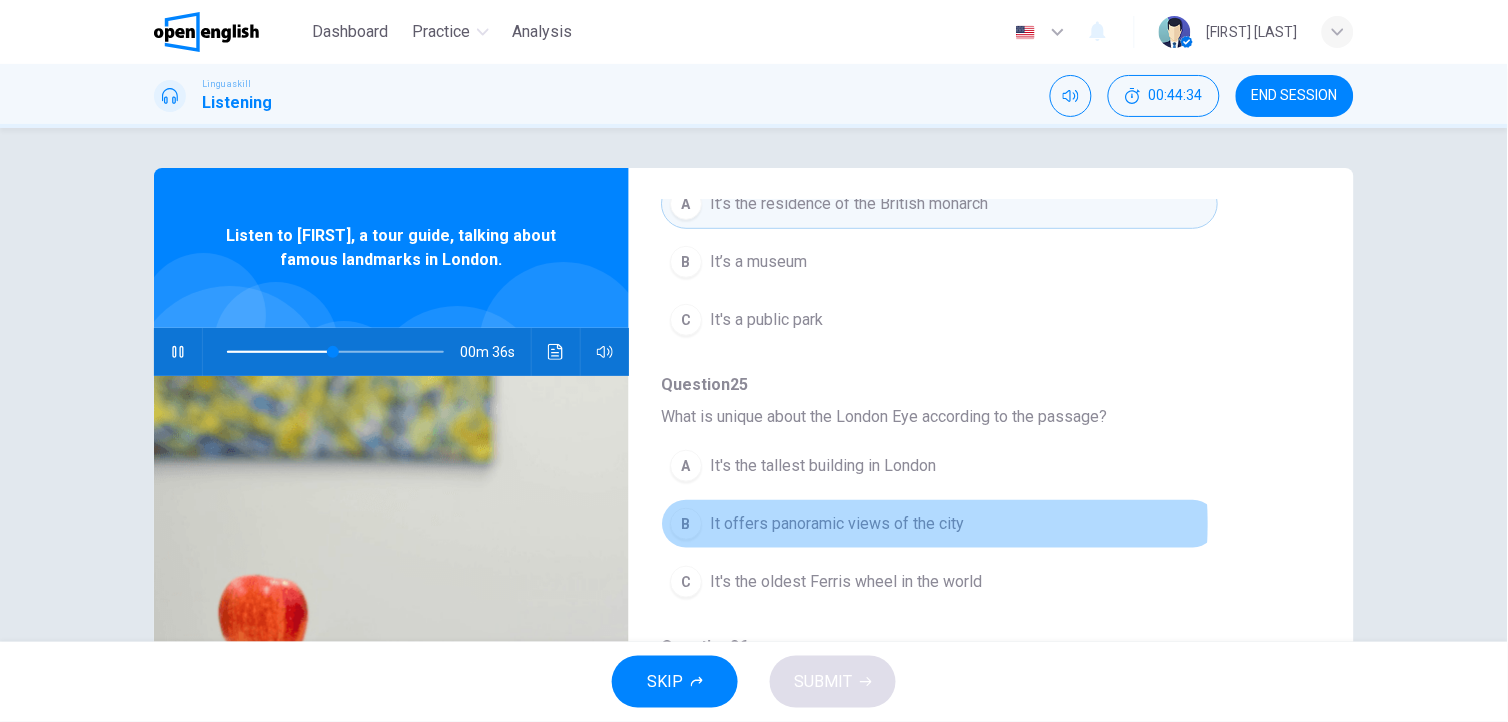click on "It offers panoramic views of the city" at bounding box center [837, 524] 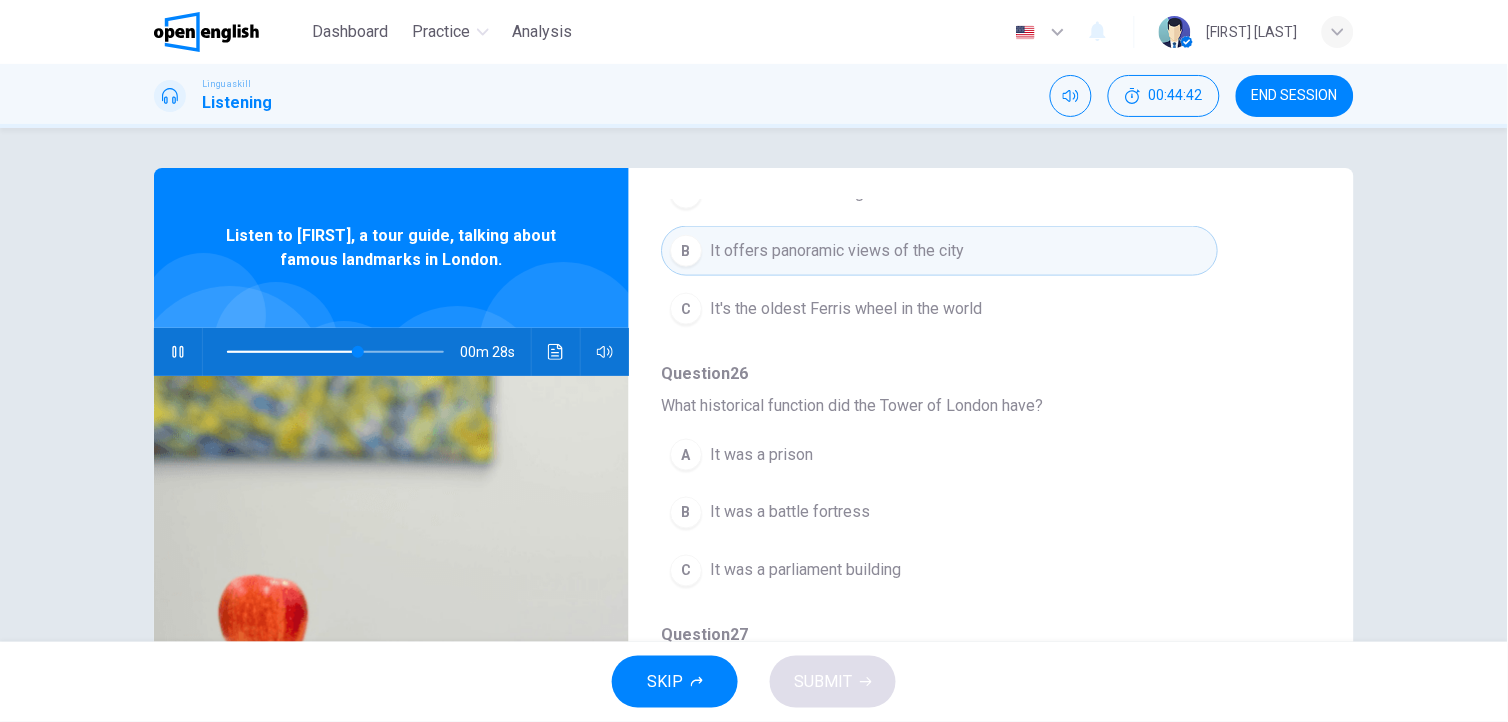 scroll, scrollTop: 584, scrollLeft: 0, axis: vertical 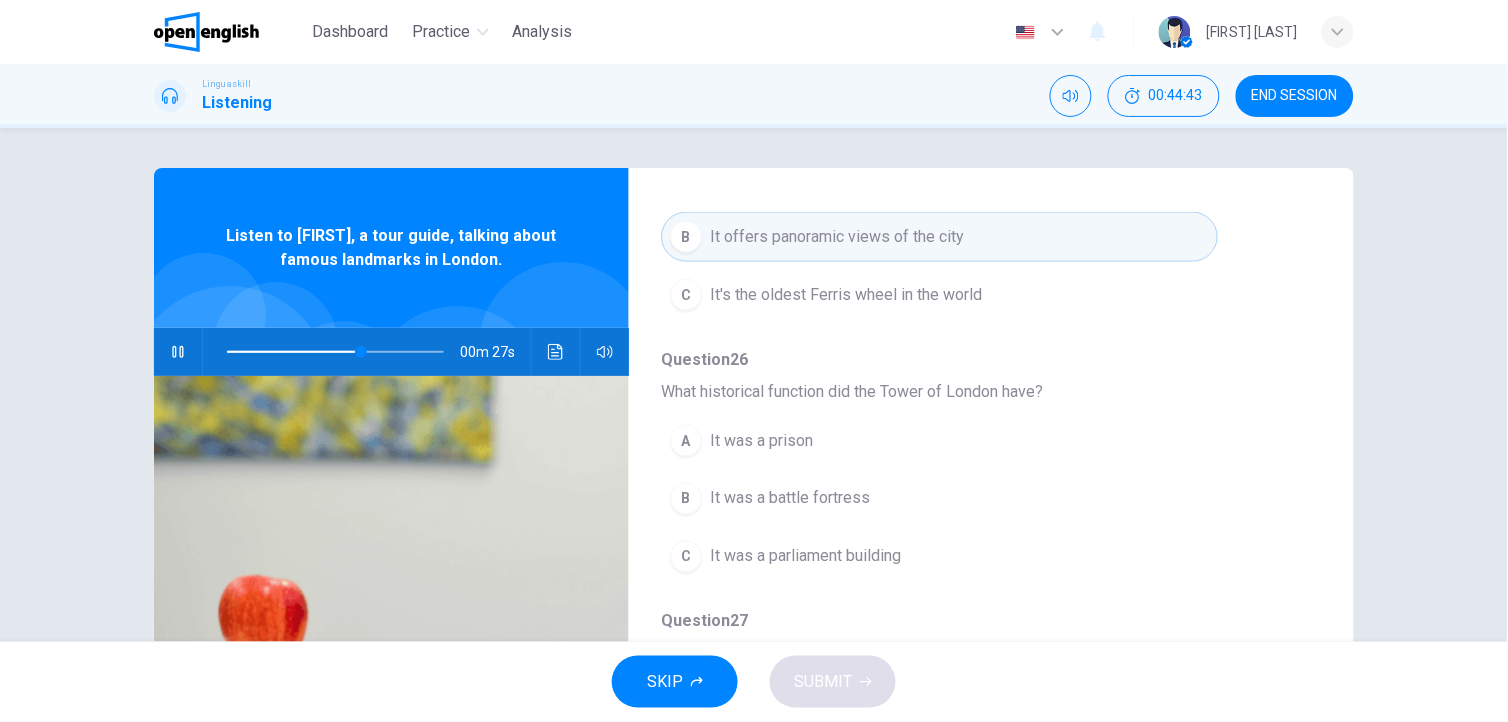 click on "It was a prison" at bounding box center (761, 441) 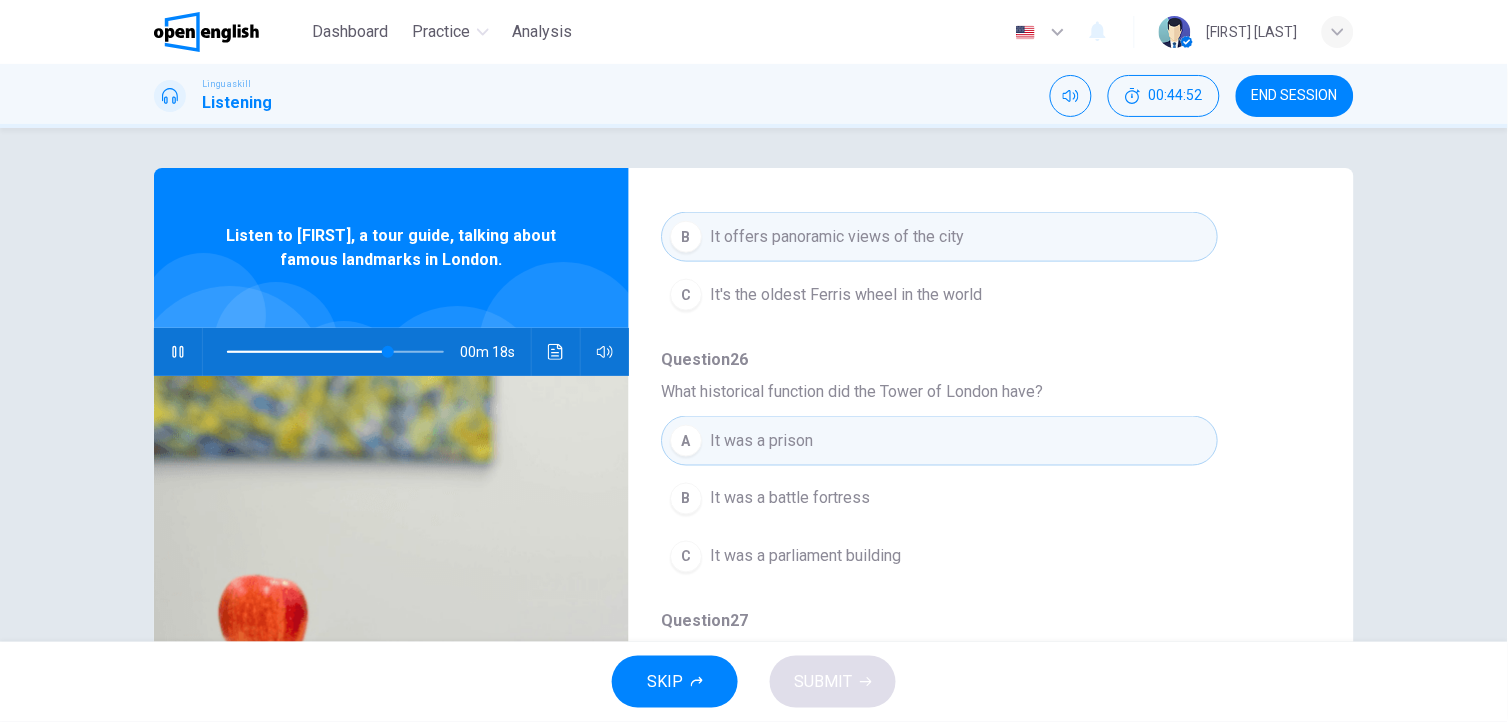 click on "It was a parliament building" at bounding box center [805, 557] 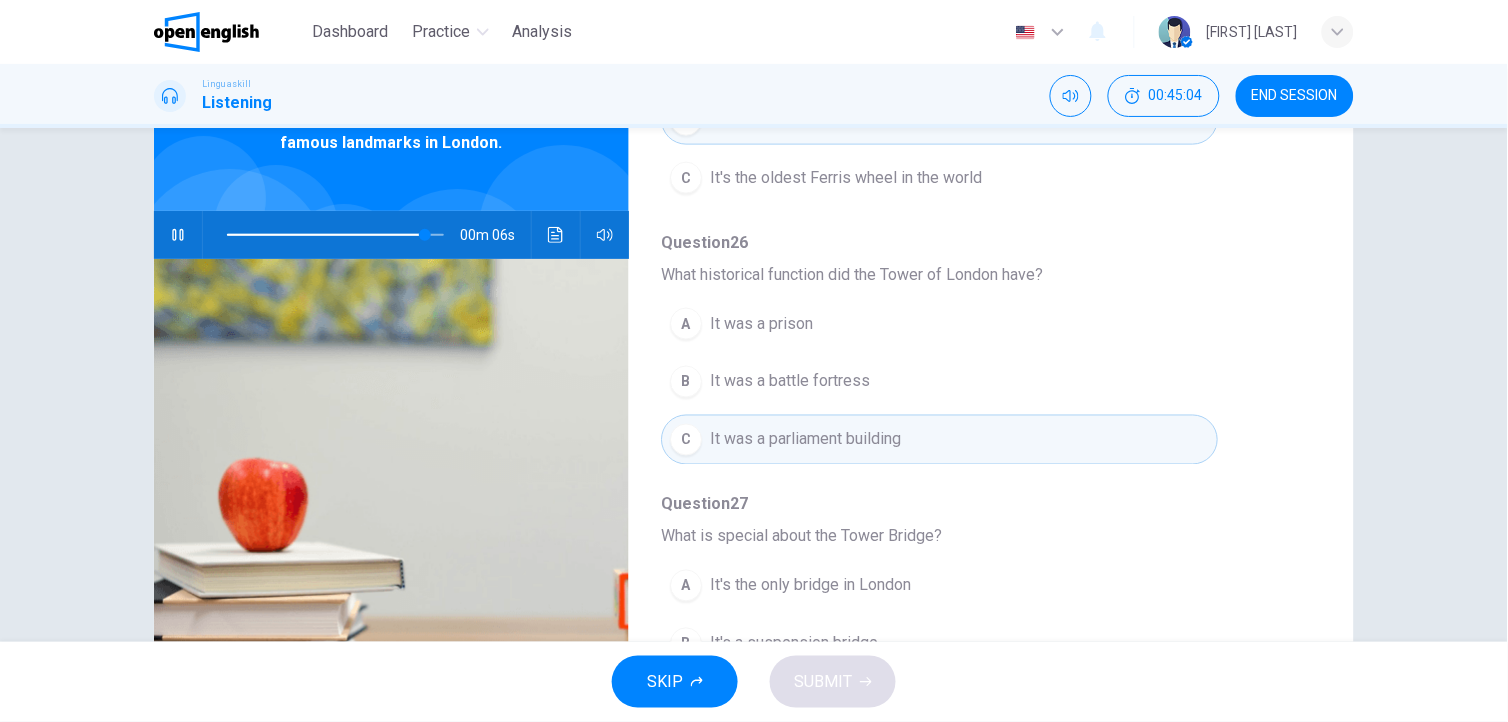 scroll, scrollTop: 120, scrollLeft: 0, axis: vertical 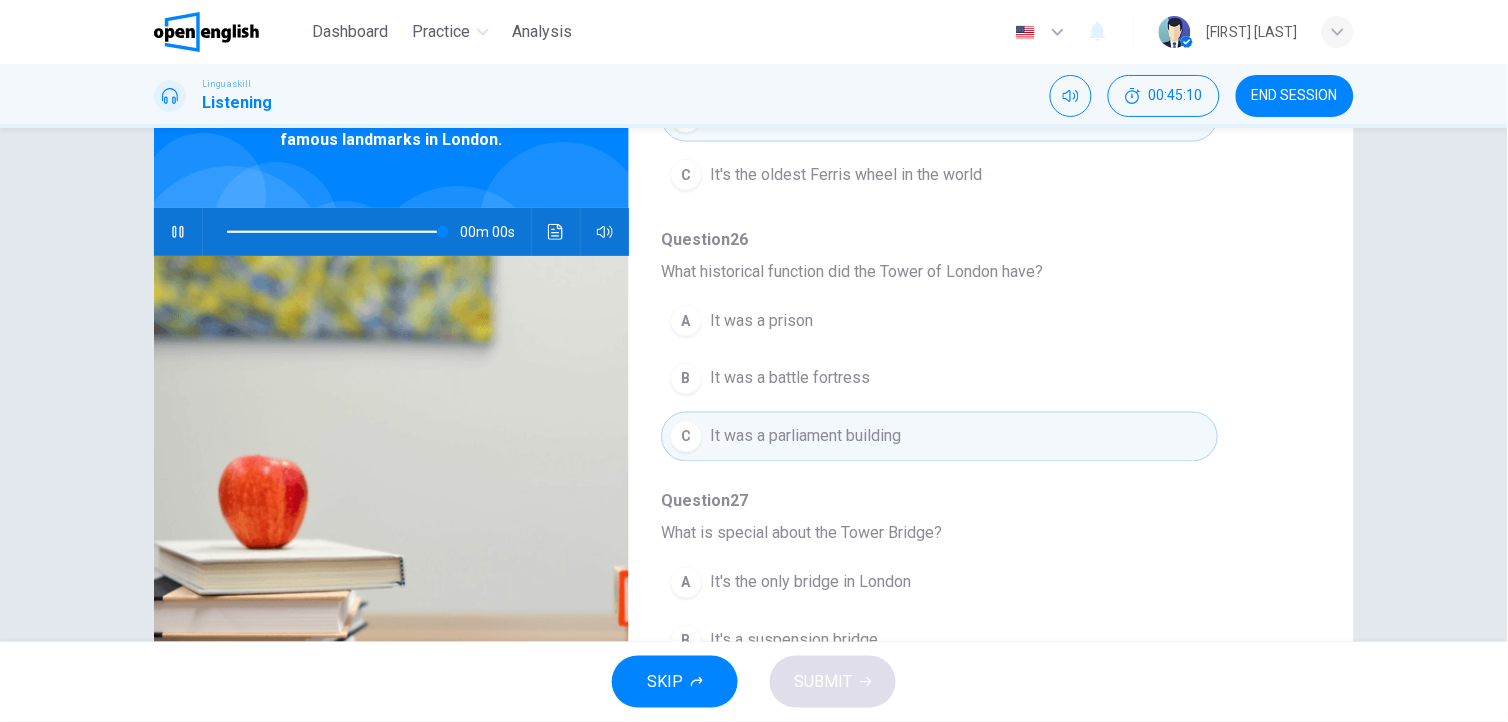 type on "*" 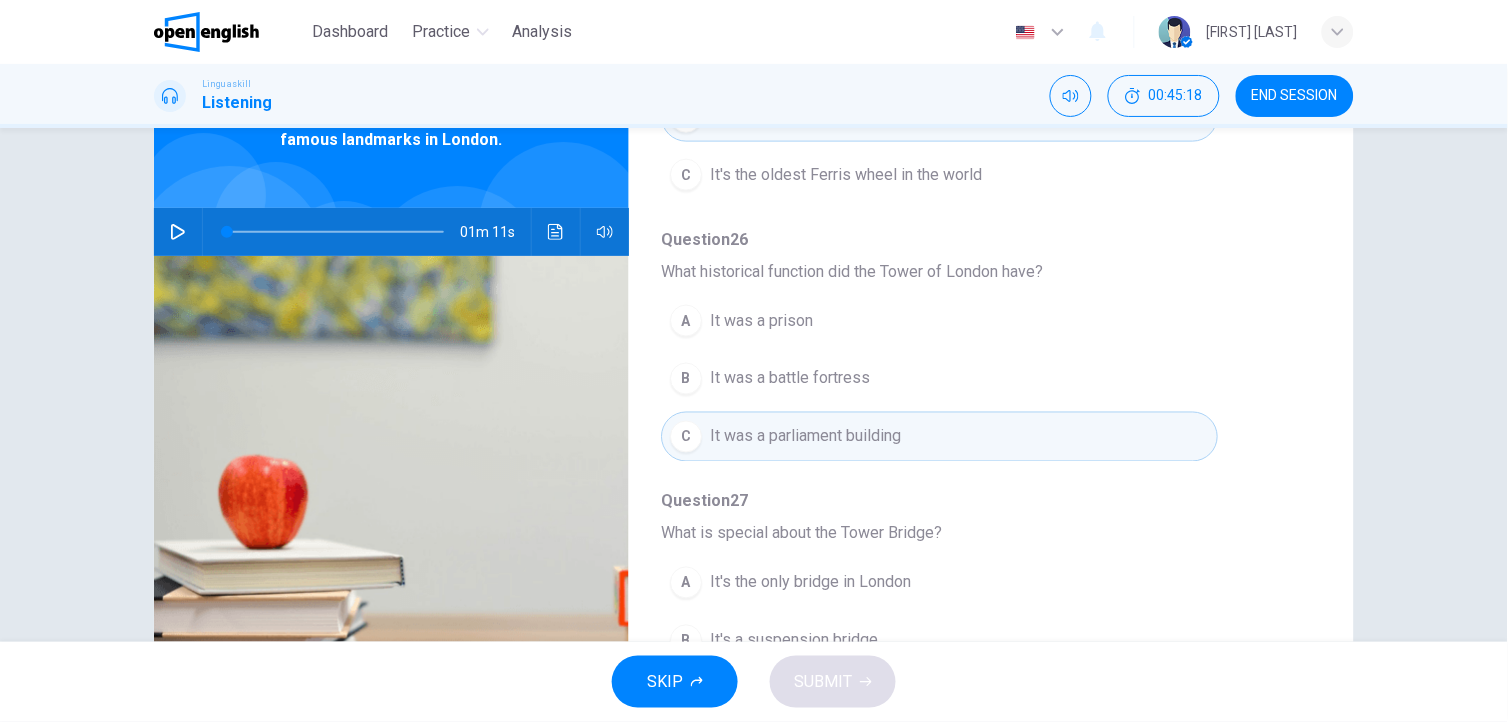 click on "It's the only bridge in London" at bounding box center [810, 583] 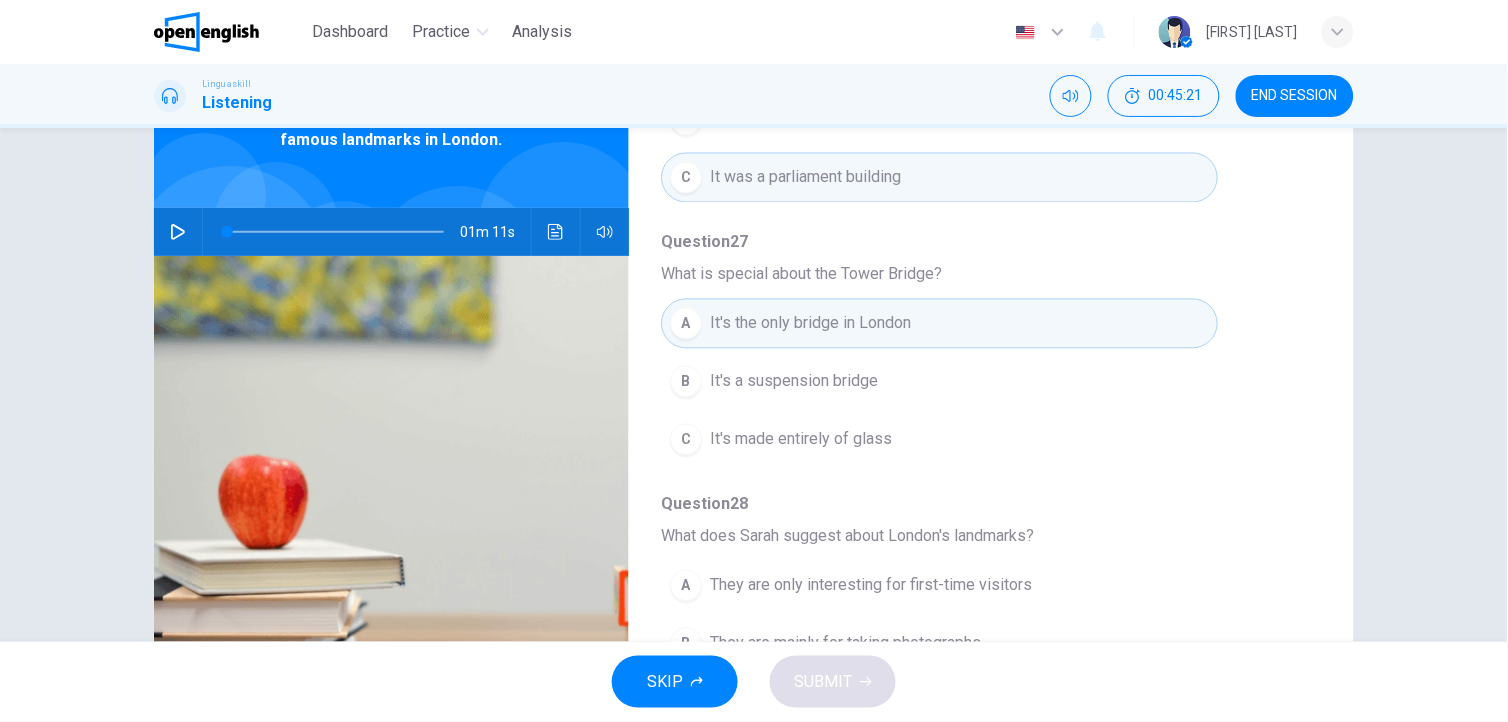 scroll, scrollTop: 865, scrollLeft: 0, axis: vertical 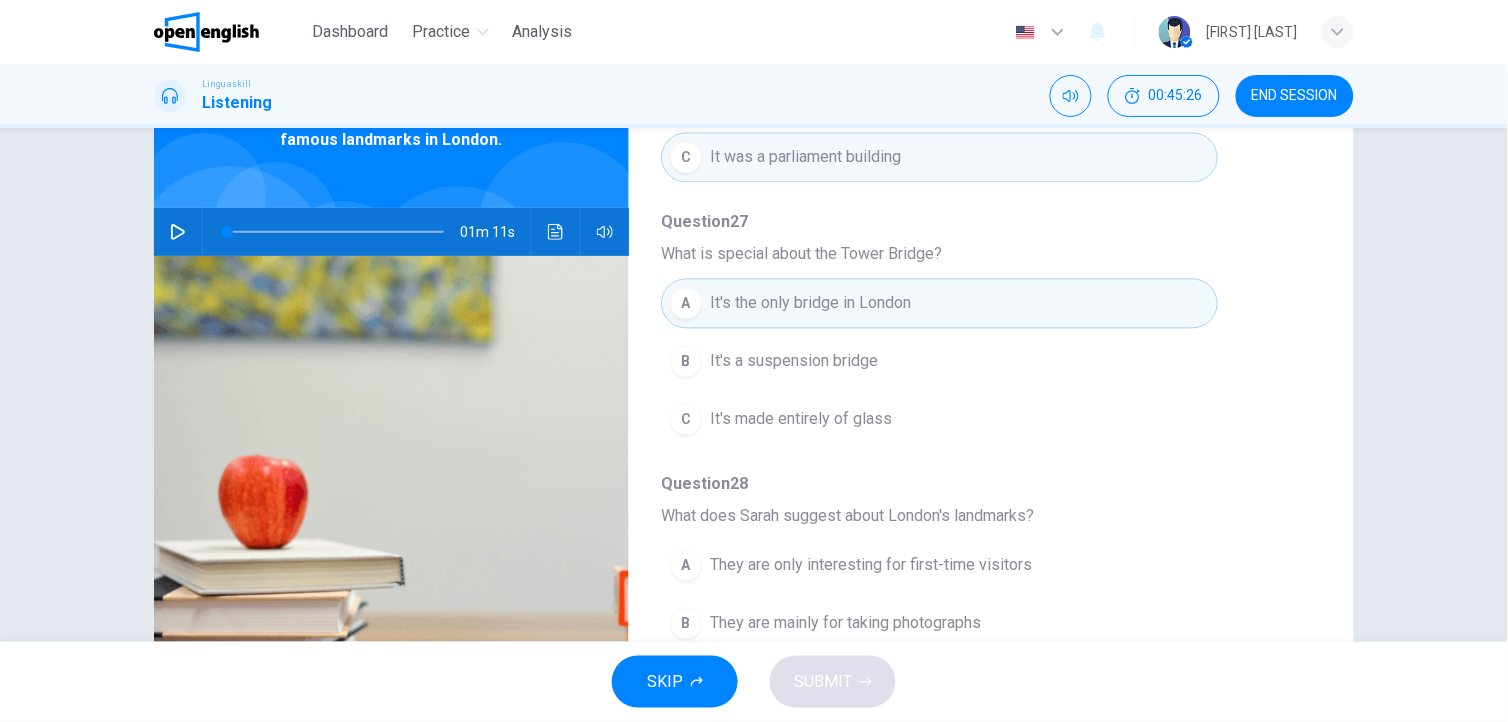 click on "It's a suspension bridge" at bounding box center [794, 362] 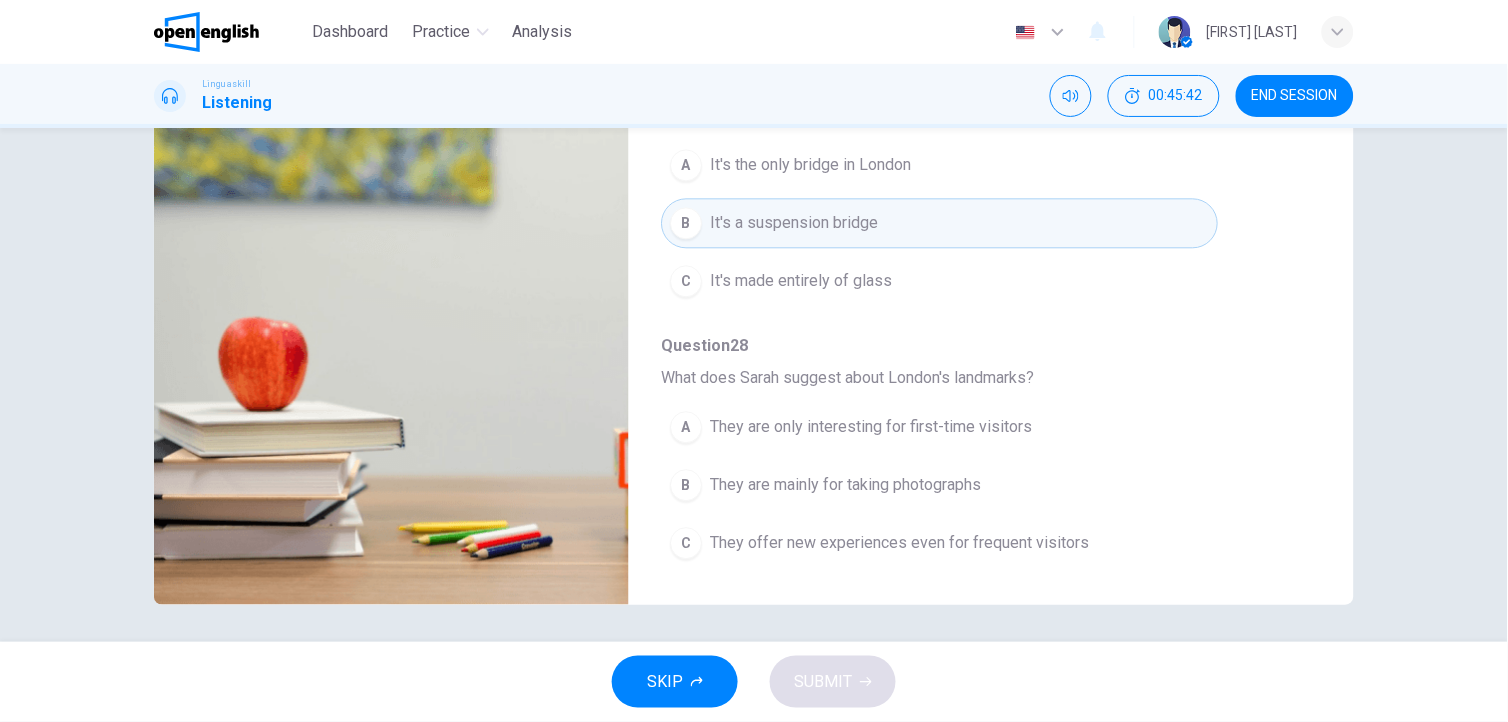 scroll, scrollTop: 261, scrollLeft: 0, axis: vertical 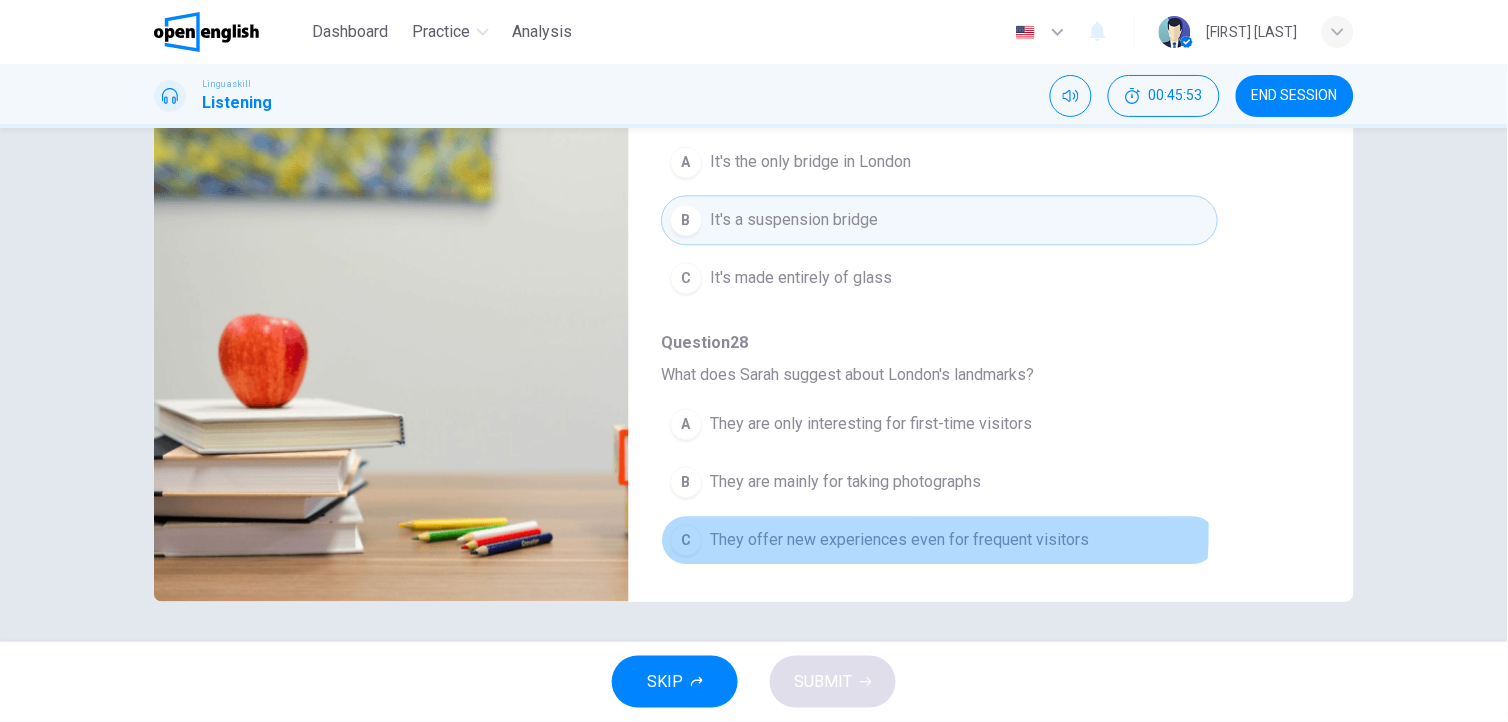 click on "They offer new experiences even for frequent visitors" at bounding box center [899, 541] 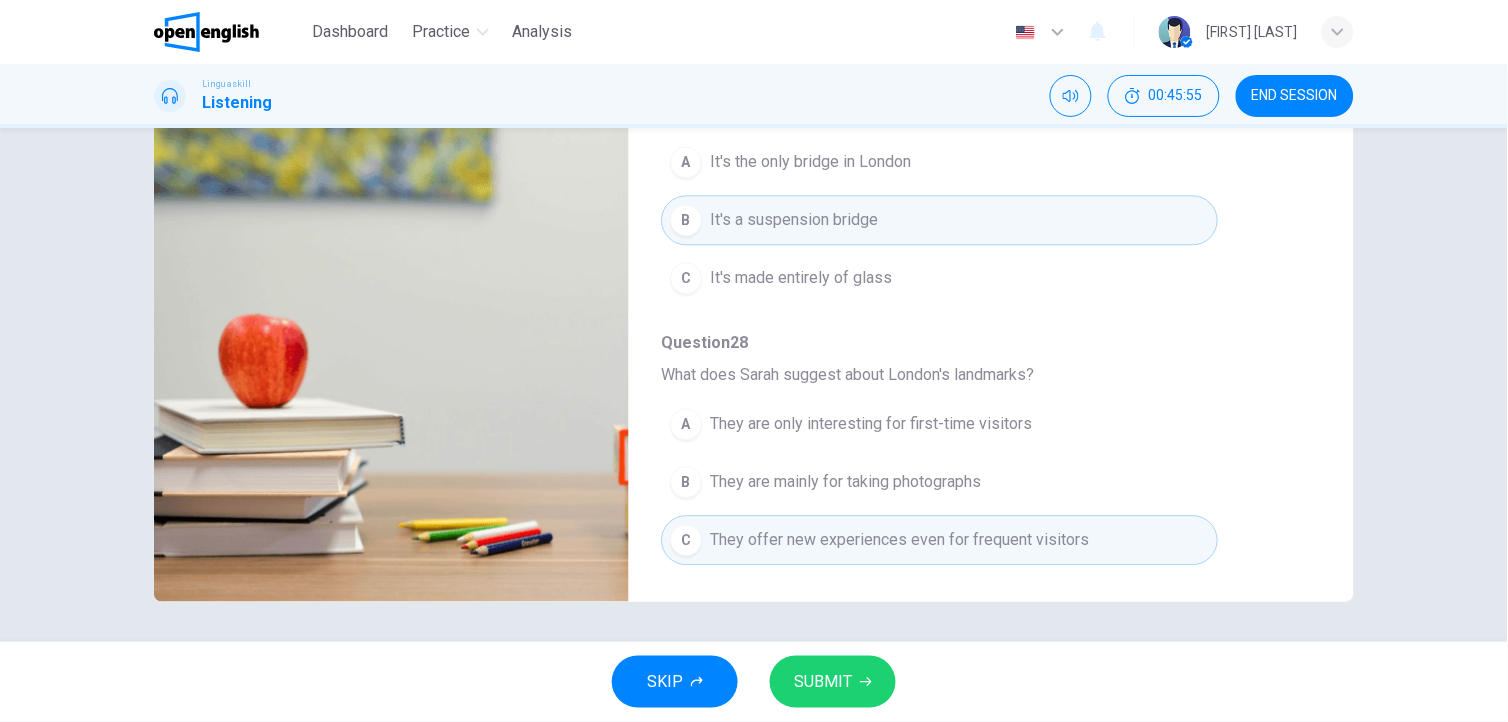 click on "SUBMIT" at bounding box center (833, 682) 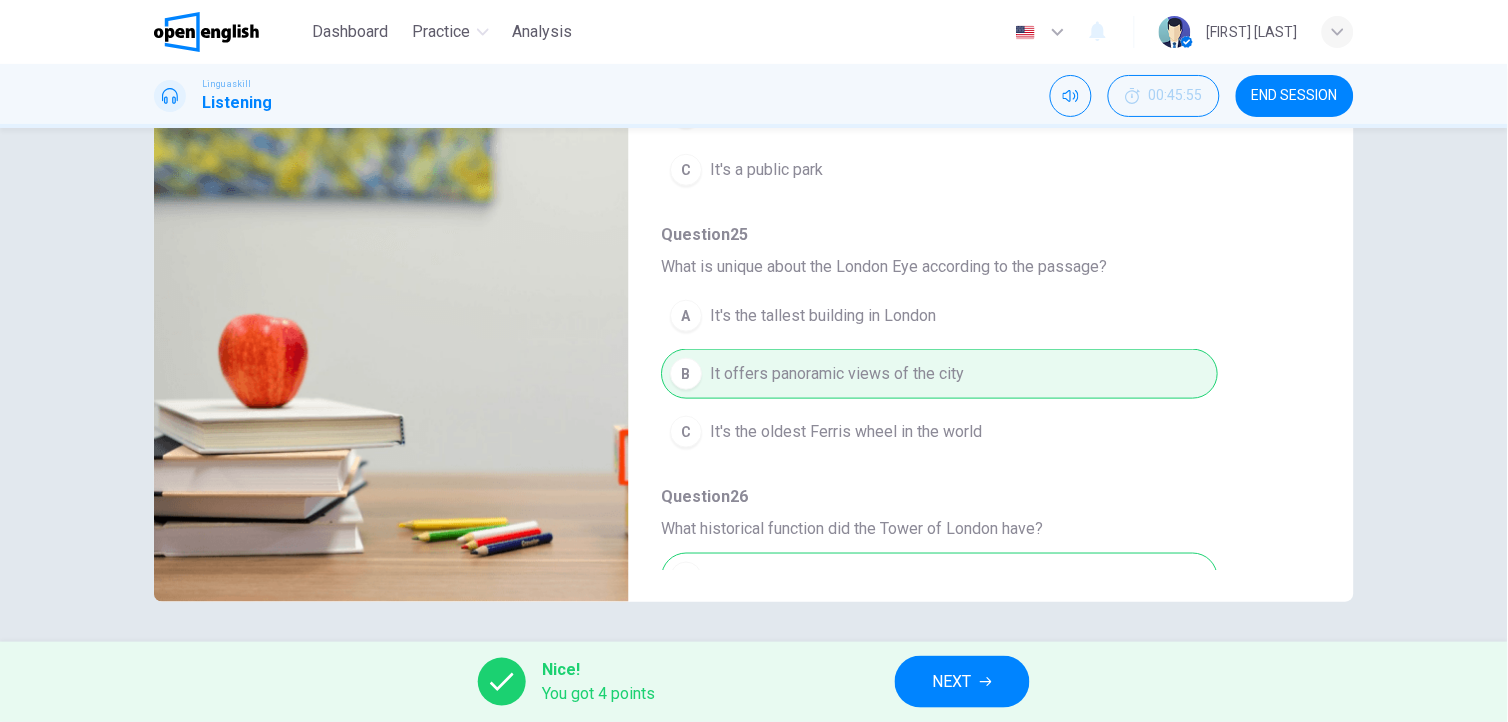 scroll, scrollTop: 865, scrollLeft: 0, axis: vertical 